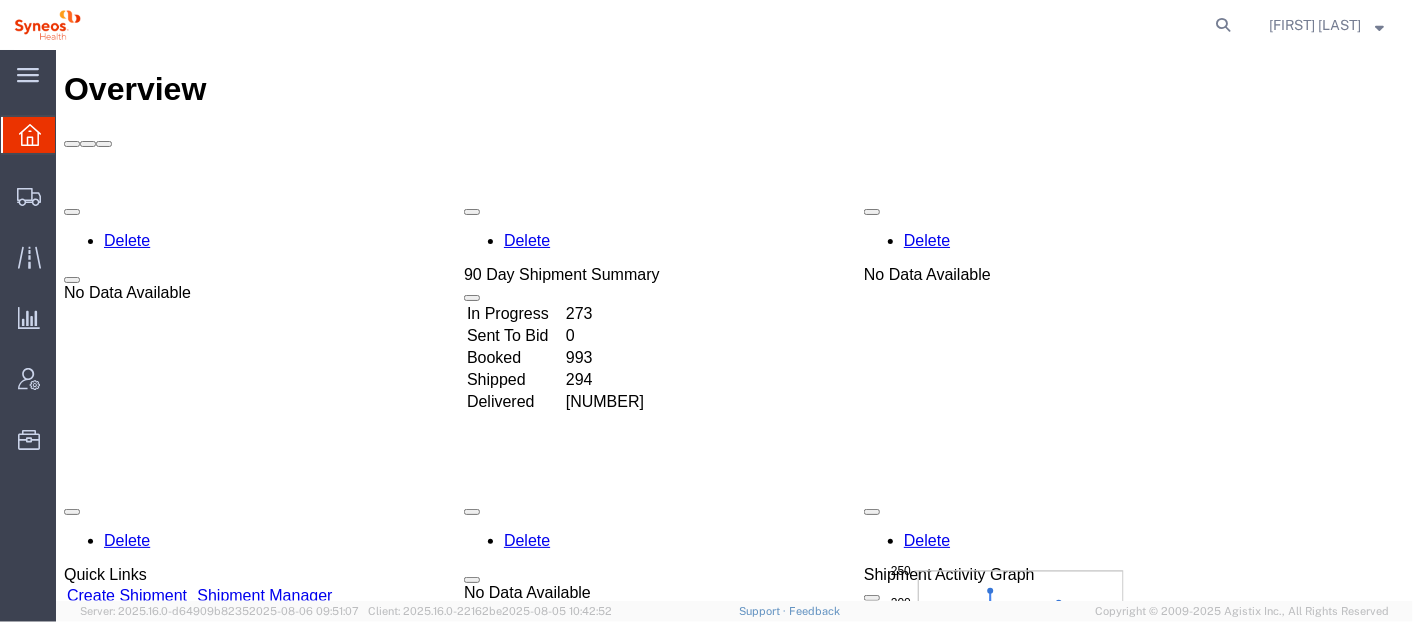 scroll, scrollTop: 0, scrollLeft: 0, axis: both 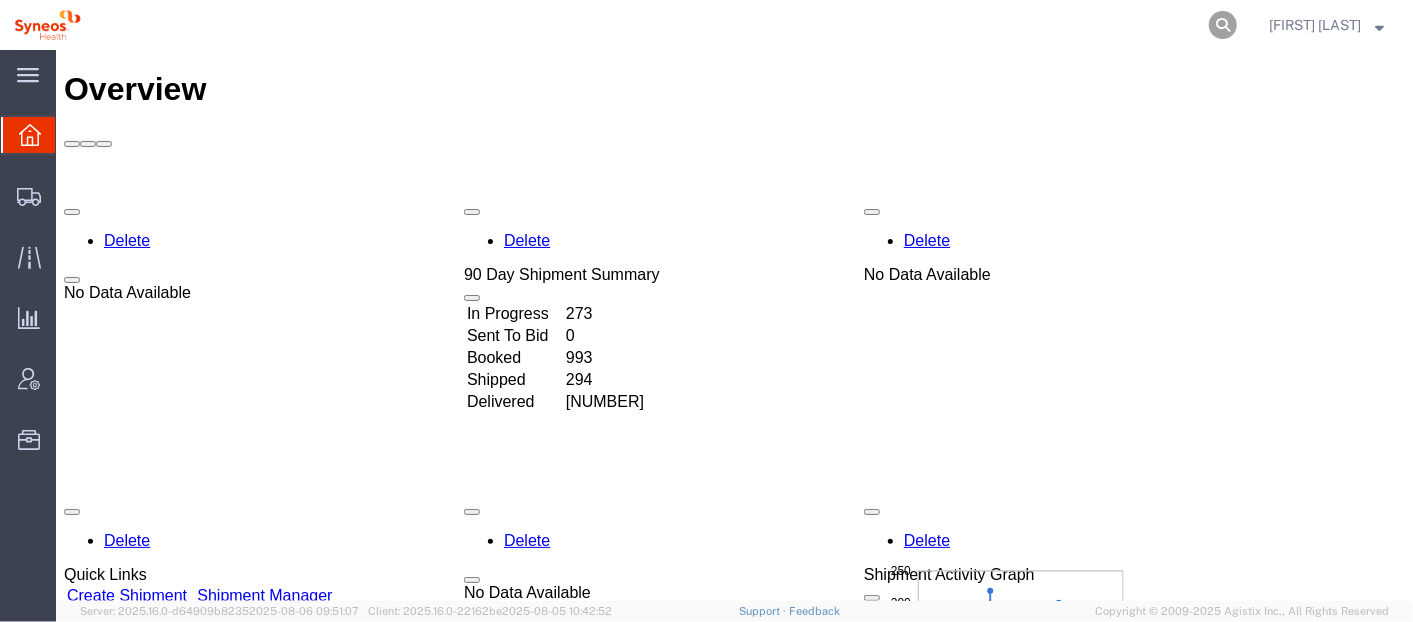 click 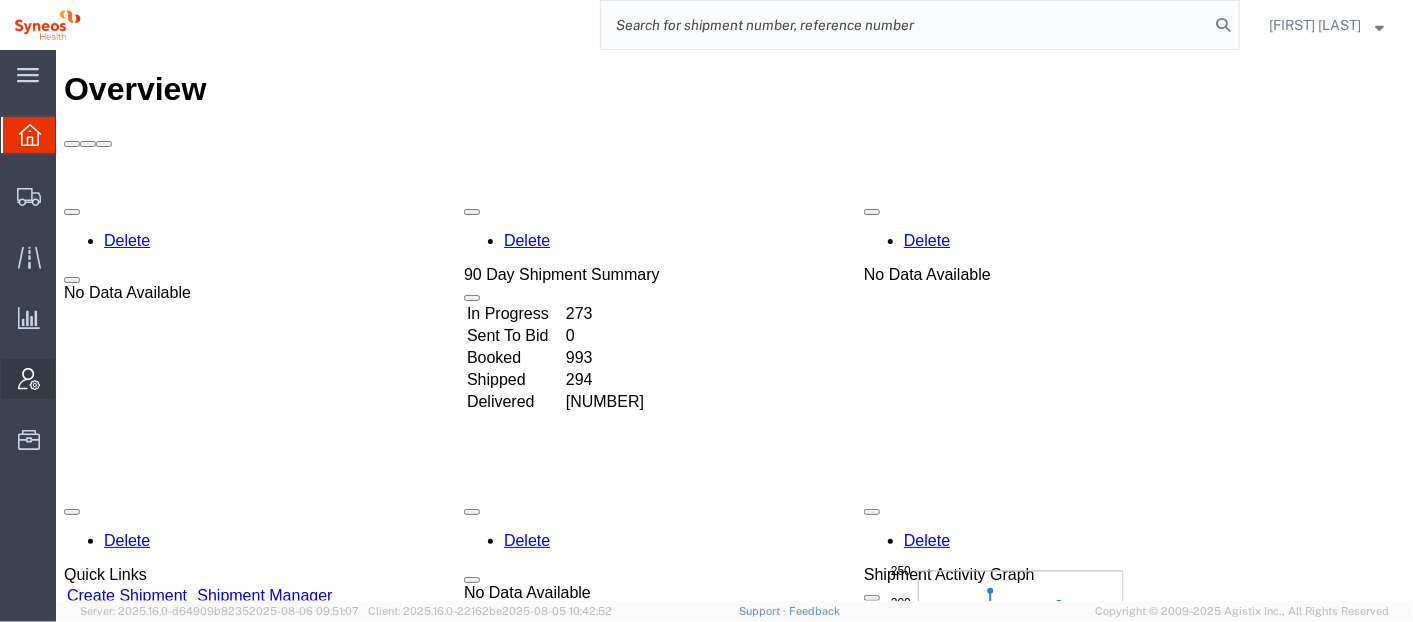 click on "Account Admin" 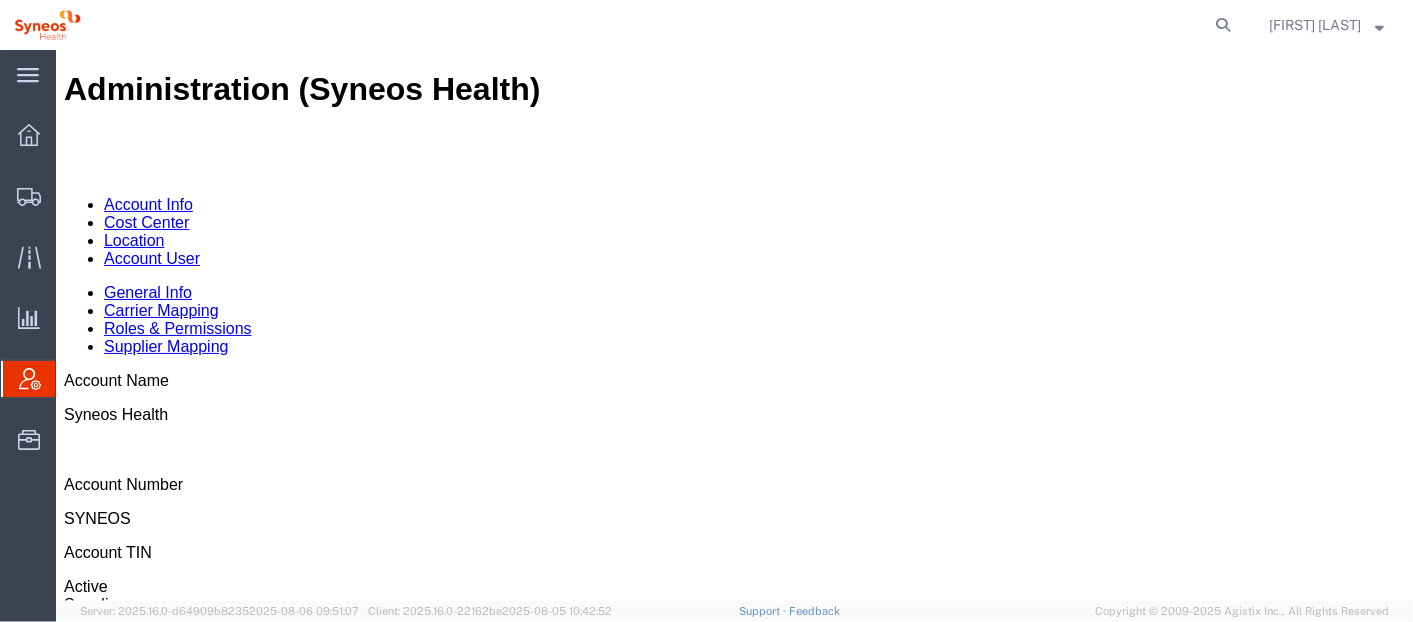 click on "Account User" at bounding box center (151, 257) 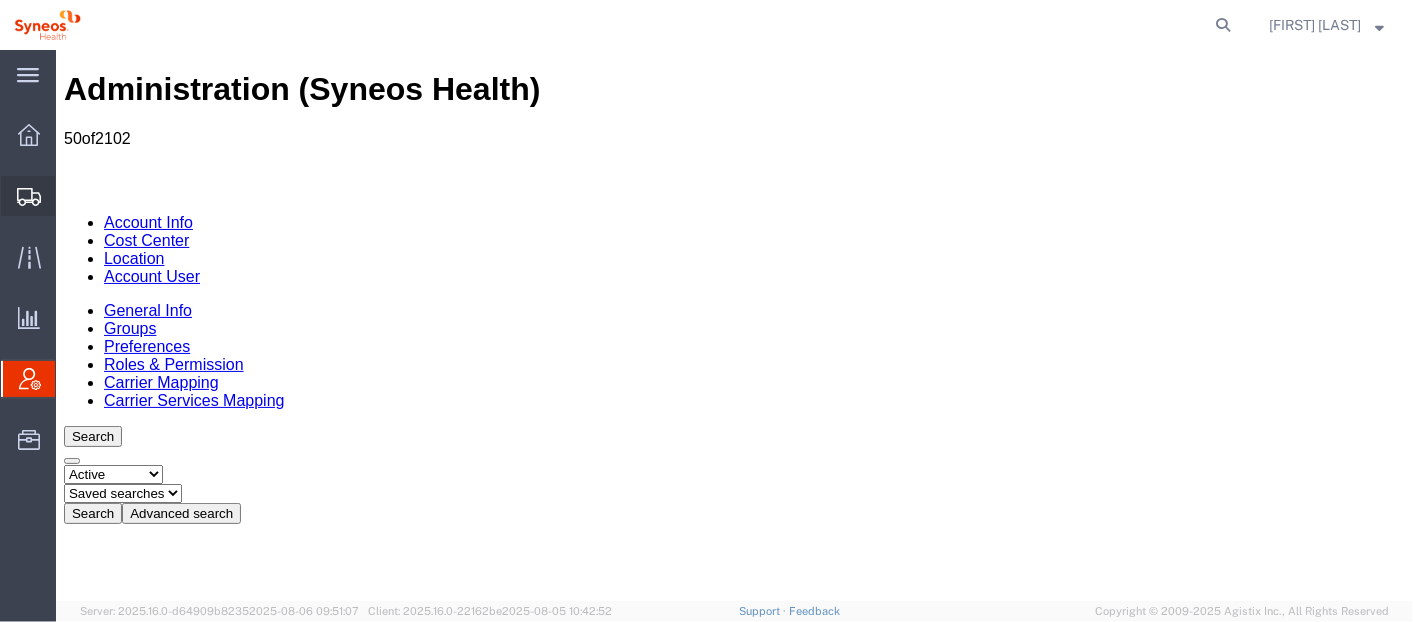 click on "Shipment Manager" 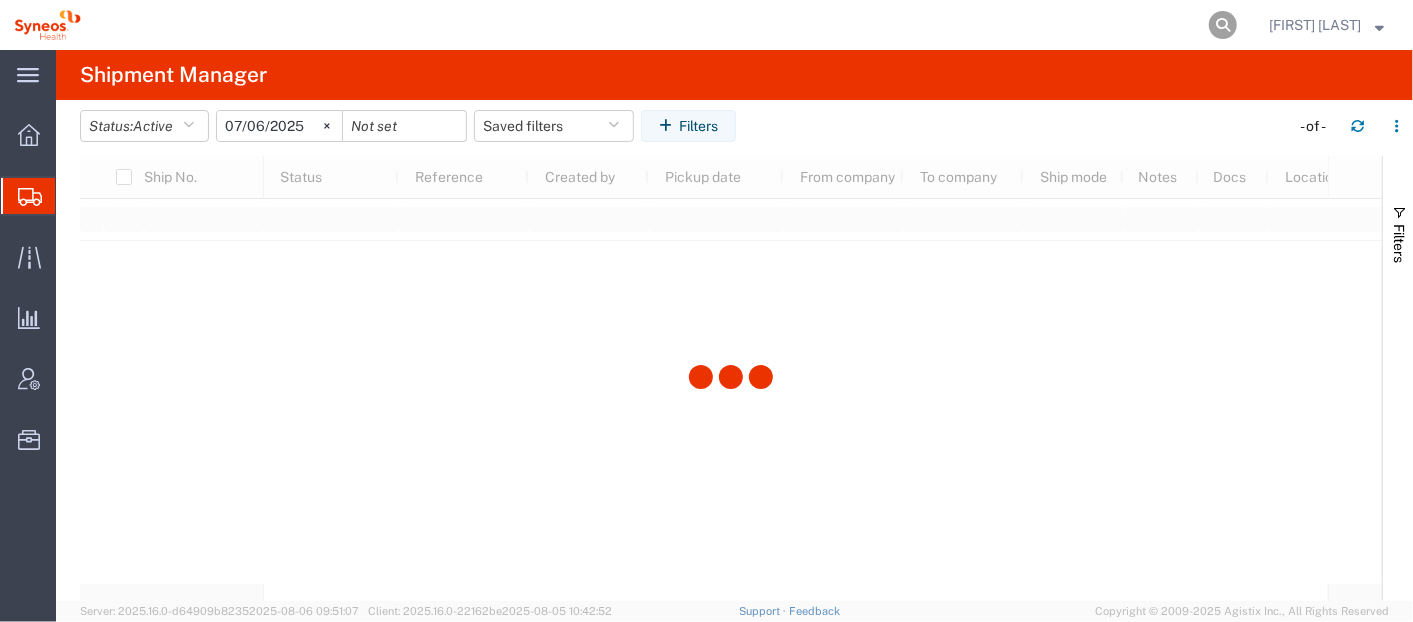 click 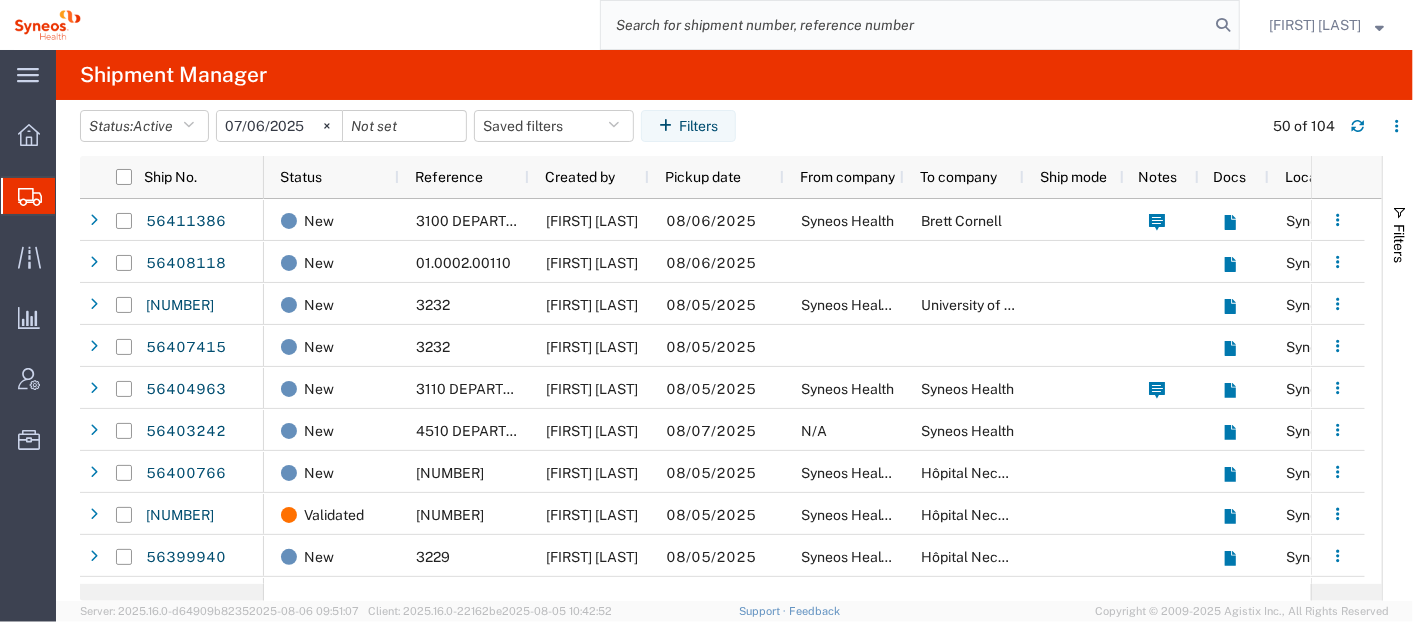 paste on "56375198" 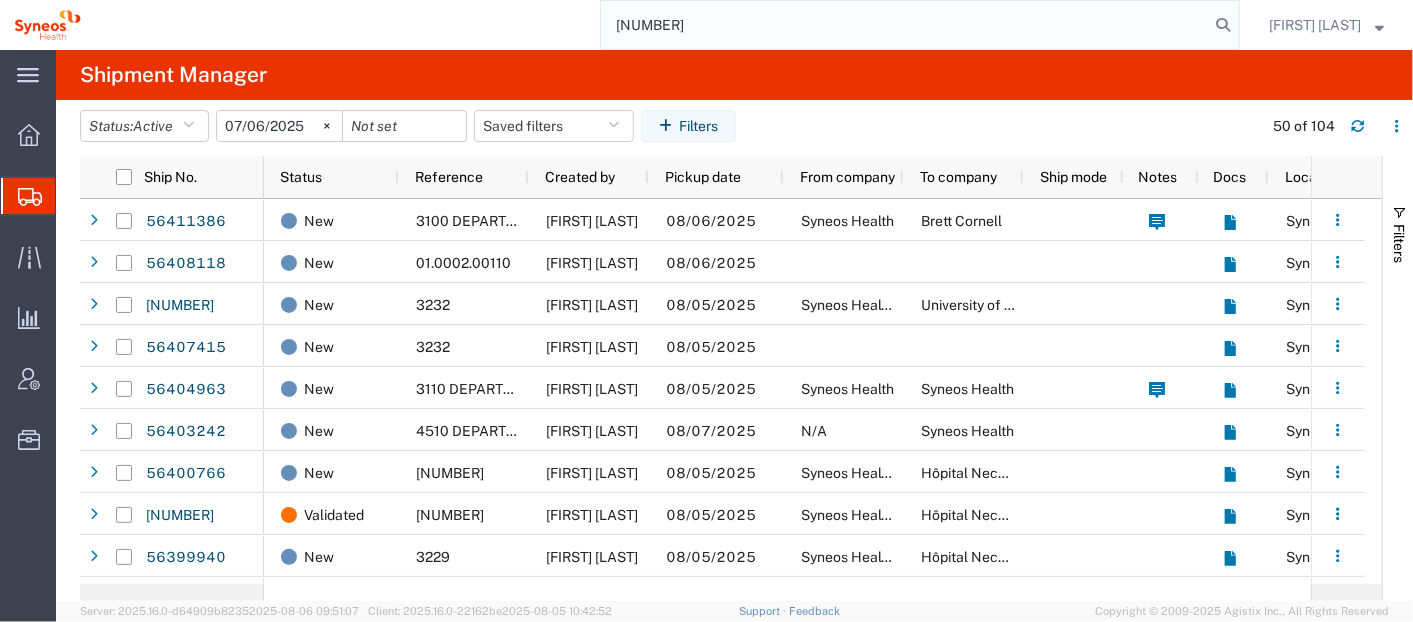 type on "56375198" 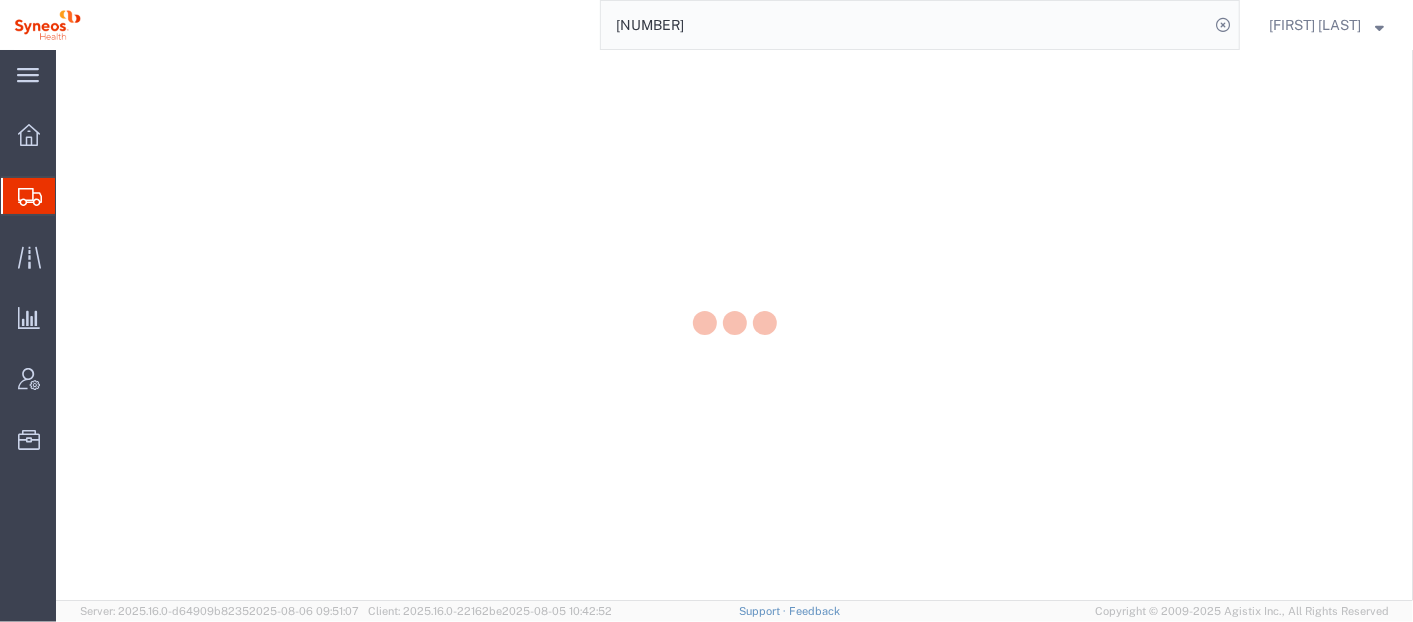 scroll, scrollTop: 0, scrollLeft: 0, axis: both 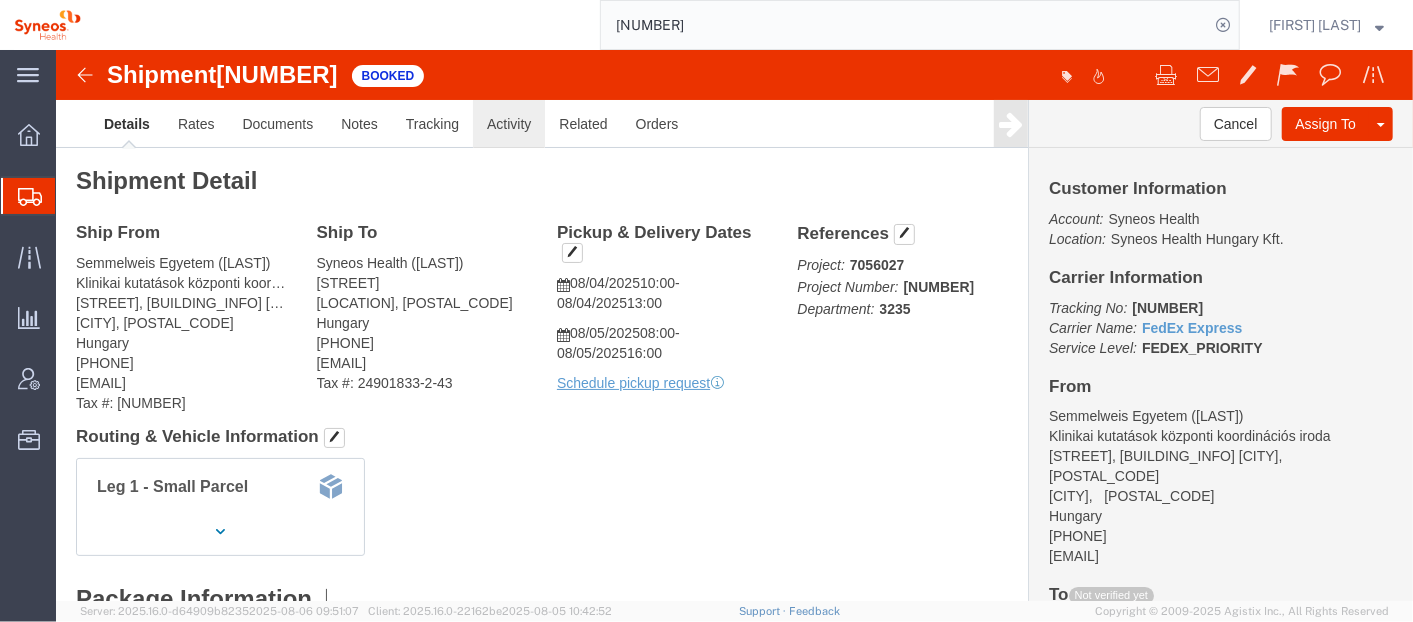 click on "Activity" 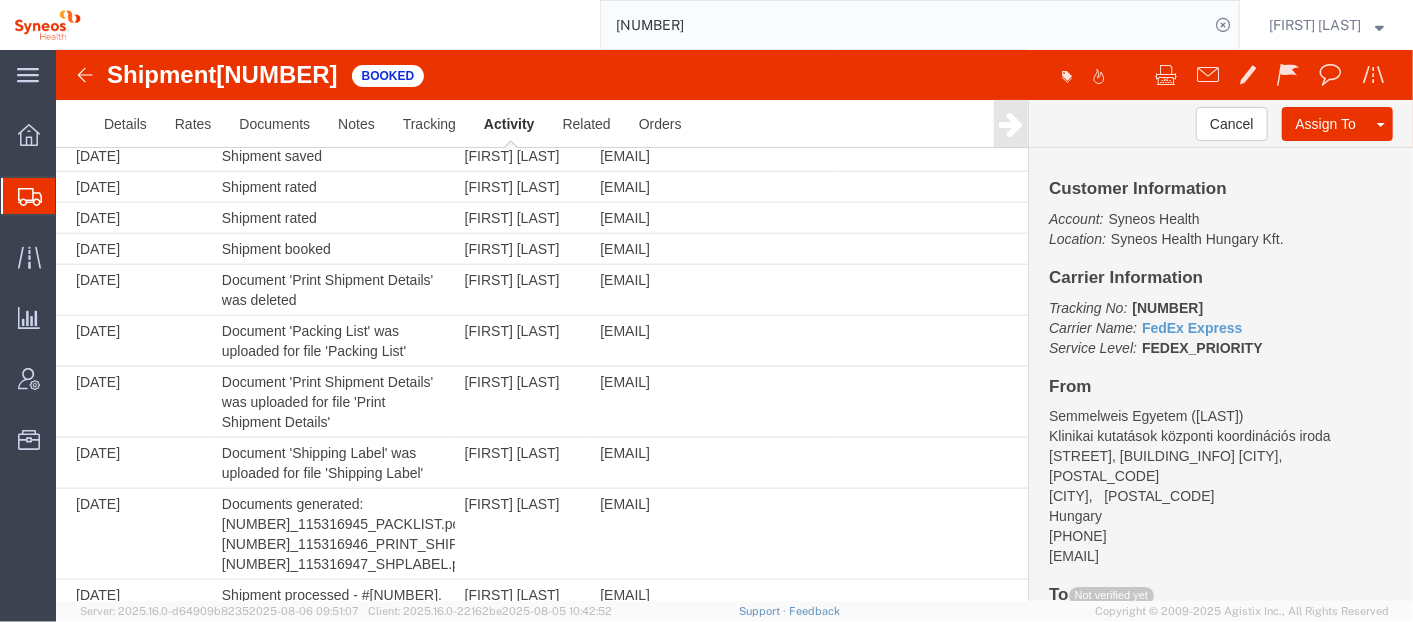 scroll, scrollTop: 1380, scrollLeft: 0, axis: vertical 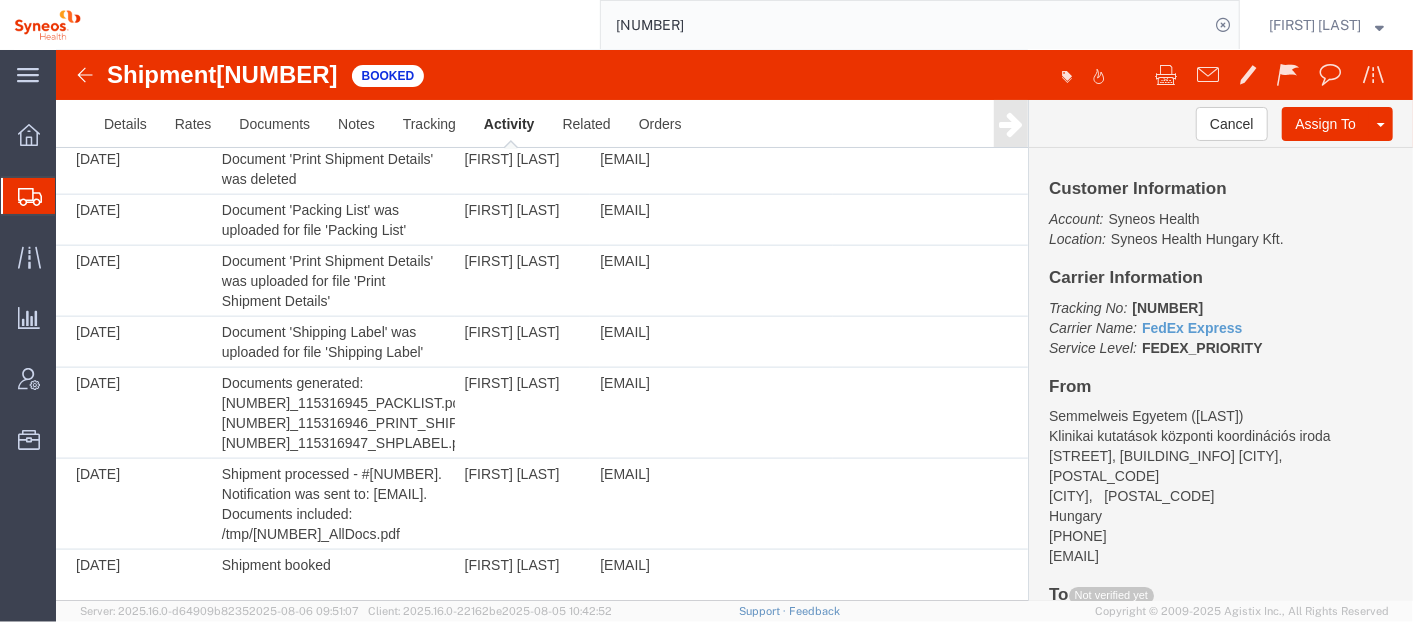 drag, startPoint x: 1411, startPoint y: 323, endPoint x: 1463, endPoint y: 658, distance: 339.0118 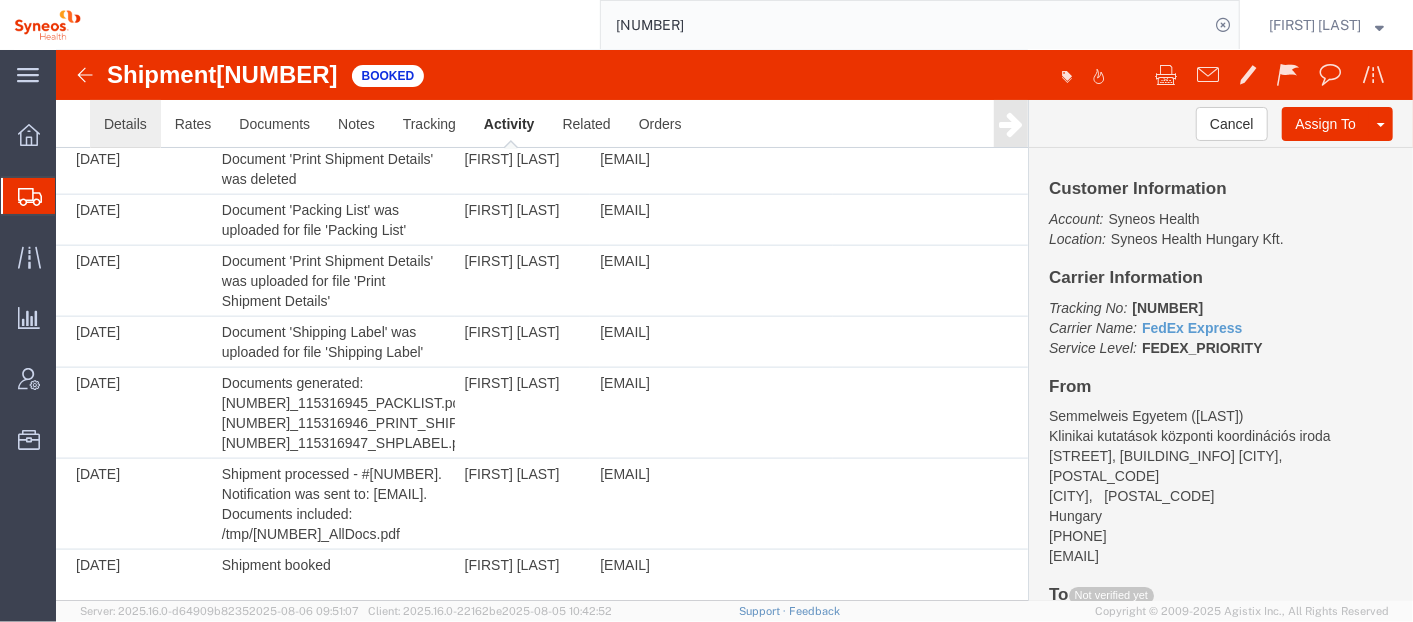 click on "Details" at bounding box center (124, 123) 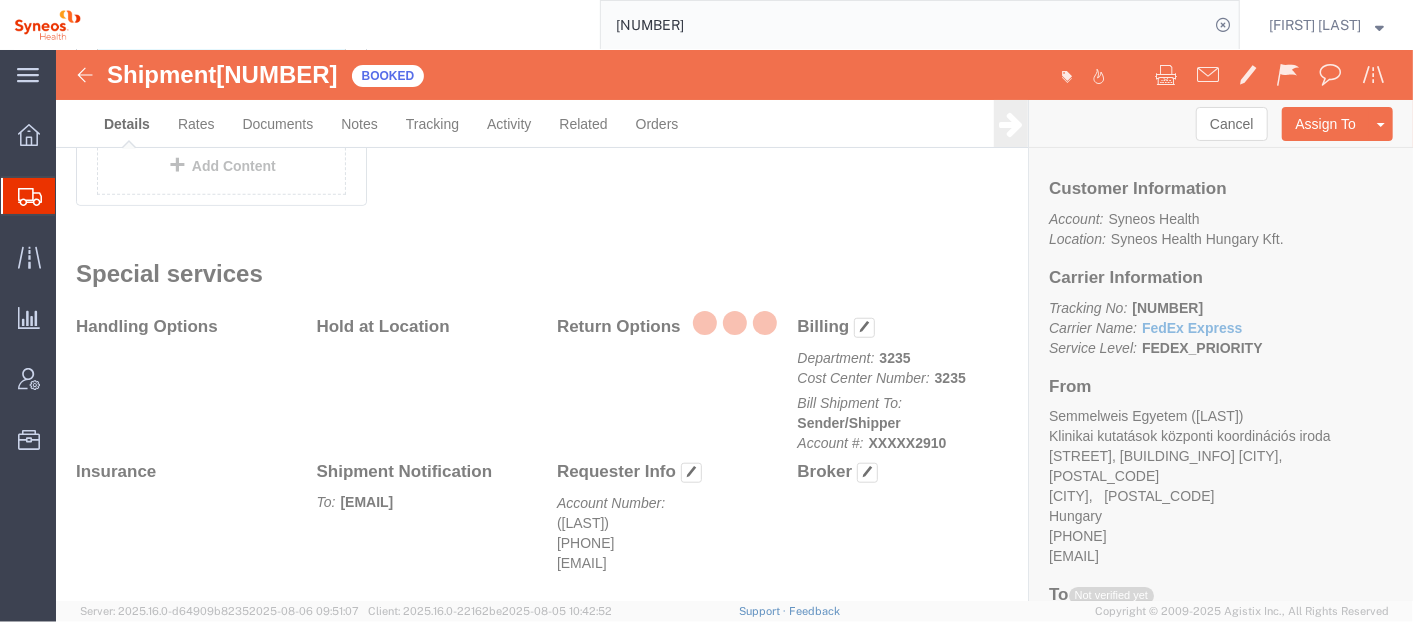 scroll, scrollTop: 855, scrollLeft: 0, axis: vertical 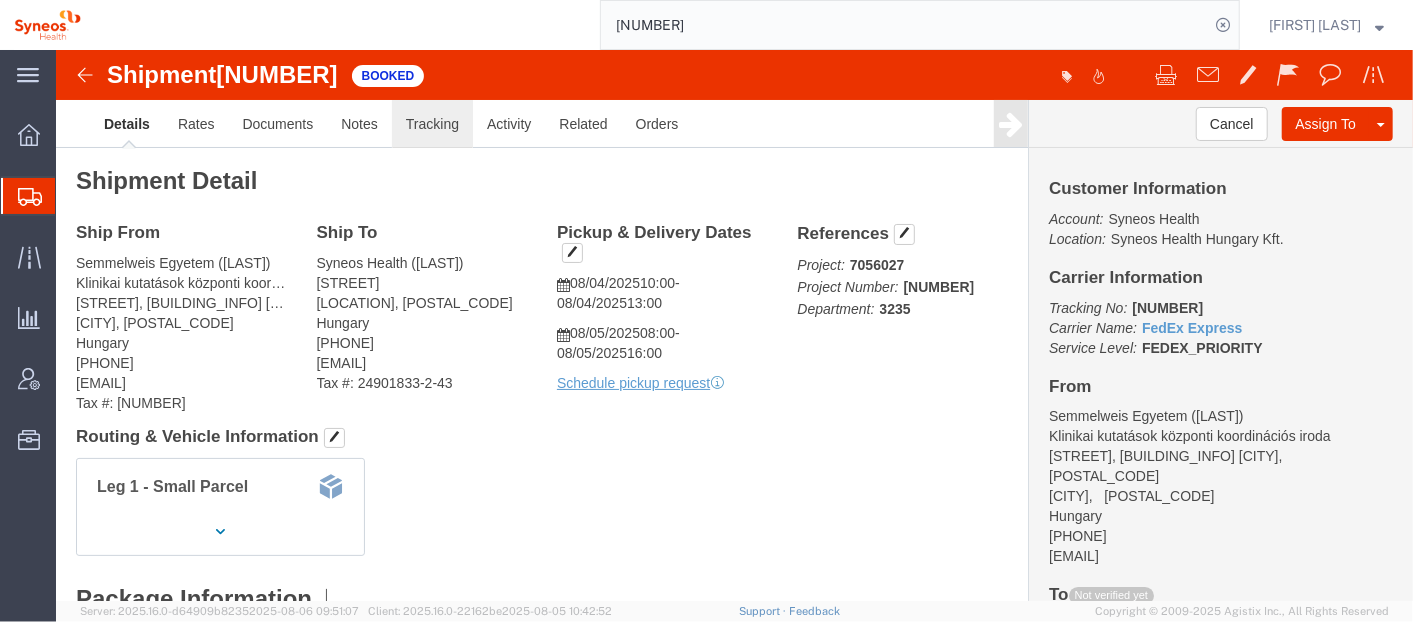 click on "Tracking" 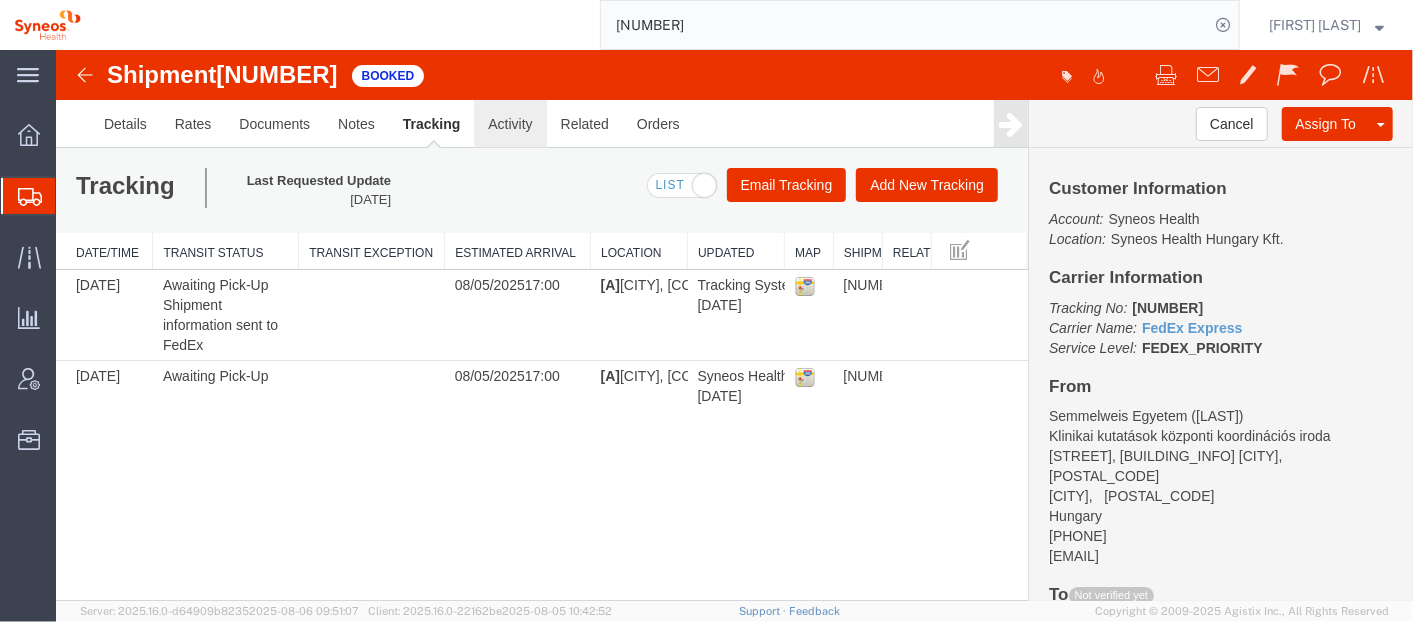 click on "Activity" at bounding box center (509, 123) 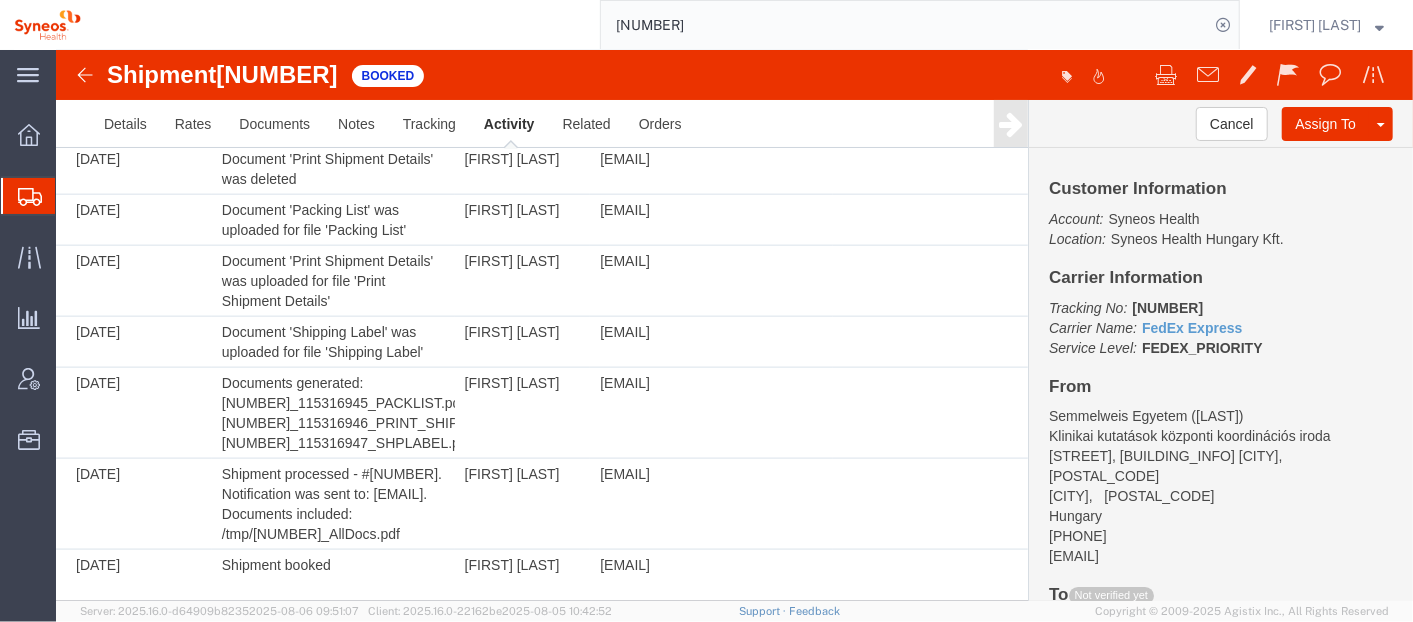 scroll, scrollTop: 1380, scrollLeft: 0, axis: vertical 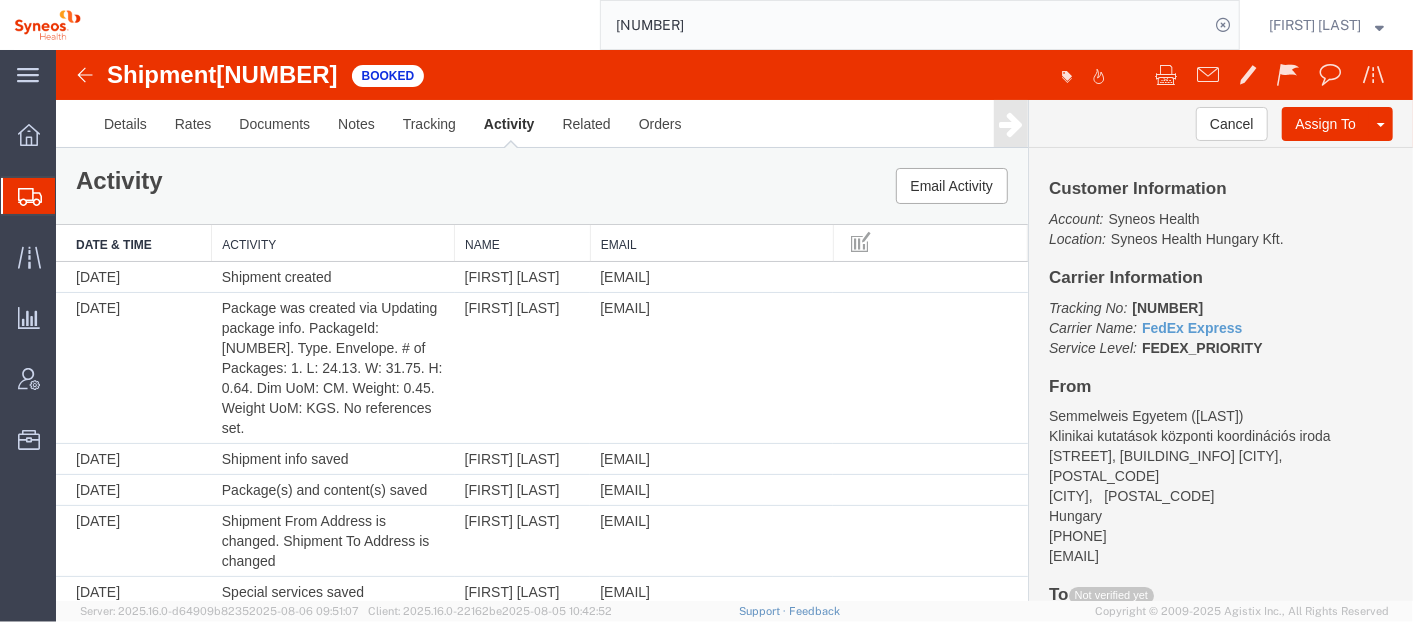 drag, startPoint x: 1401, startPoint y: 474, endPoint x: 1432, endPoint y: 91, distance: 384.25253 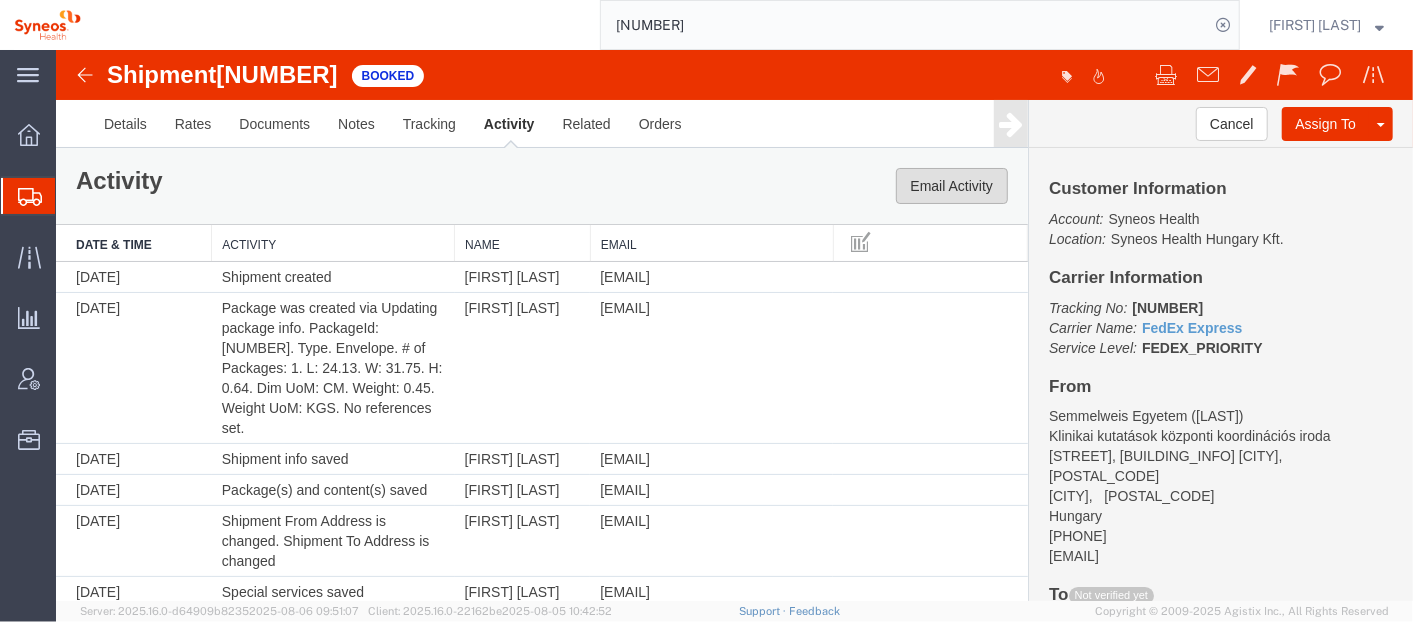 click on "Email Activity" at bounding box center [951, 185] 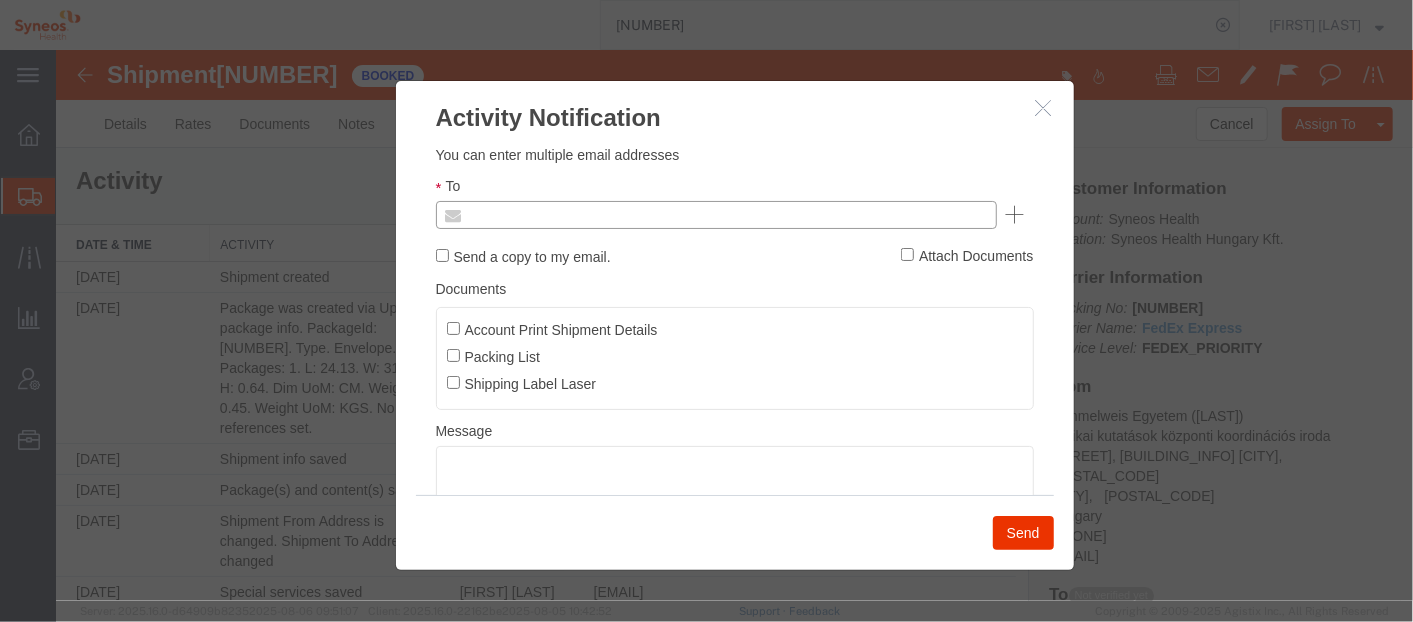 click at bounding box center [580, 214] 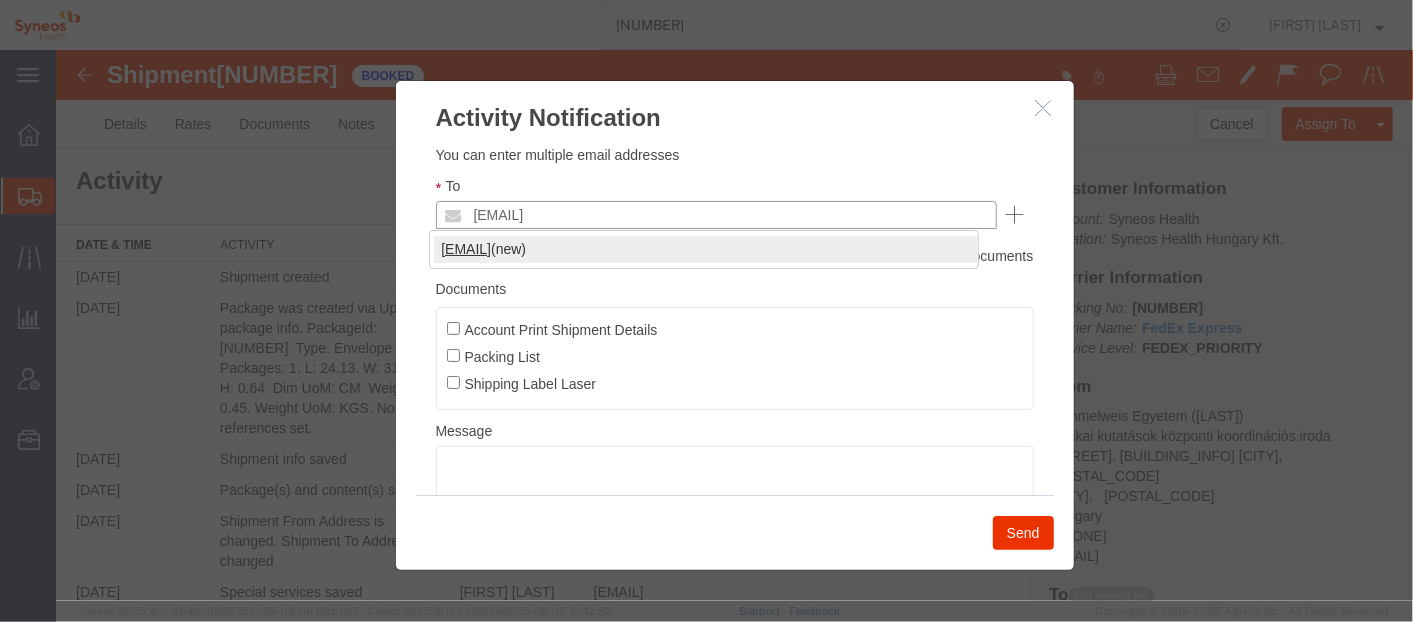 type on "[EMAIL]" 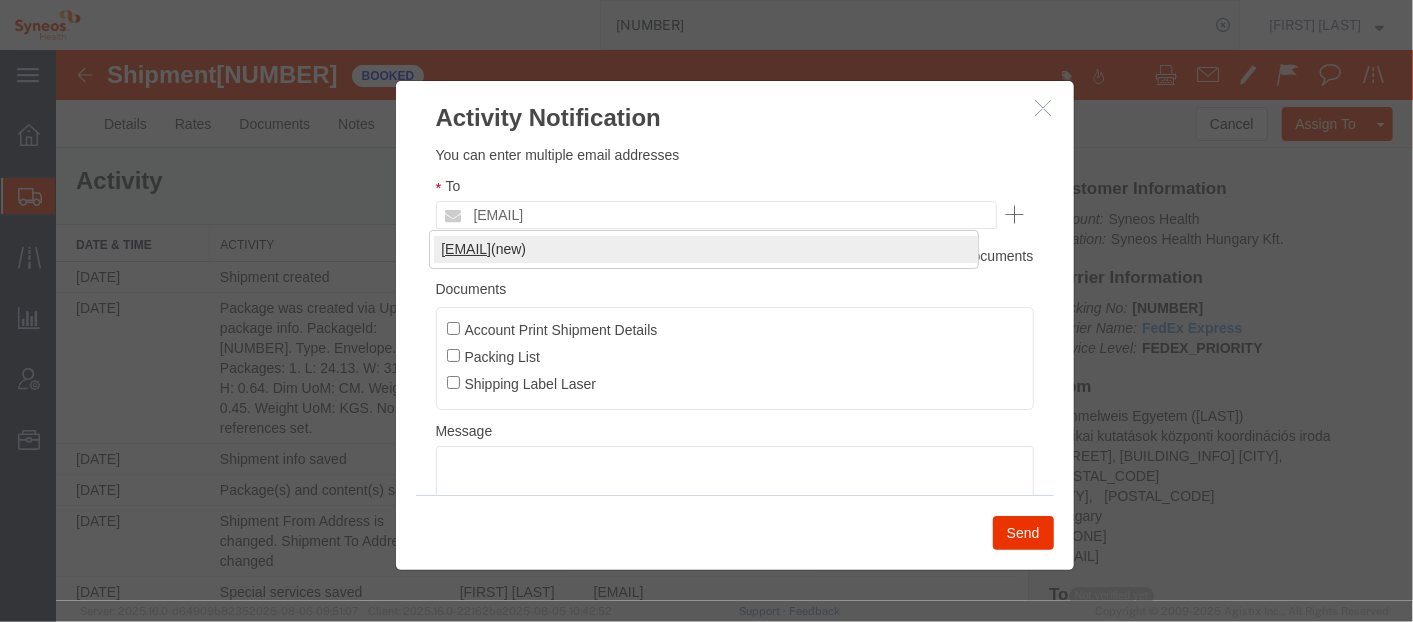 type 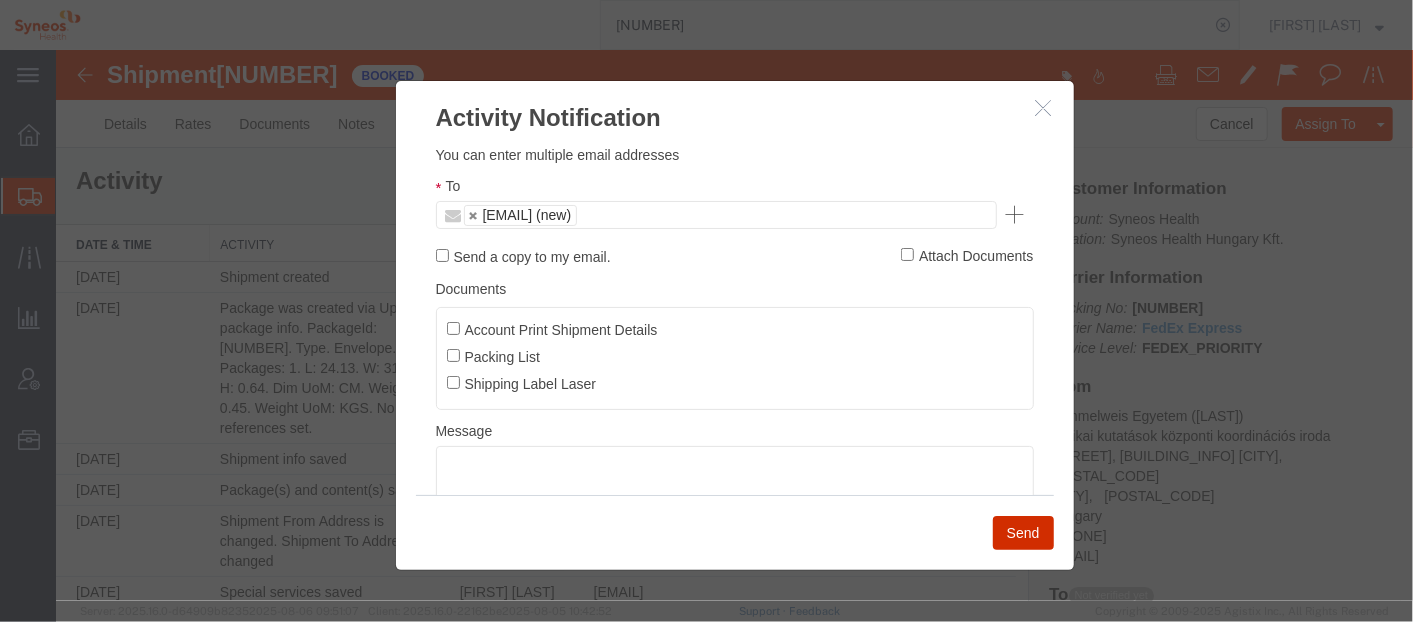 click on "Send" at bounding box center (1022, 532) 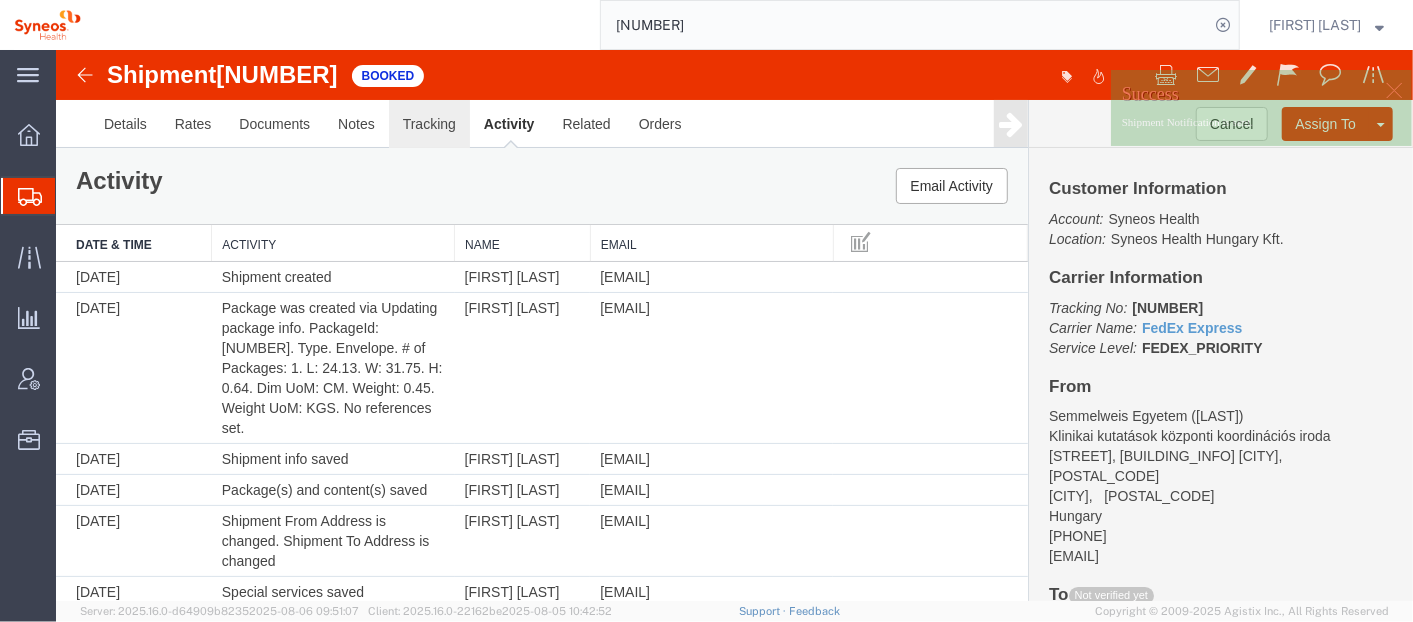 click on "Tracking" at bounding box center [428, 123] 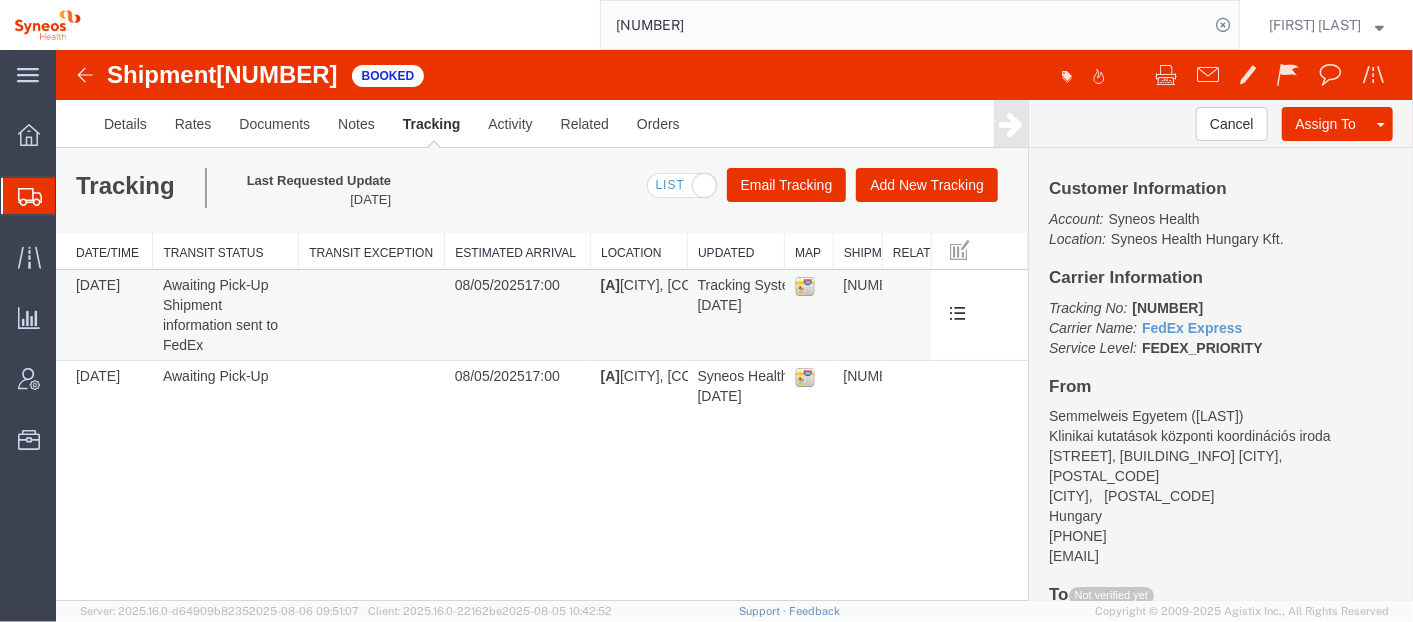 click on "Delete Tracking Edit Tracking" at bounding box center [978, 314] 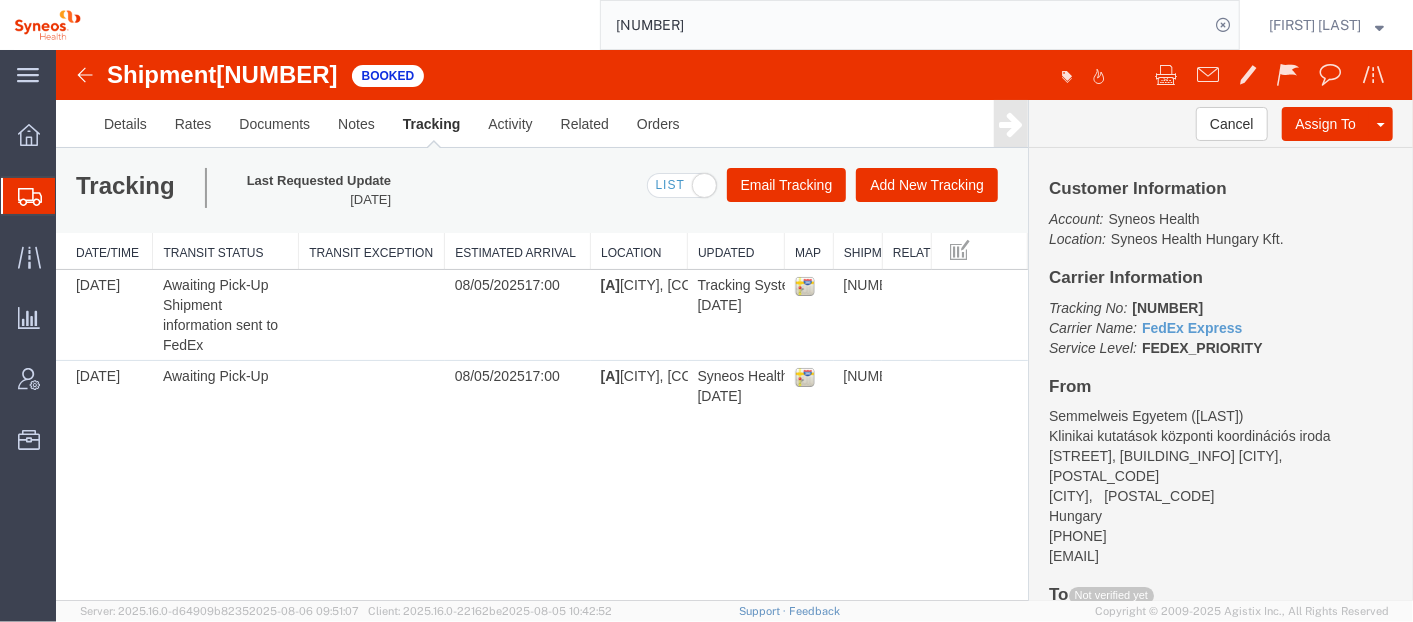 click at bounding box center [55, 49] 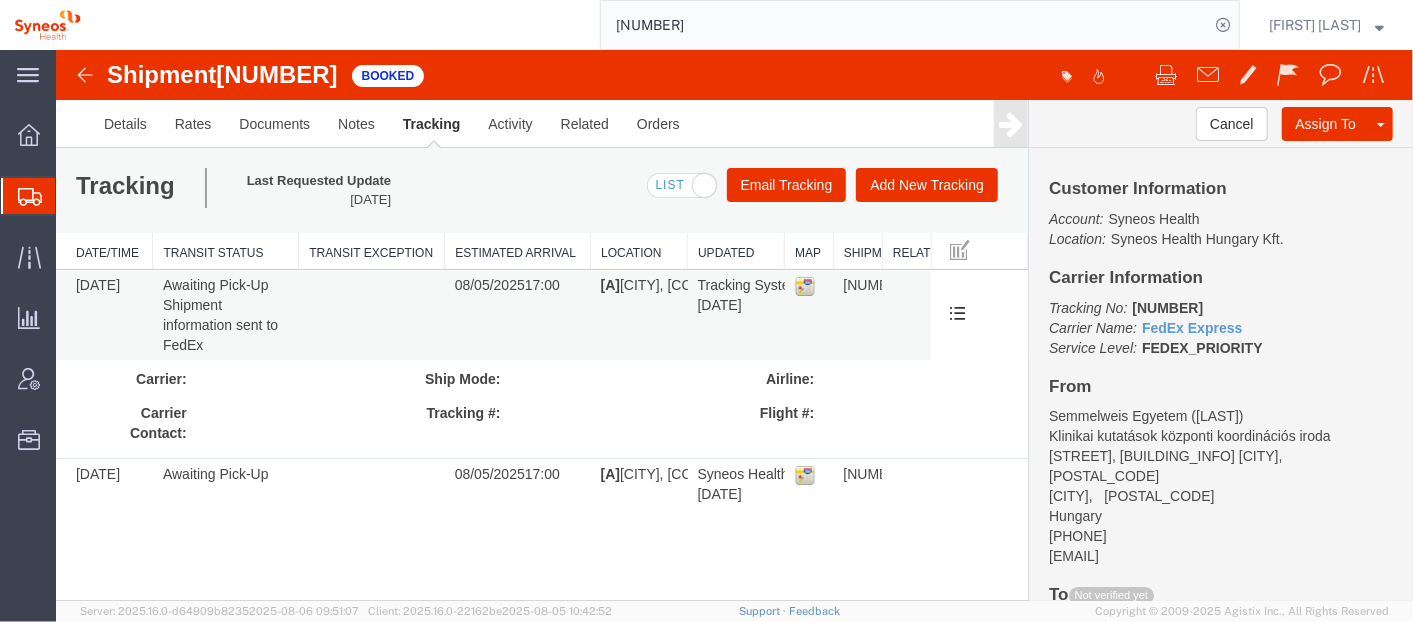 click on "08/01/2025  14:31" at bounding box center [97, 284] 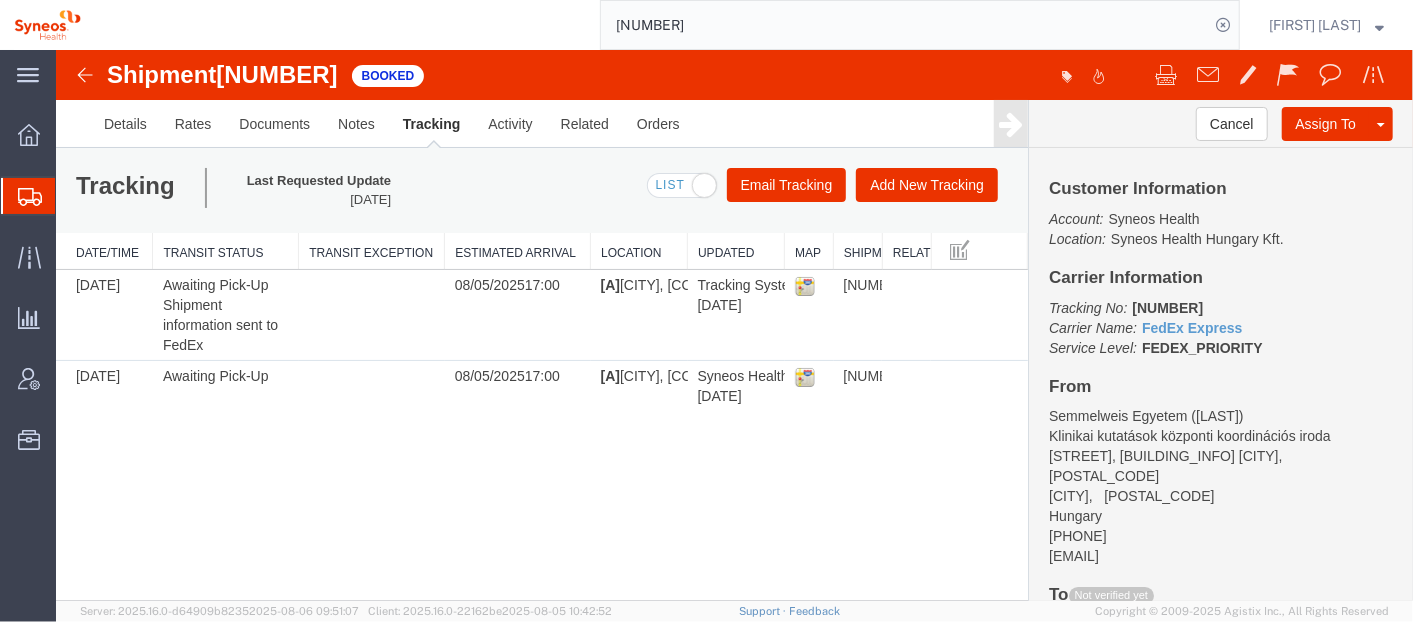 click on "Shipment  56375198 2
of
2   Booked
Details Rates Documents Notes Tracking Activity Related Orders
Cancel
Assign To
Clone Shipment
Save As Template
Approve DPL Shipment
Customer Information
Account: Syneos Health
Location: Syneos Health Hungary Kft.
Carrier Information
Tracking No: 391676852779
Carrier Name: FedEx Express FedEx Express
Service Level: FEDEX_PRIORITY
From
Semmelweis Egyetem (Karácsony Nikolett)
Klinikai kutatások központi koordinációs iroda Üllői út 26., 2,5 em. Budapest,
1085
Hungary
+36 30 016 4510 karacsony.nikolett@semmelweis.hu
To
Not verified yet
Syneos Health (Szabina Toth)
GYERMELYI UTCA 41 Szomor,  2822
Hungary
06704906040 szabina.toth@syneoshealth.com
Other details
Reference: 7056027
Ship Date:" at bounding box center [733, 324] 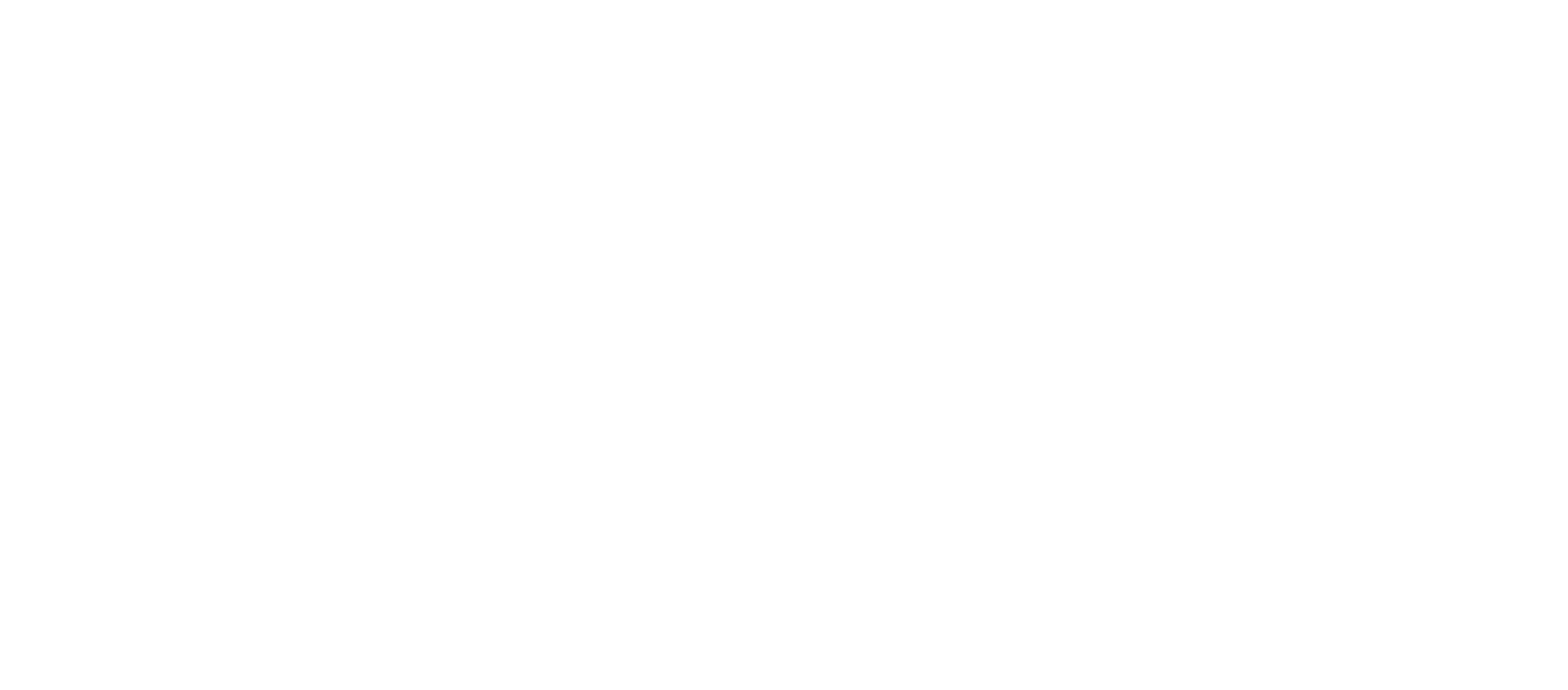 scroll, scrollTop: 0, scrollLeft: 0, axis: both 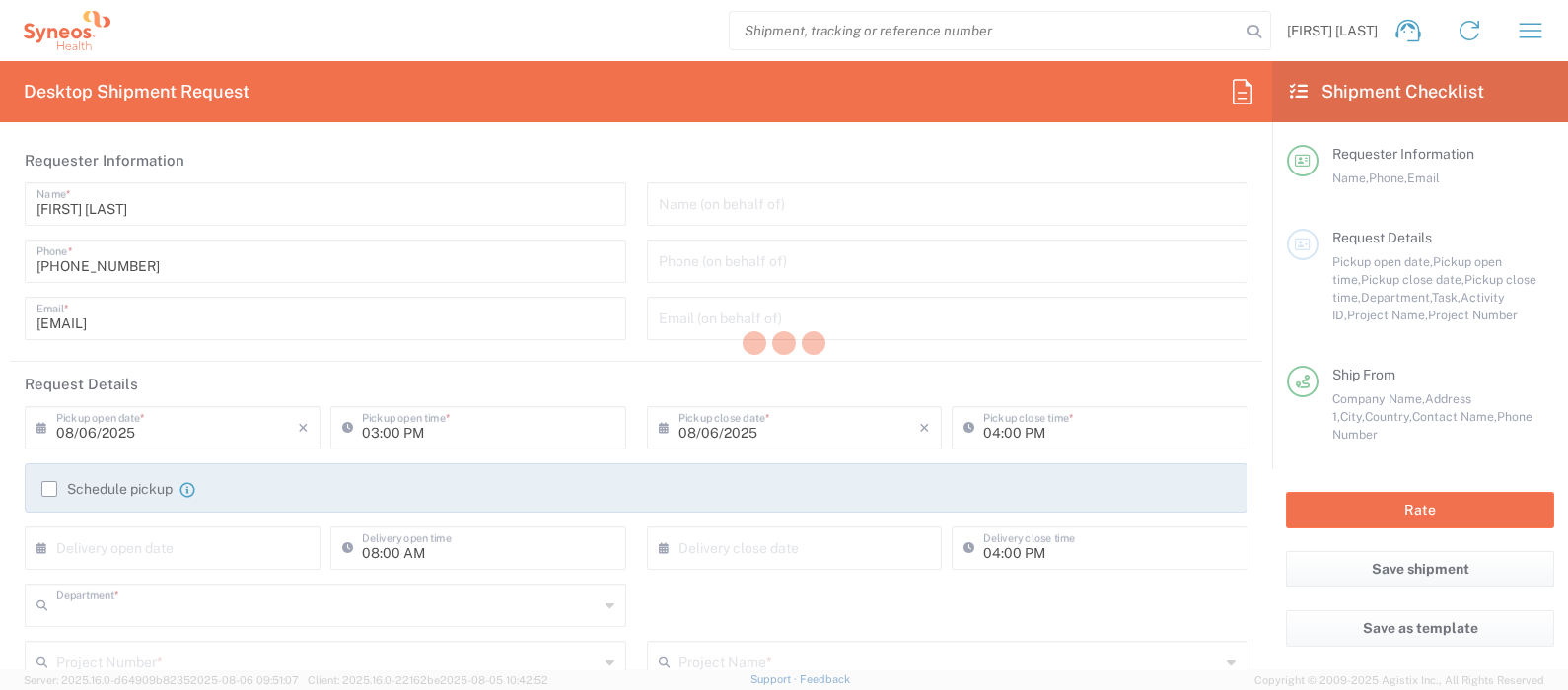 type on "8350" 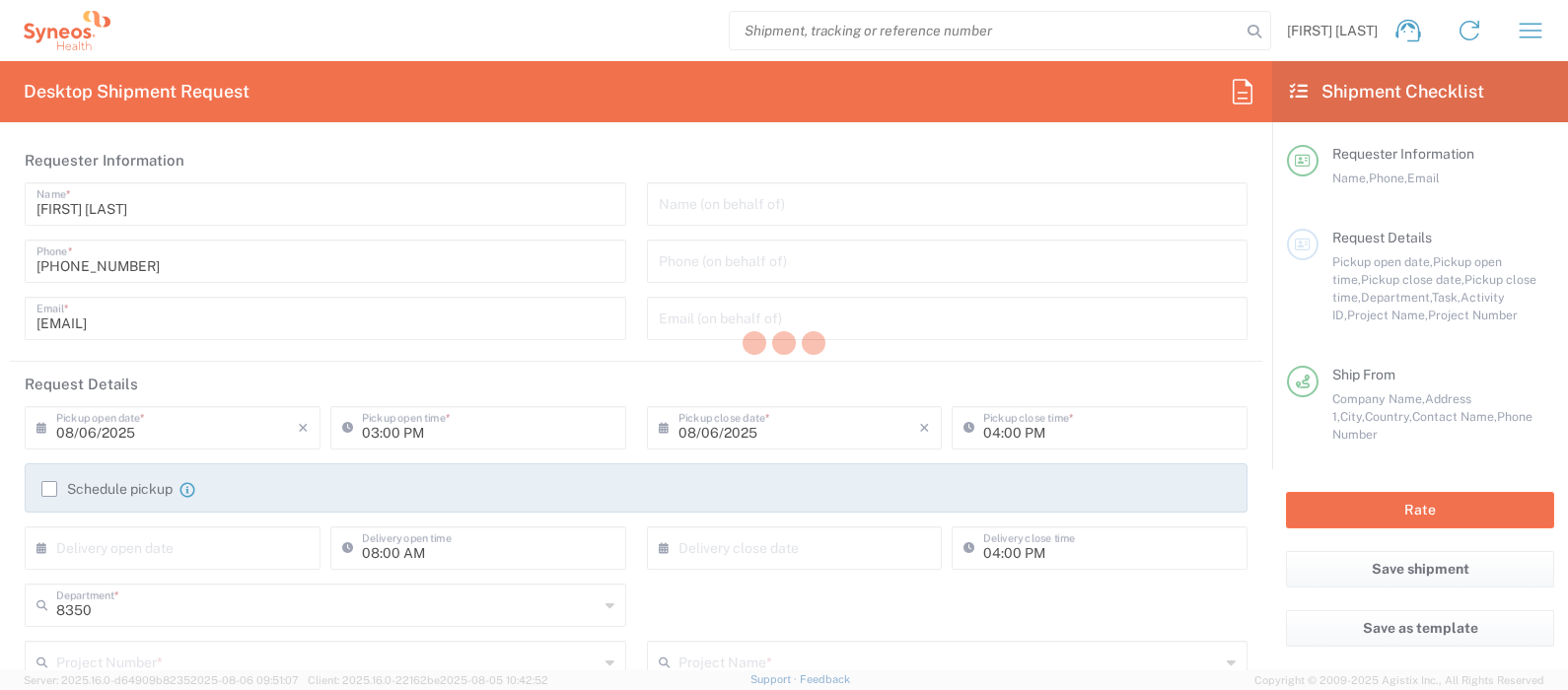 type on "United Kingdom" 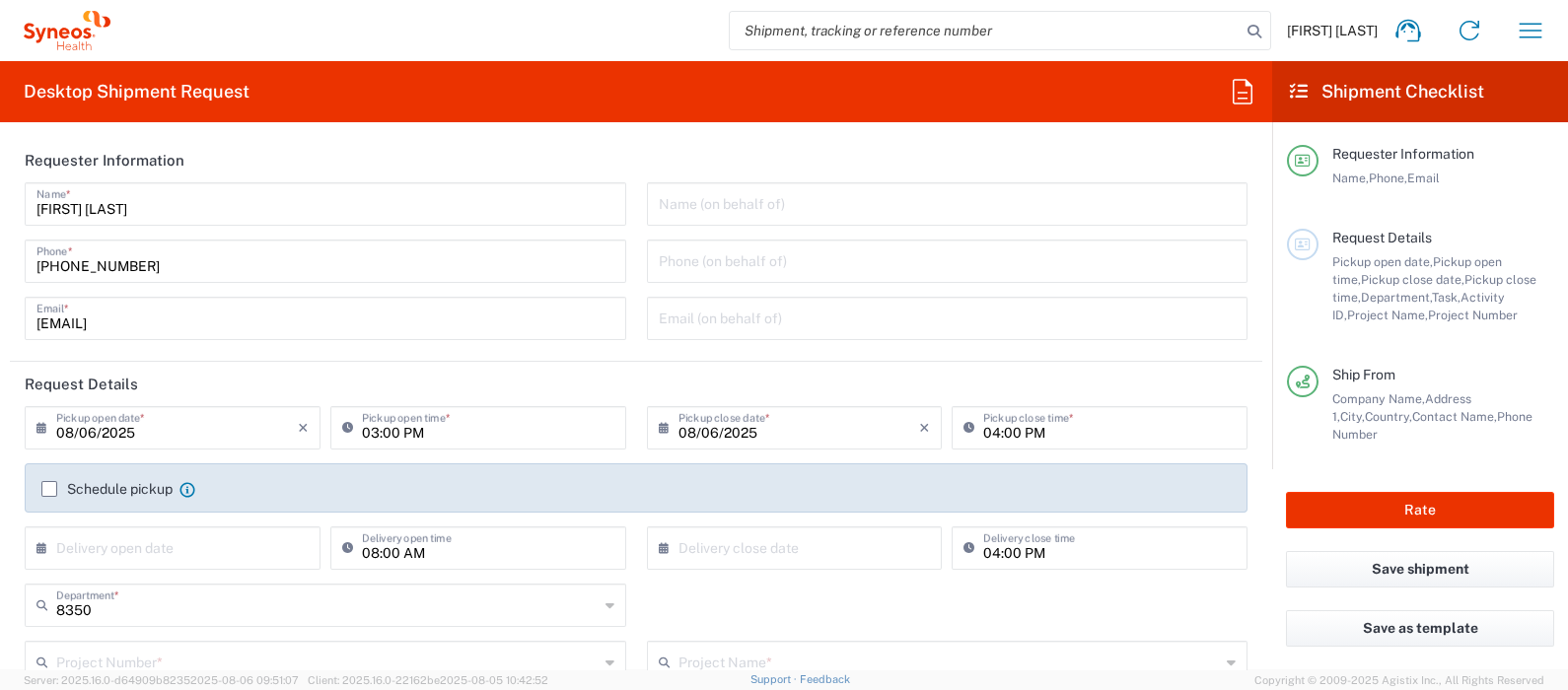 type on "Syneos Health UK Limited" 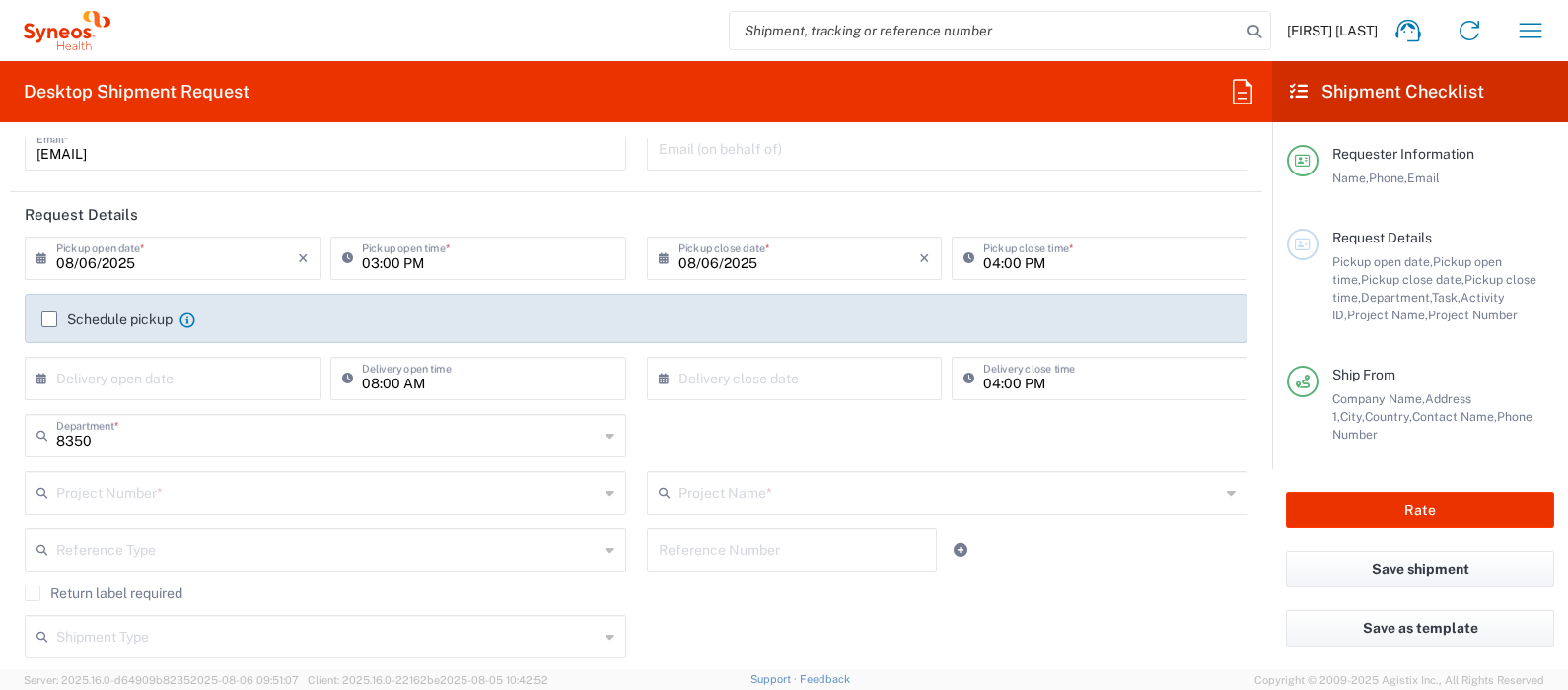 scroll, scrollTop: 175, scrollLeft: 0, axis: vertical 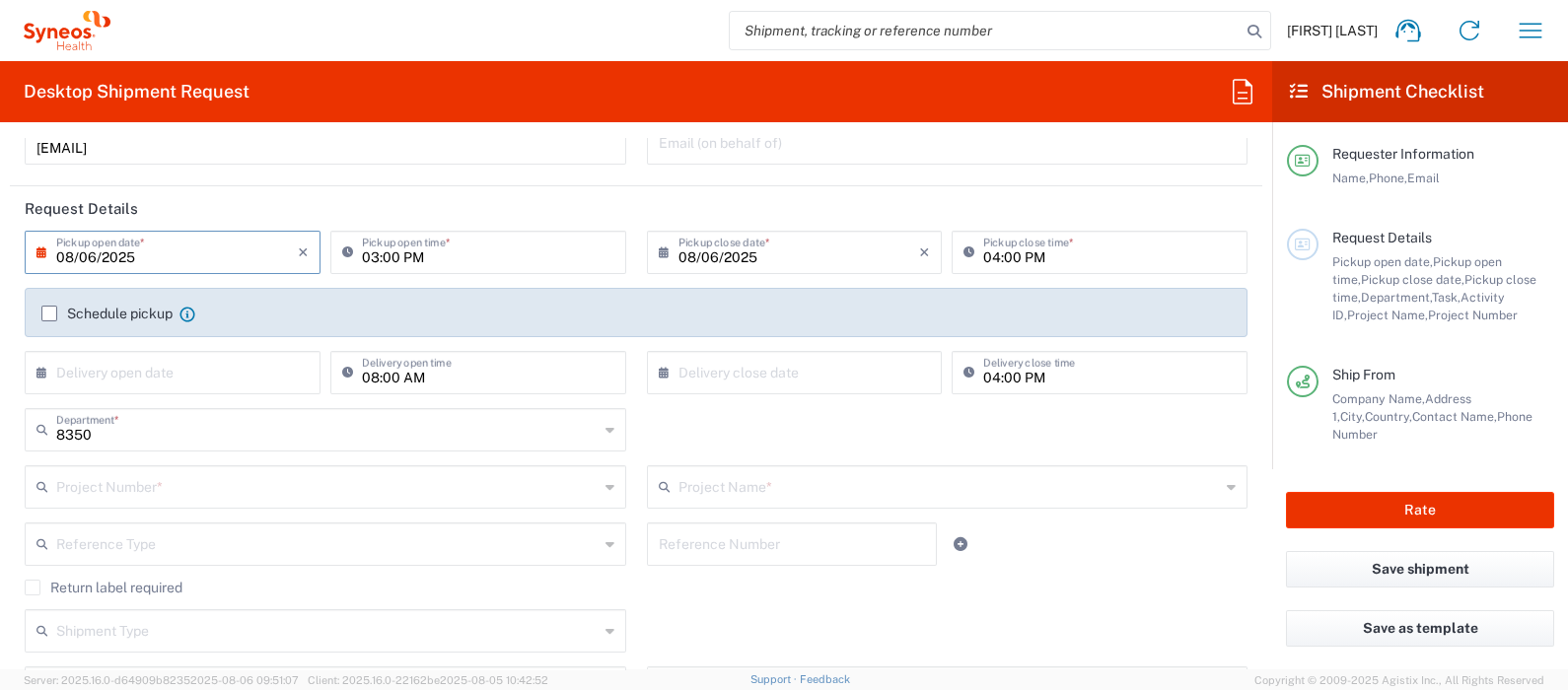 click on "08/06/2025" at bounding box center (177, 250) 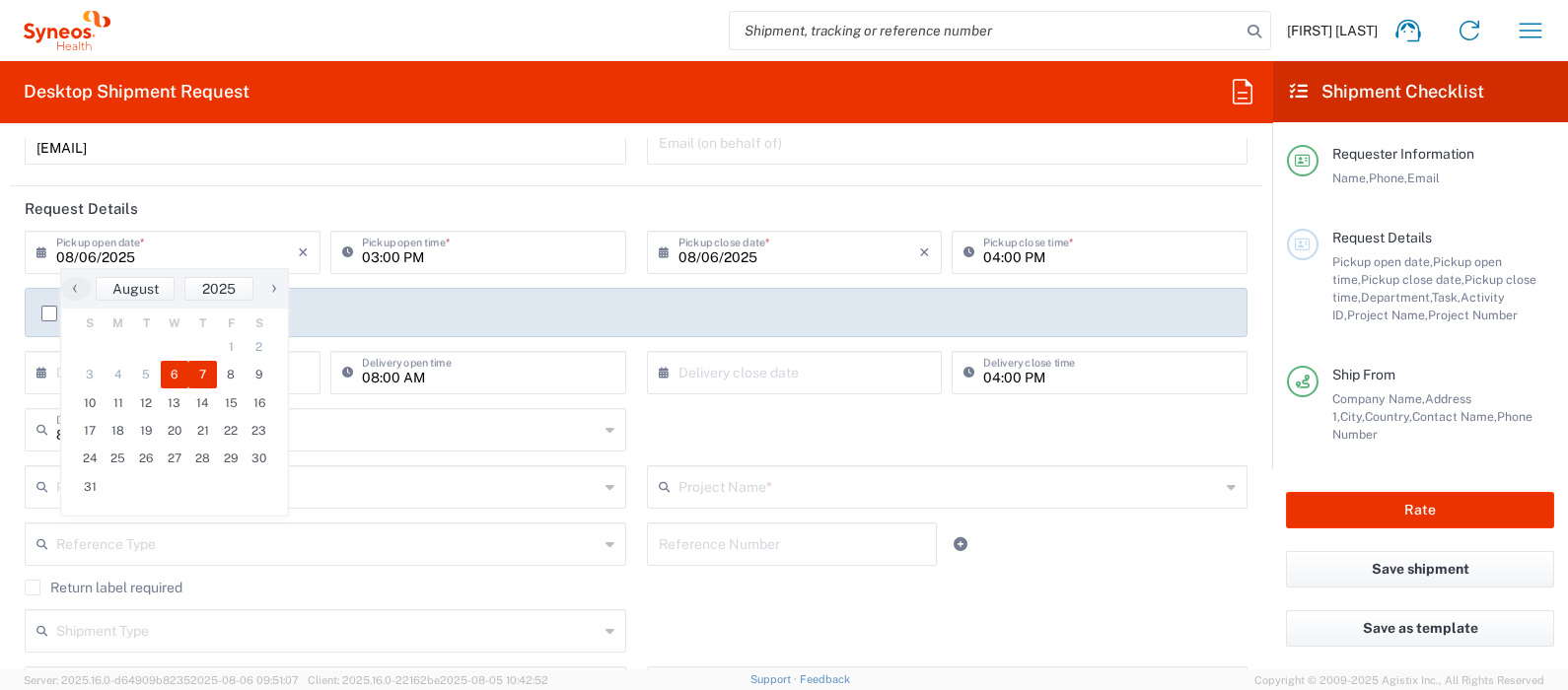 click on "7" 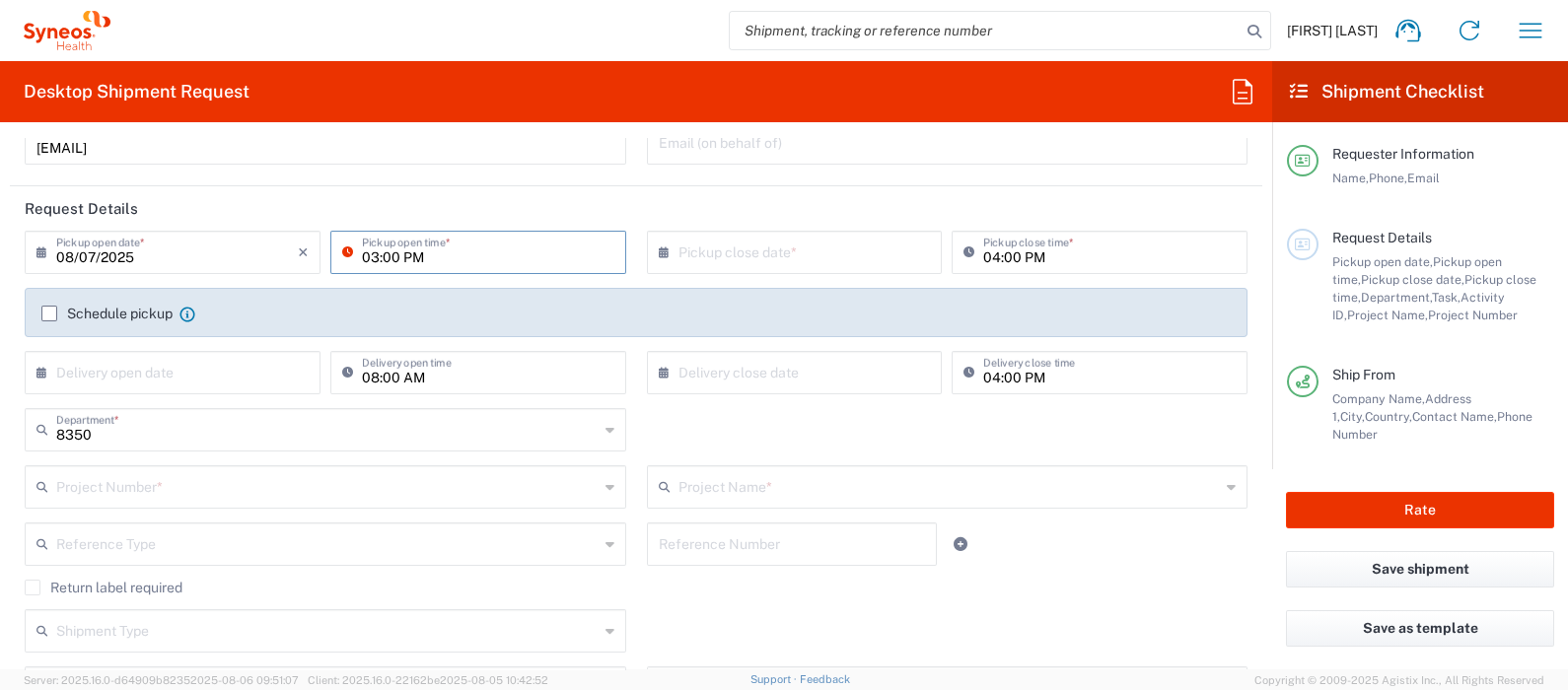 click on "03:00 PM" at bounding box center (488, 250) 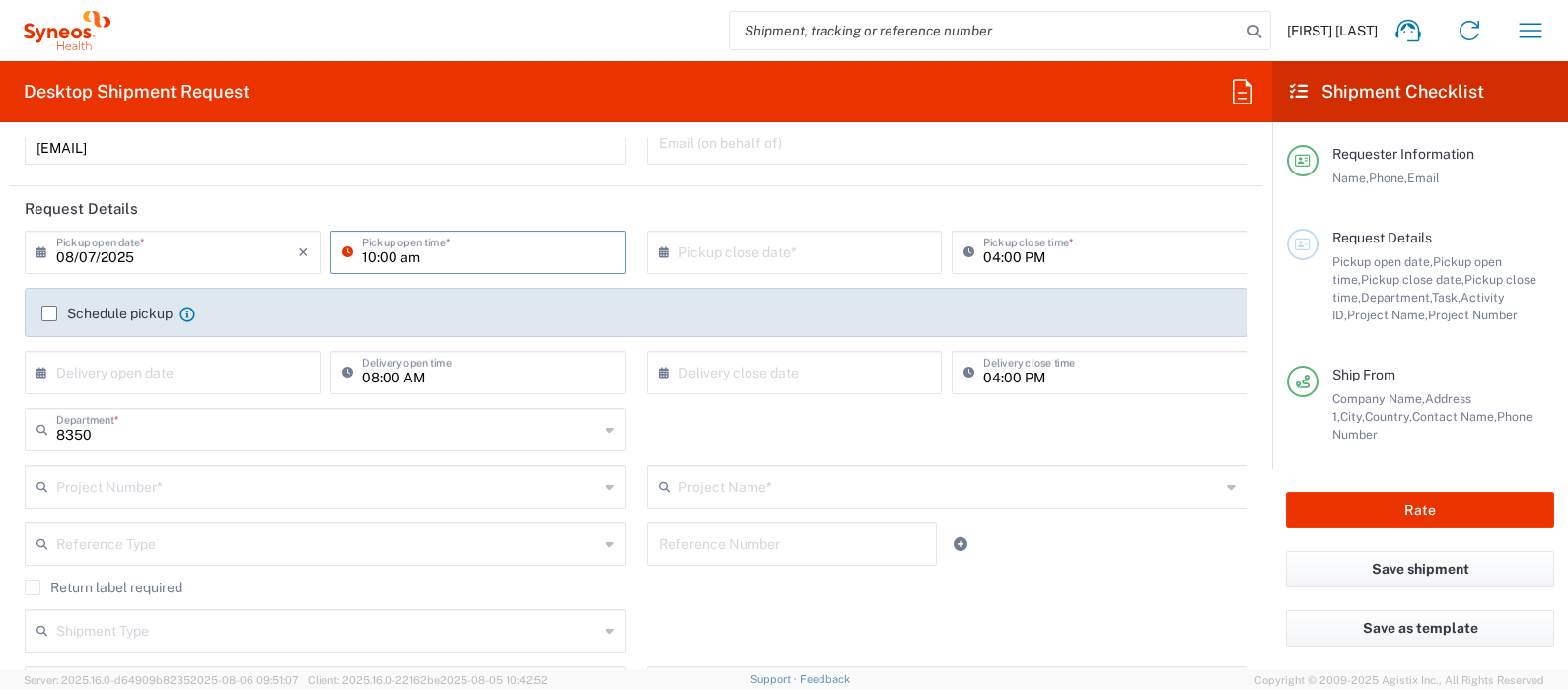 type on "10:00 AM" 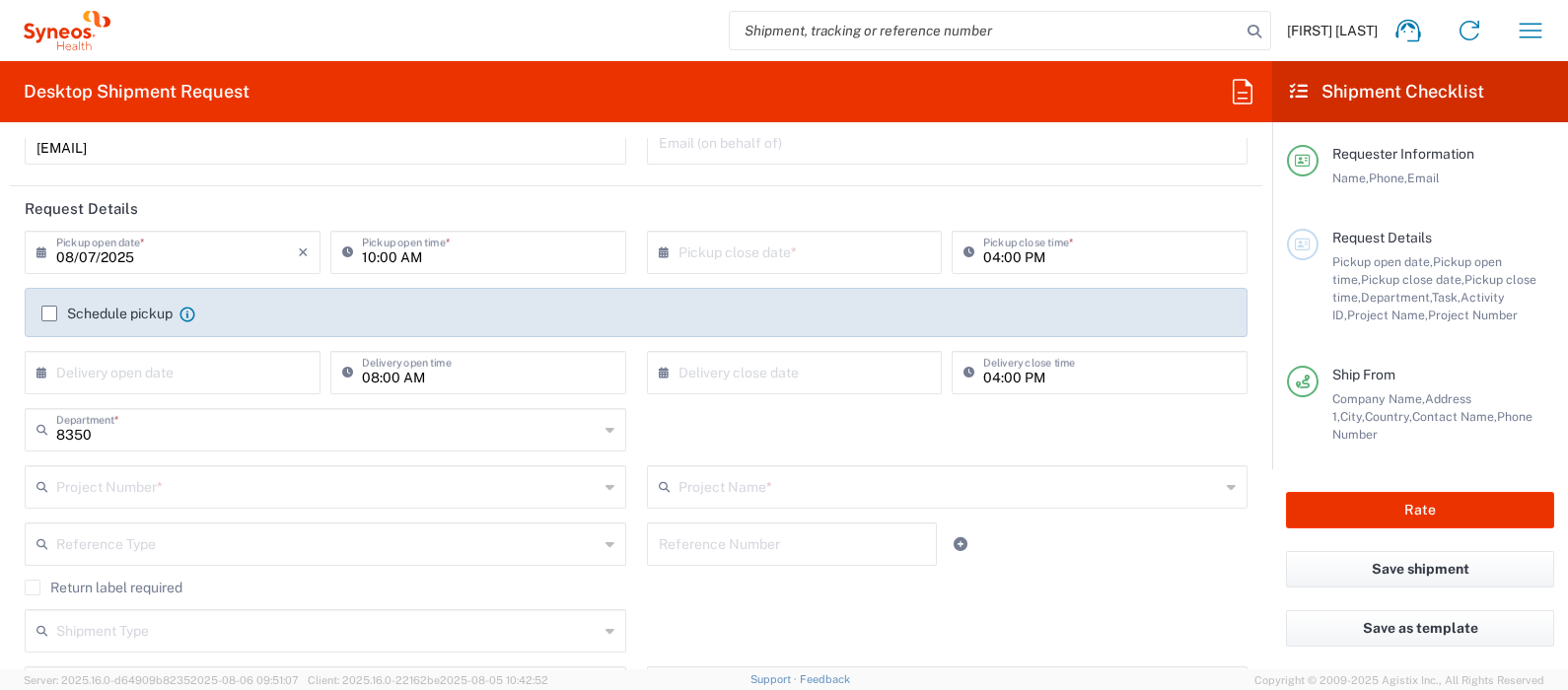 click on "×  Pickup close date  *" 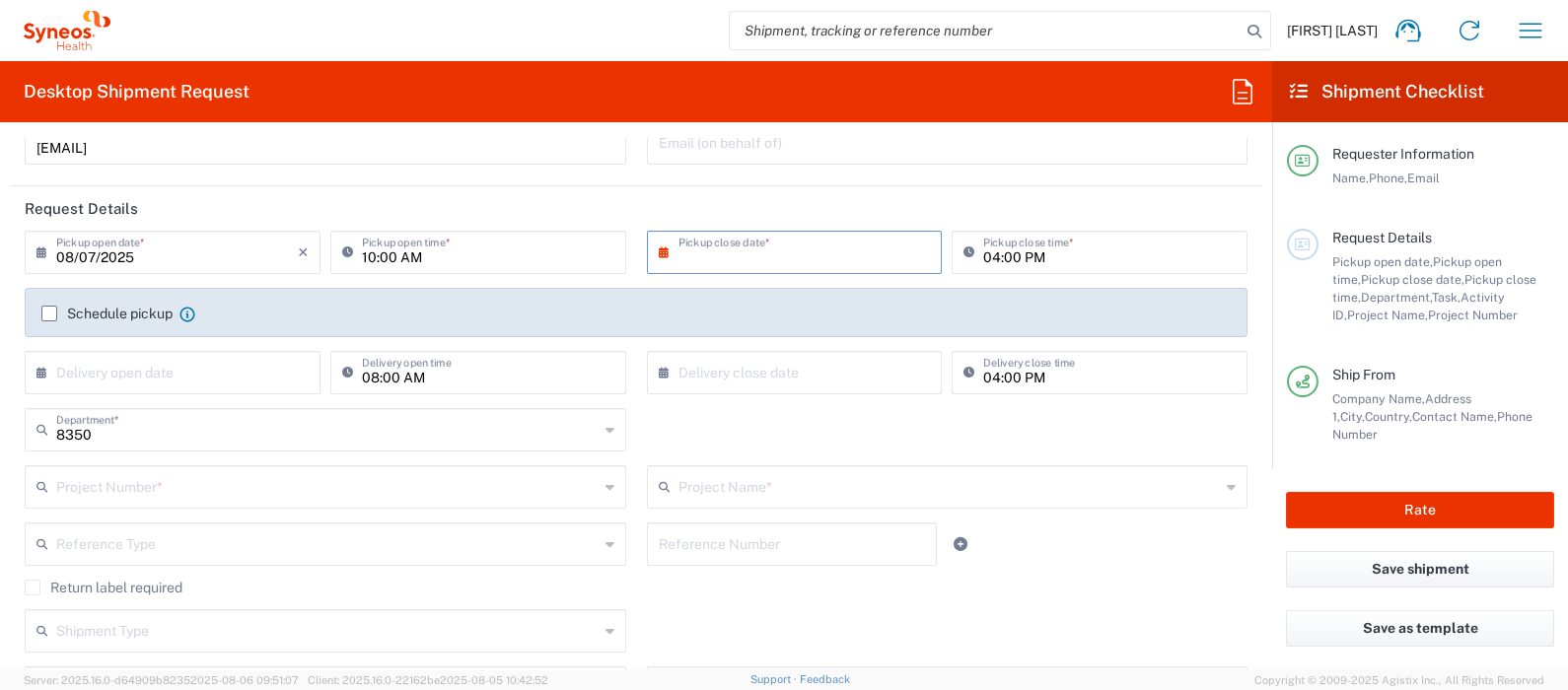 click at bounding box center [799, 250] 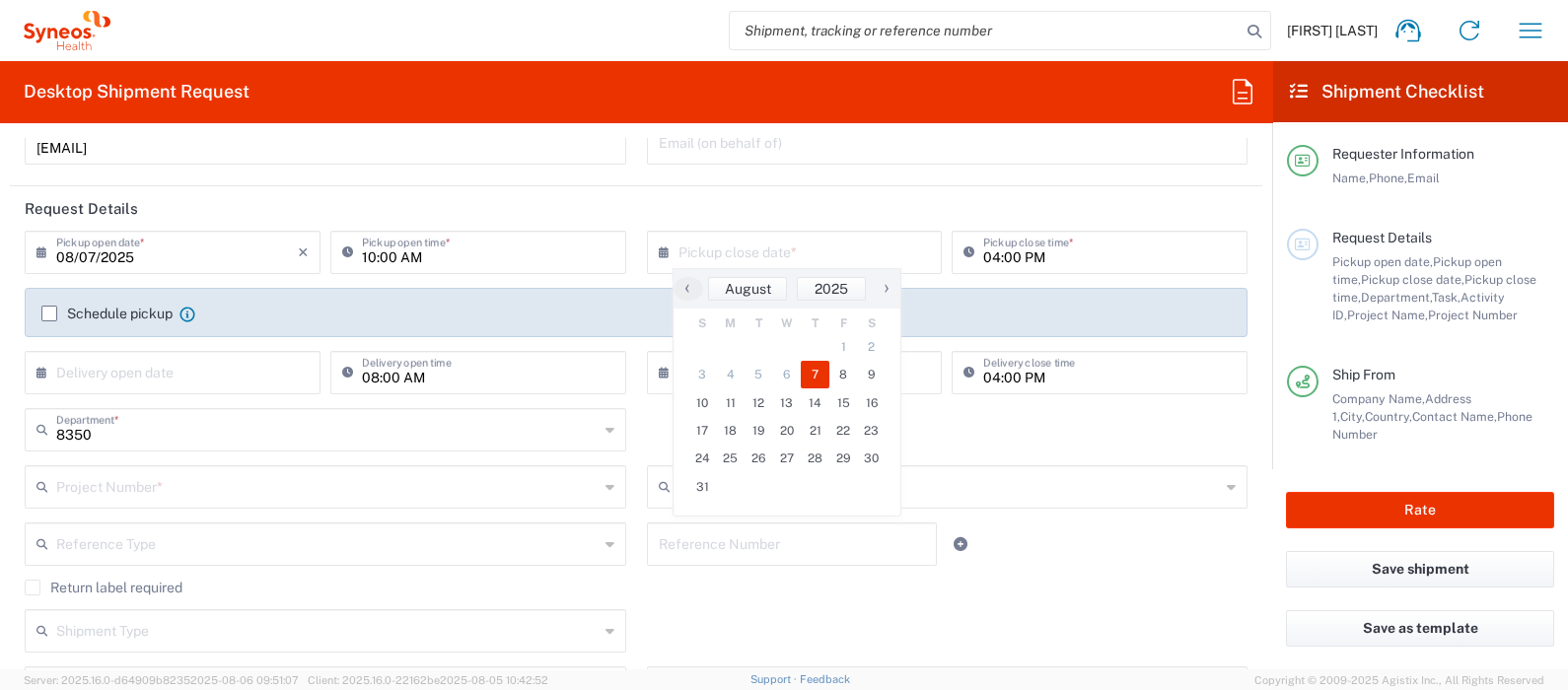 click on "7" 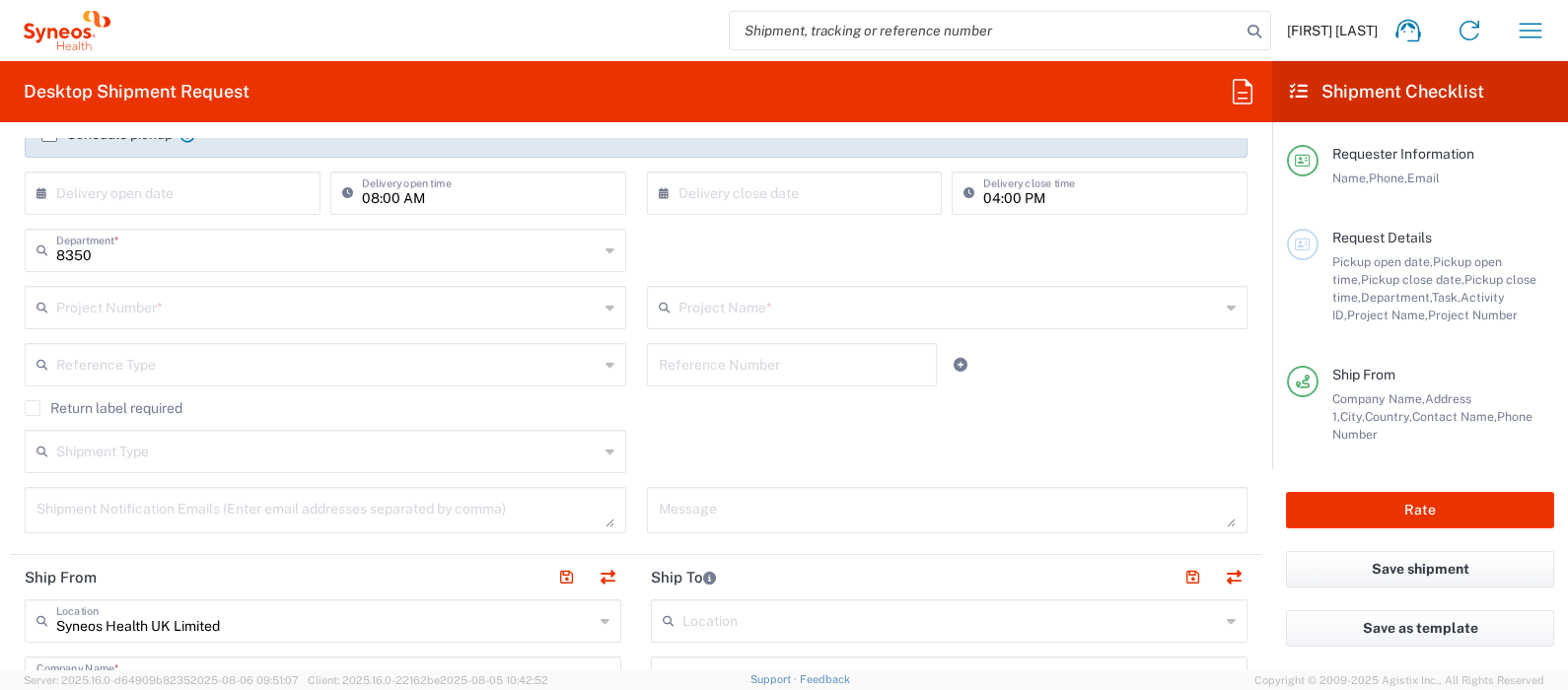 scroll, scrollTop: 371, scrollLeft: 0, axis: vertical 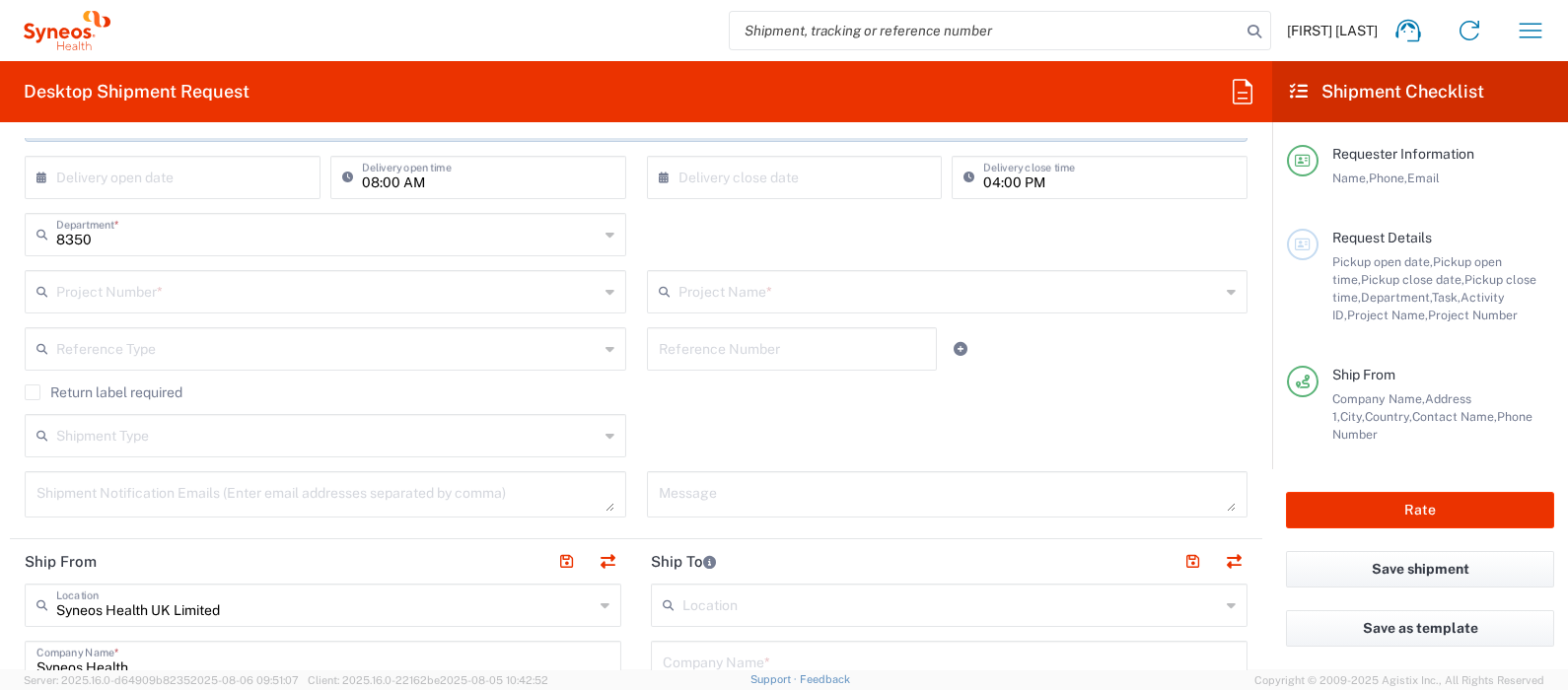 click at bounding box center (327, 290) 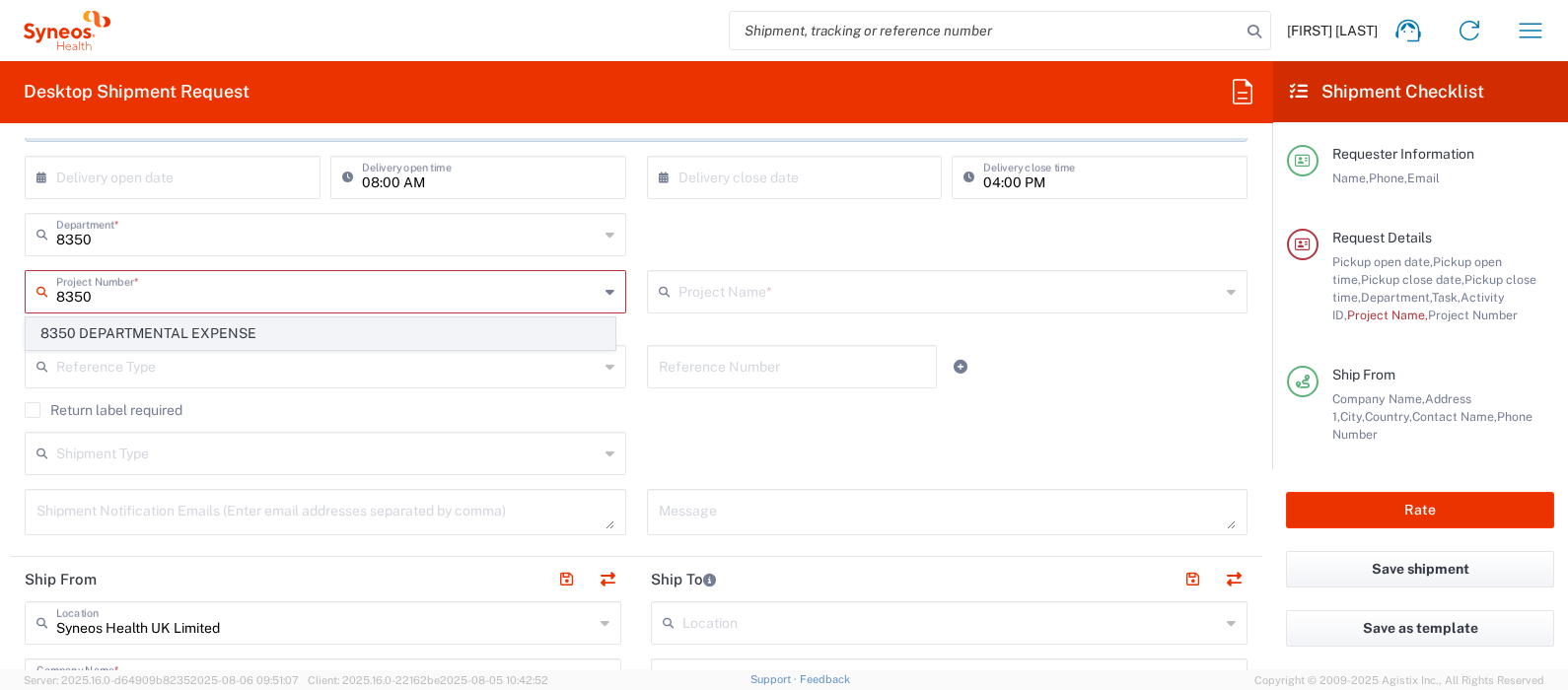 click on "8350 DEPARTMENTAL EXPENSE" 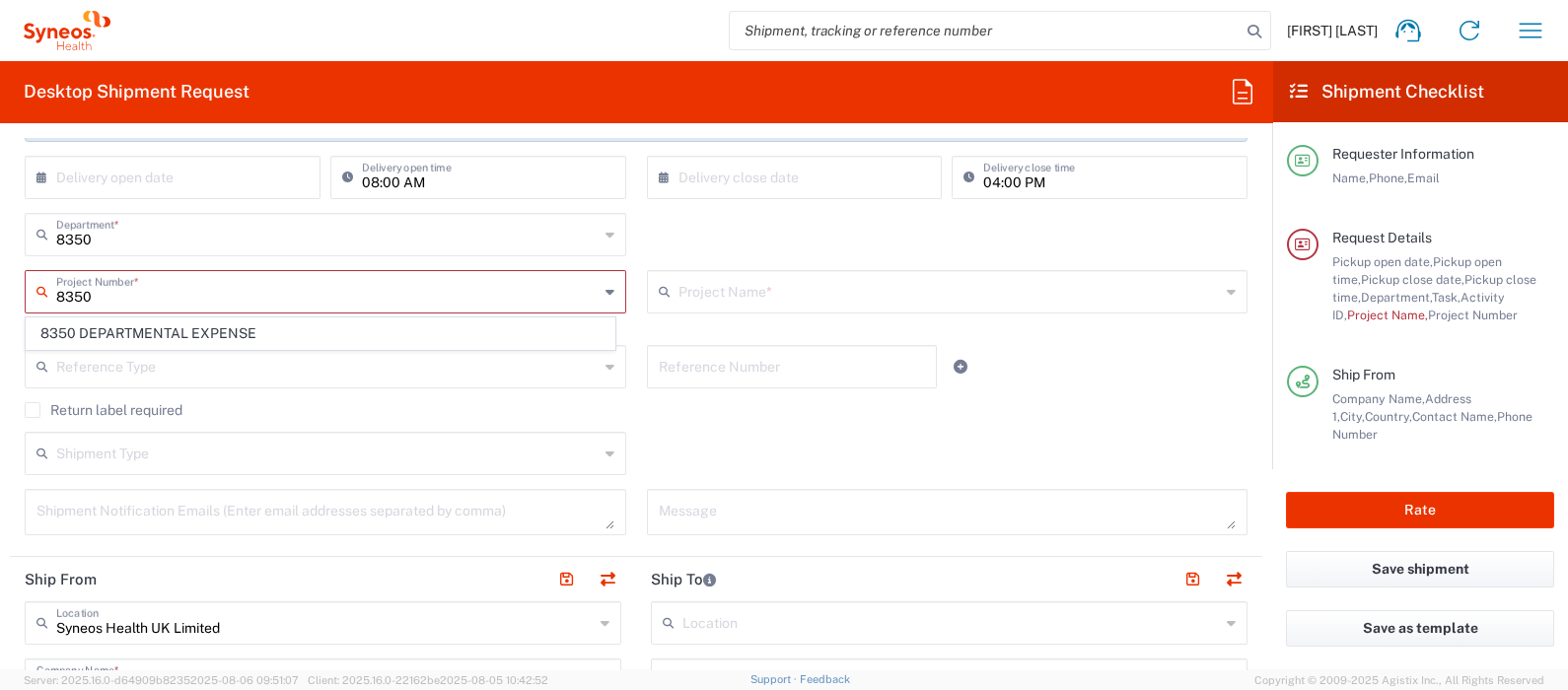 type on "8350 DEPARTMENTAL EXPENSE" 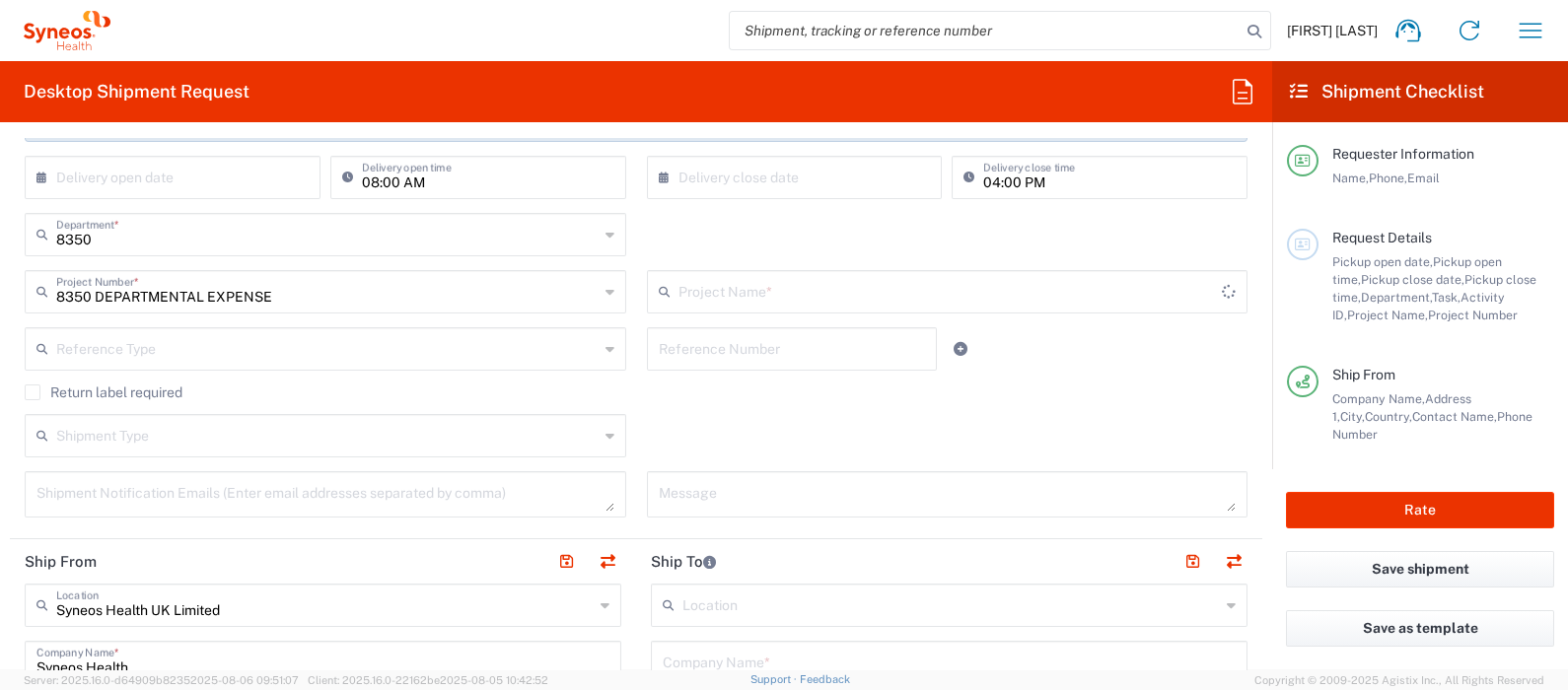 type on "8350 DEPARTMENTAL EXPENSE" 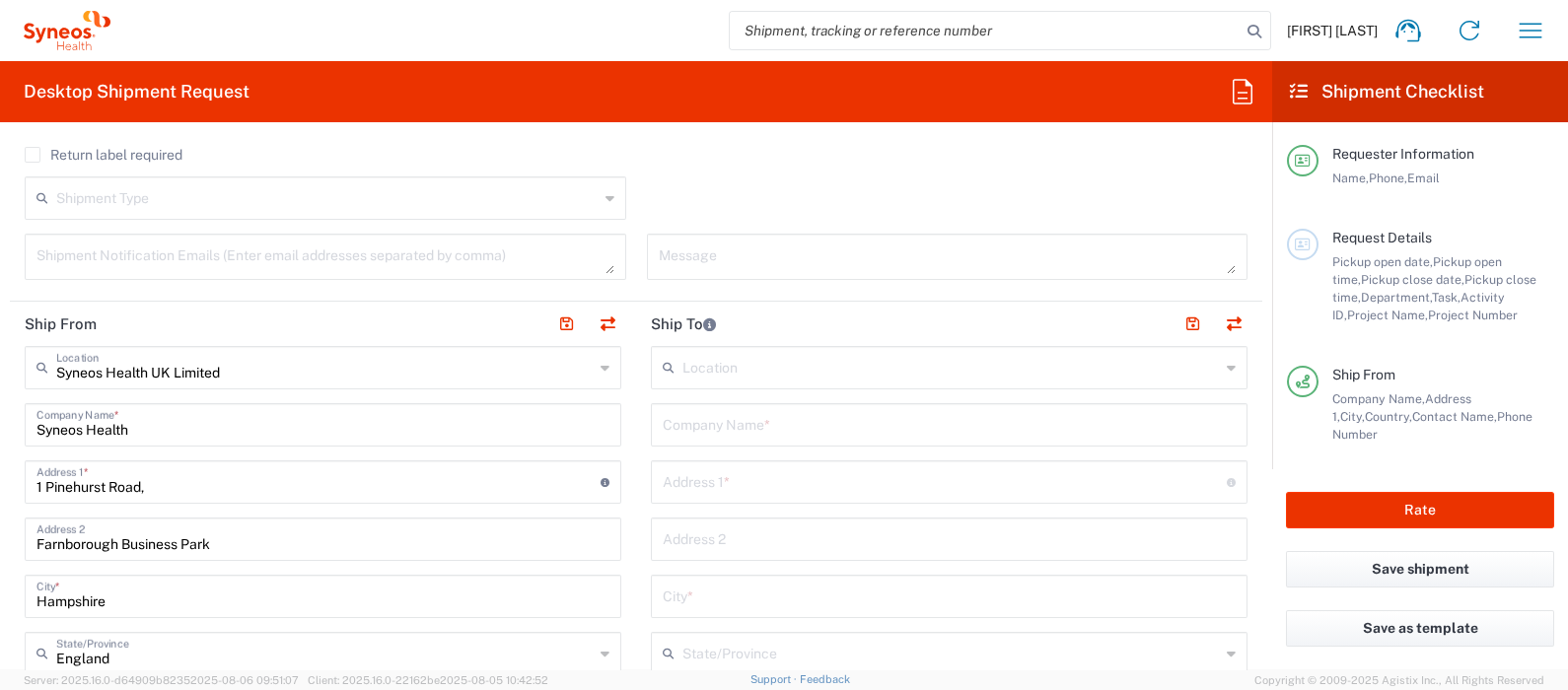 scroll, scrollTop: 629, scrollLeft: 0, axis: vertical 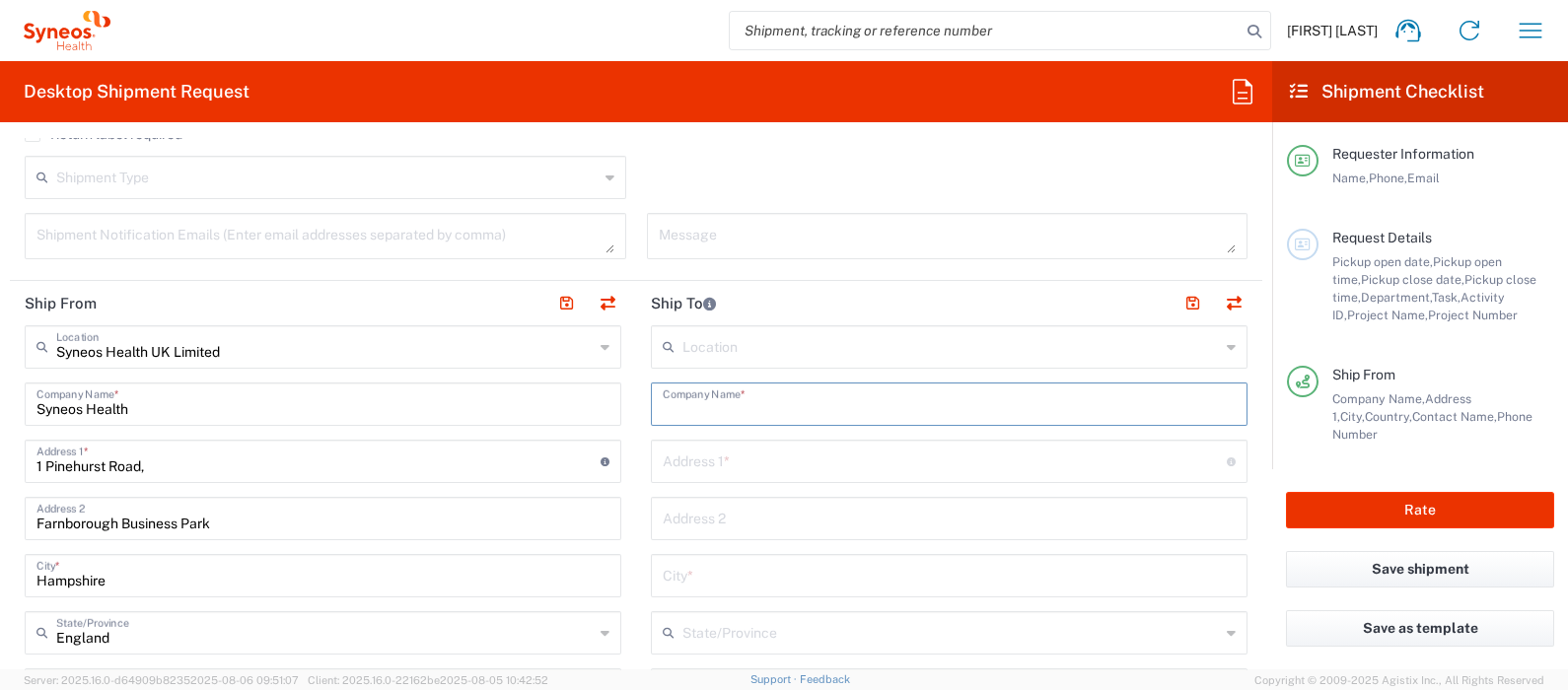 click at bounding box center (949, 402) 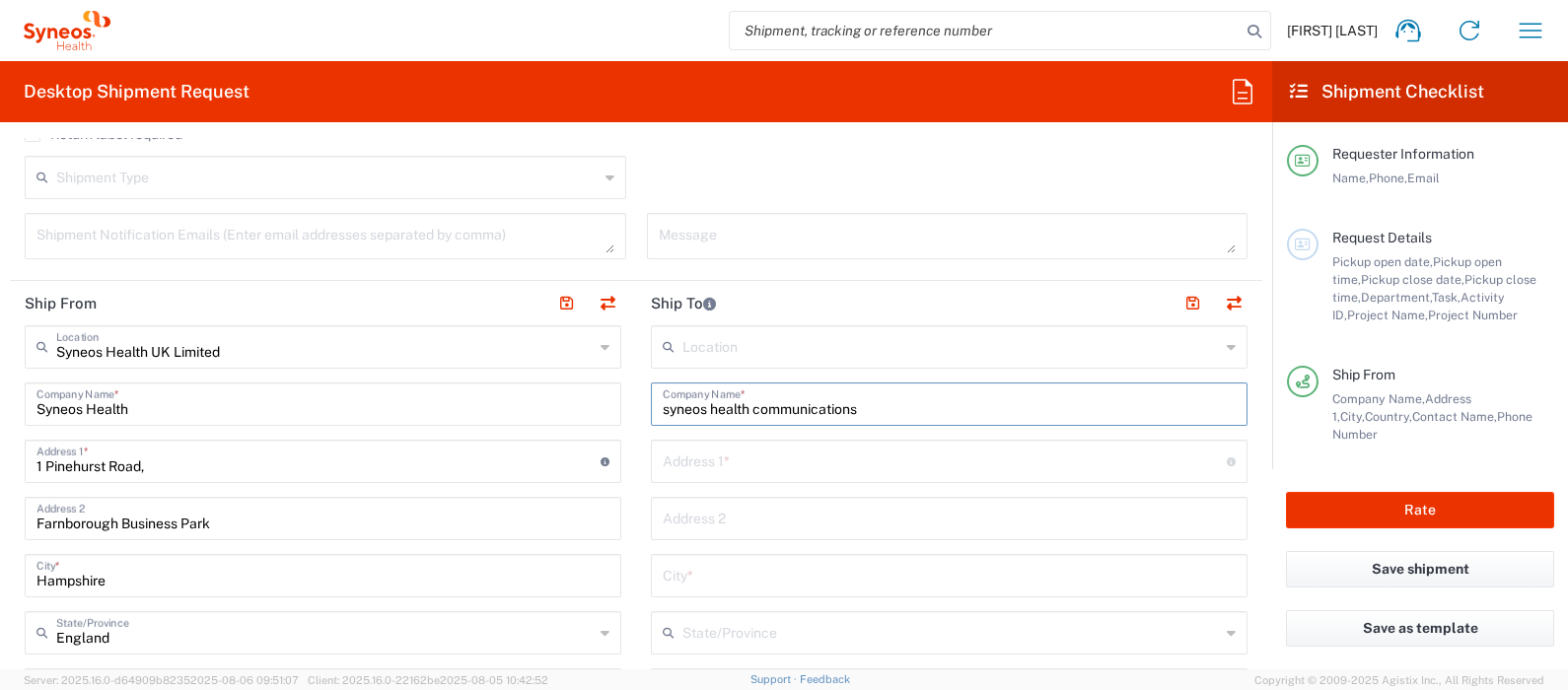 type on "syneos health communications" 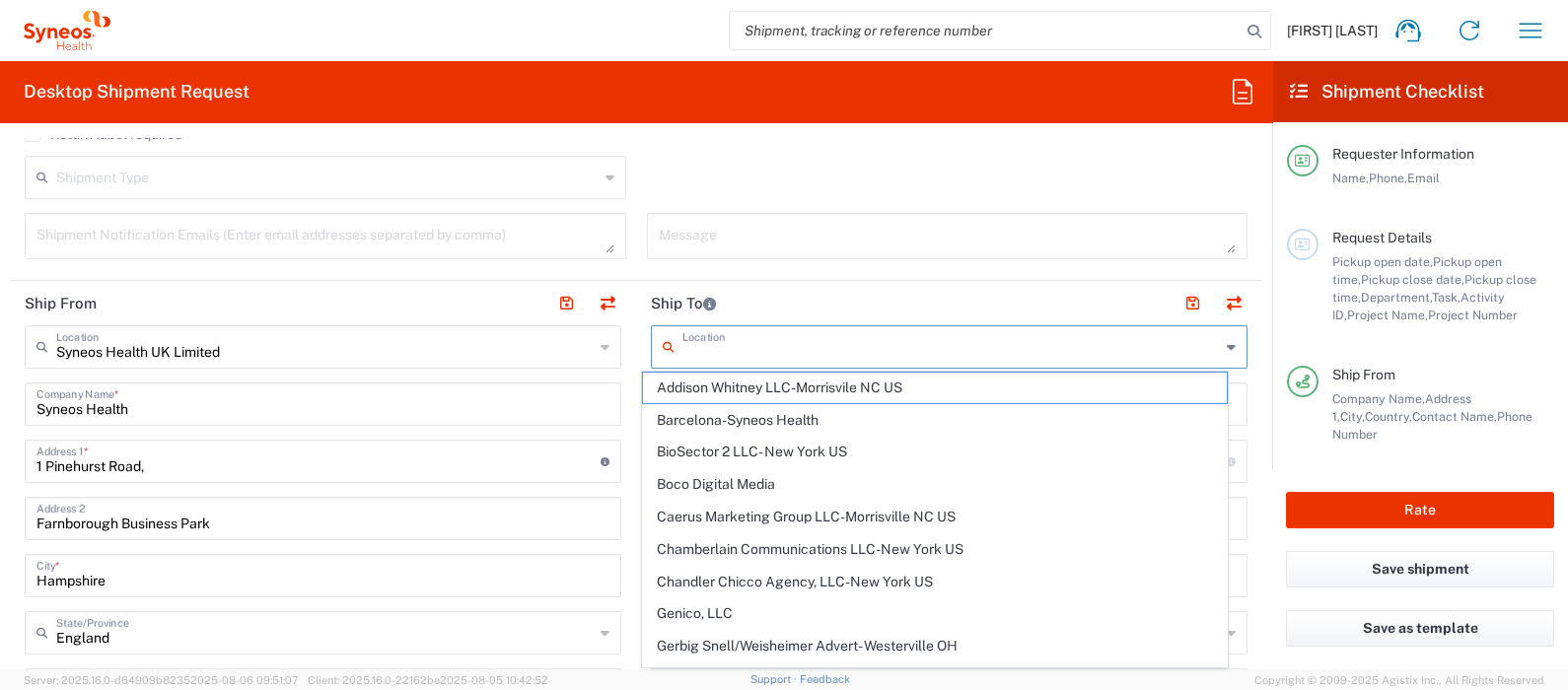 click at bounding box center (951, 345) 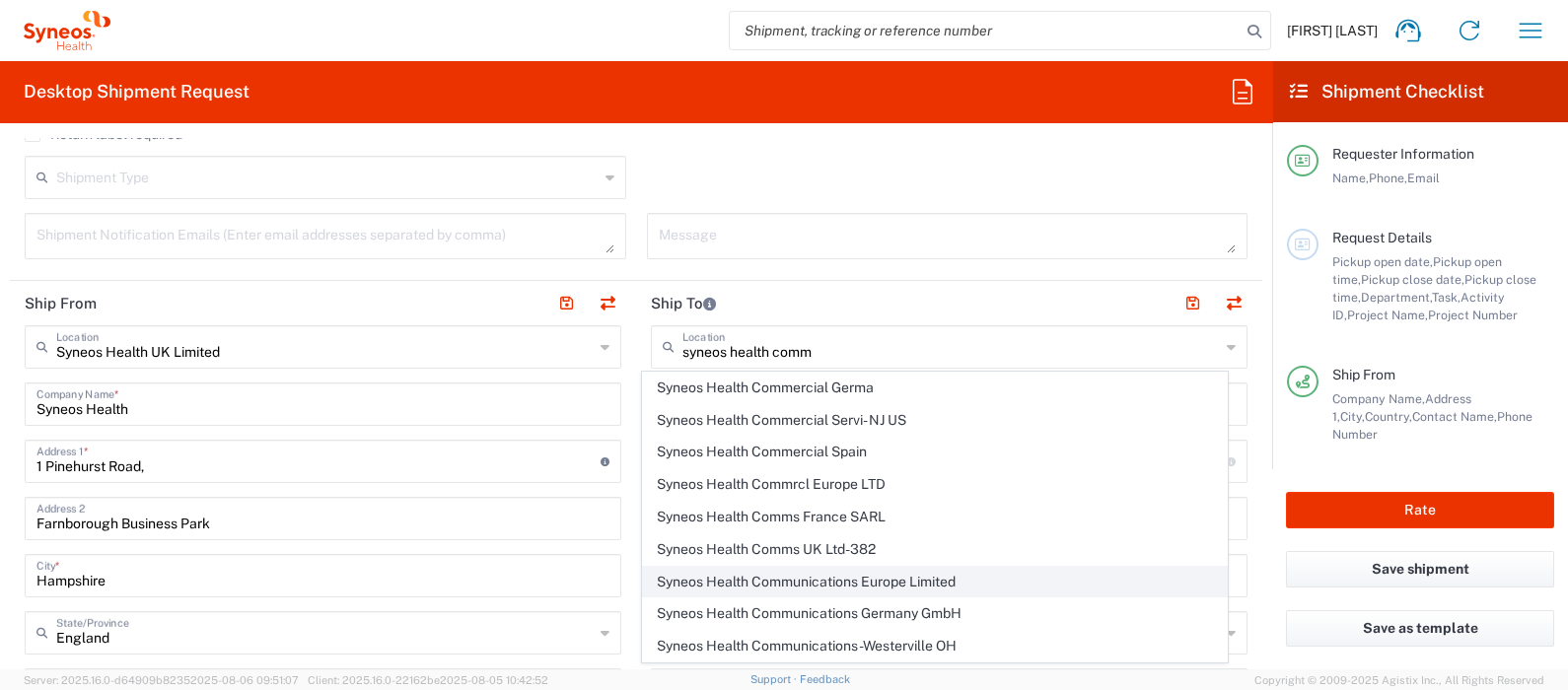 click on "Syneos Health Communications Europe Limited" 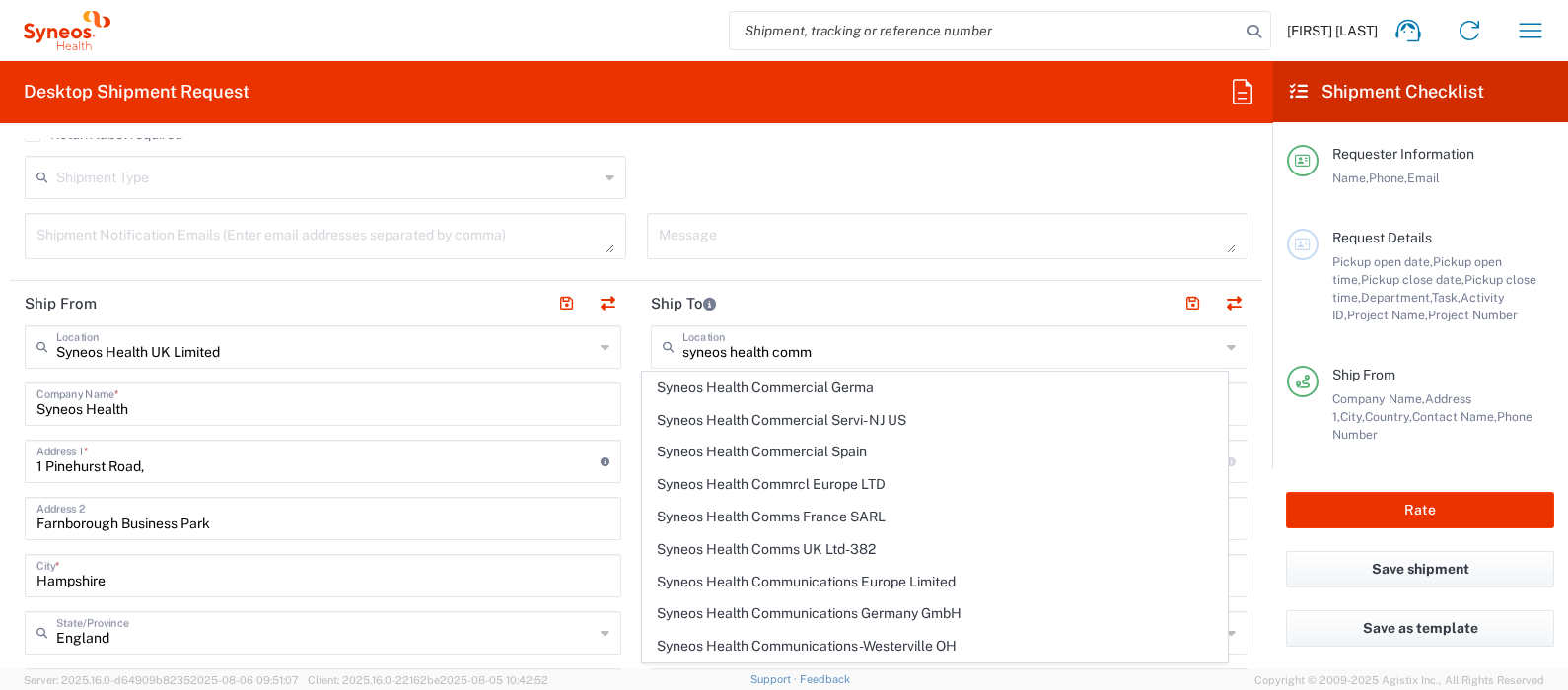type on "Syneos Health Communications Europe Limited" 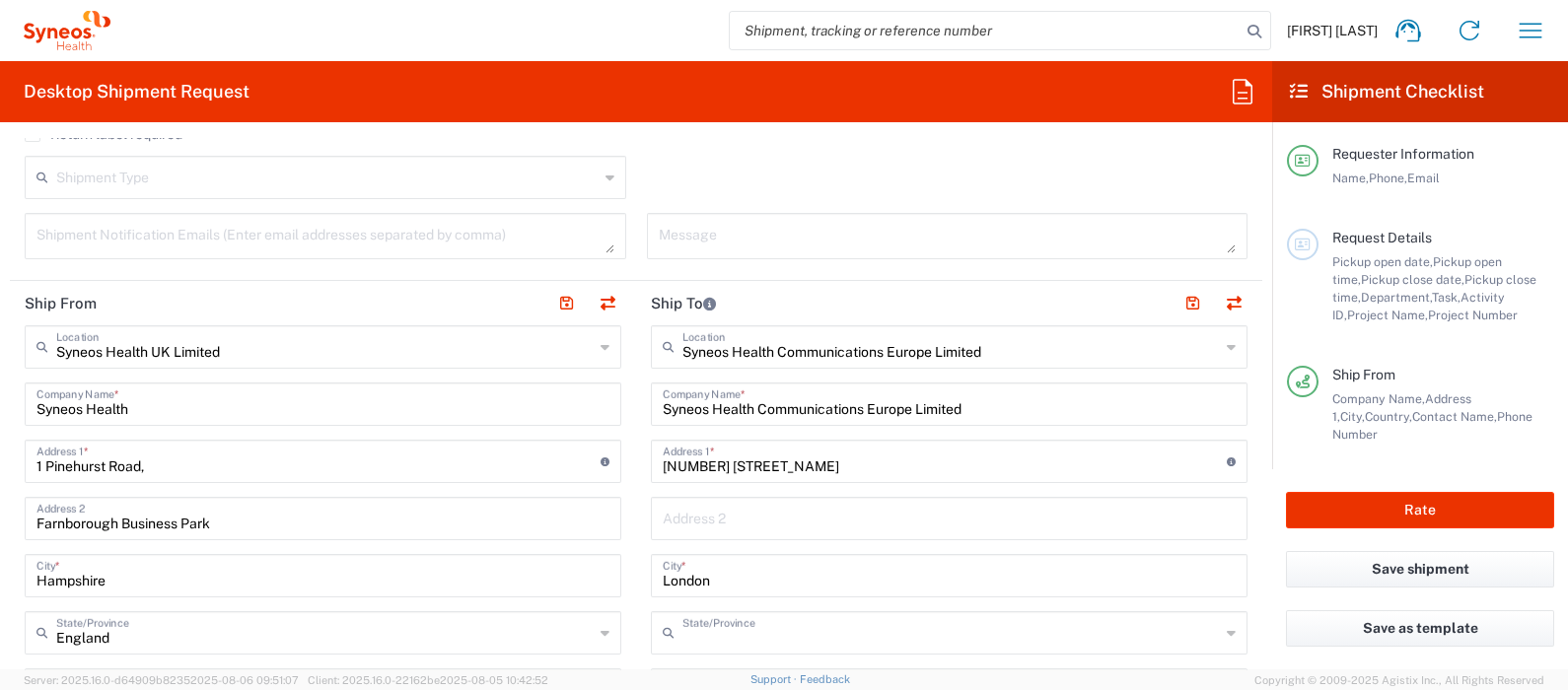 type on "England" 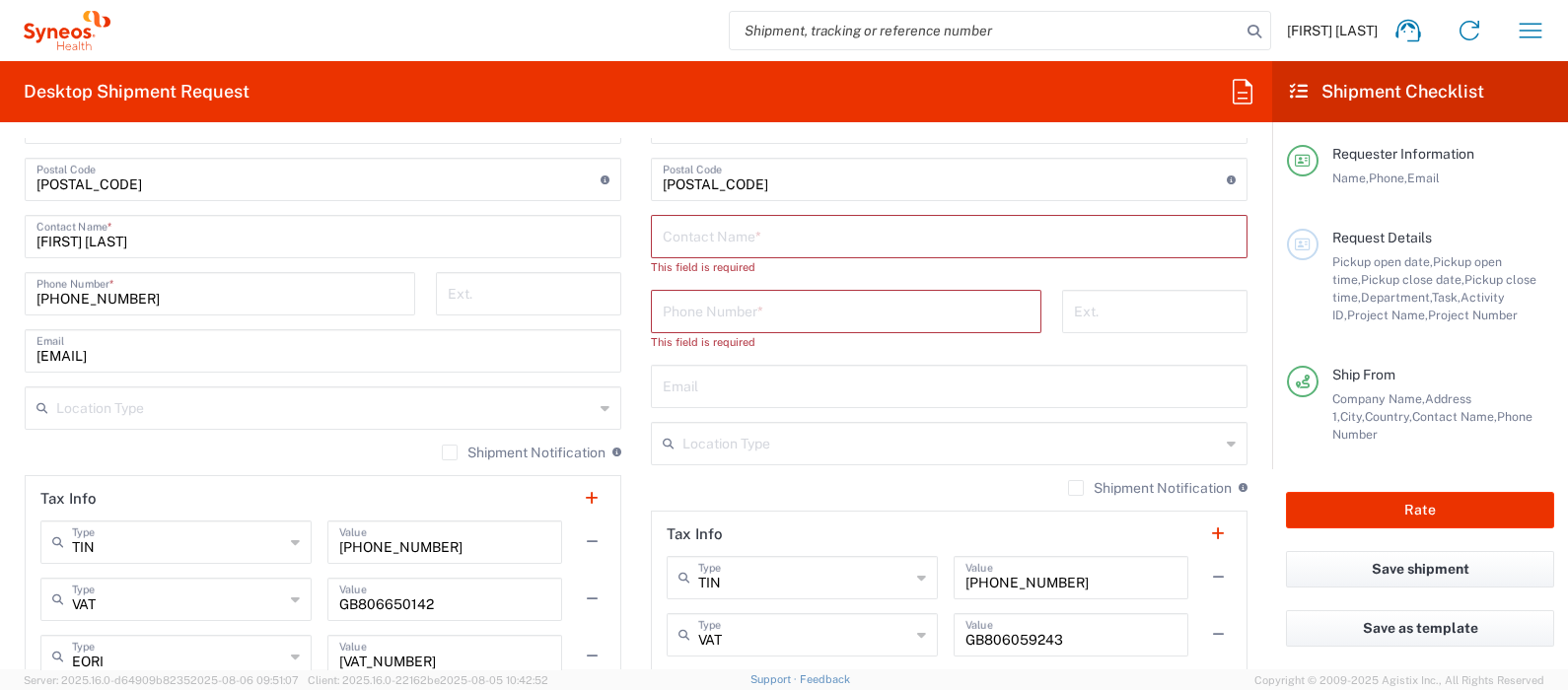 scroll, scrollTop: 1212, scrollLeft: 0, axis: vertical 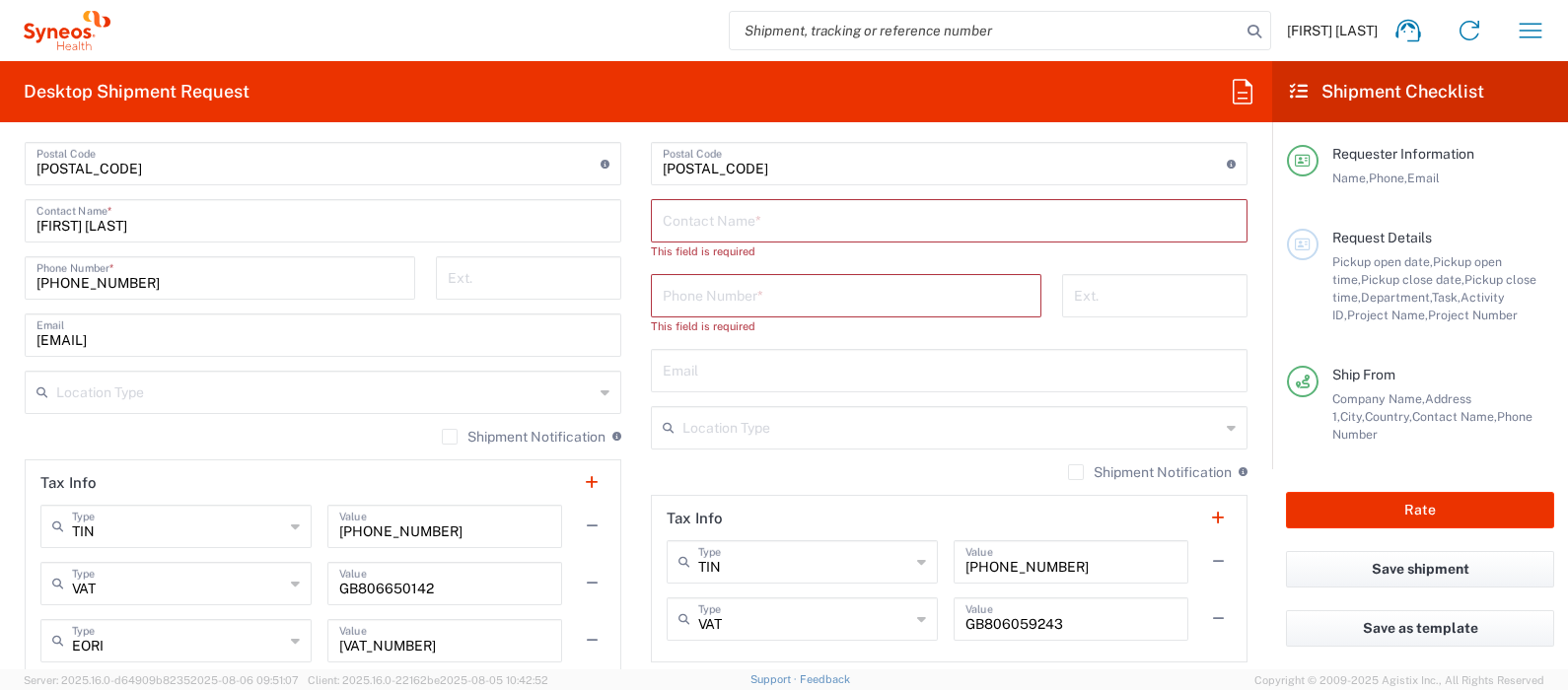 click at bounding box center (949, 219) 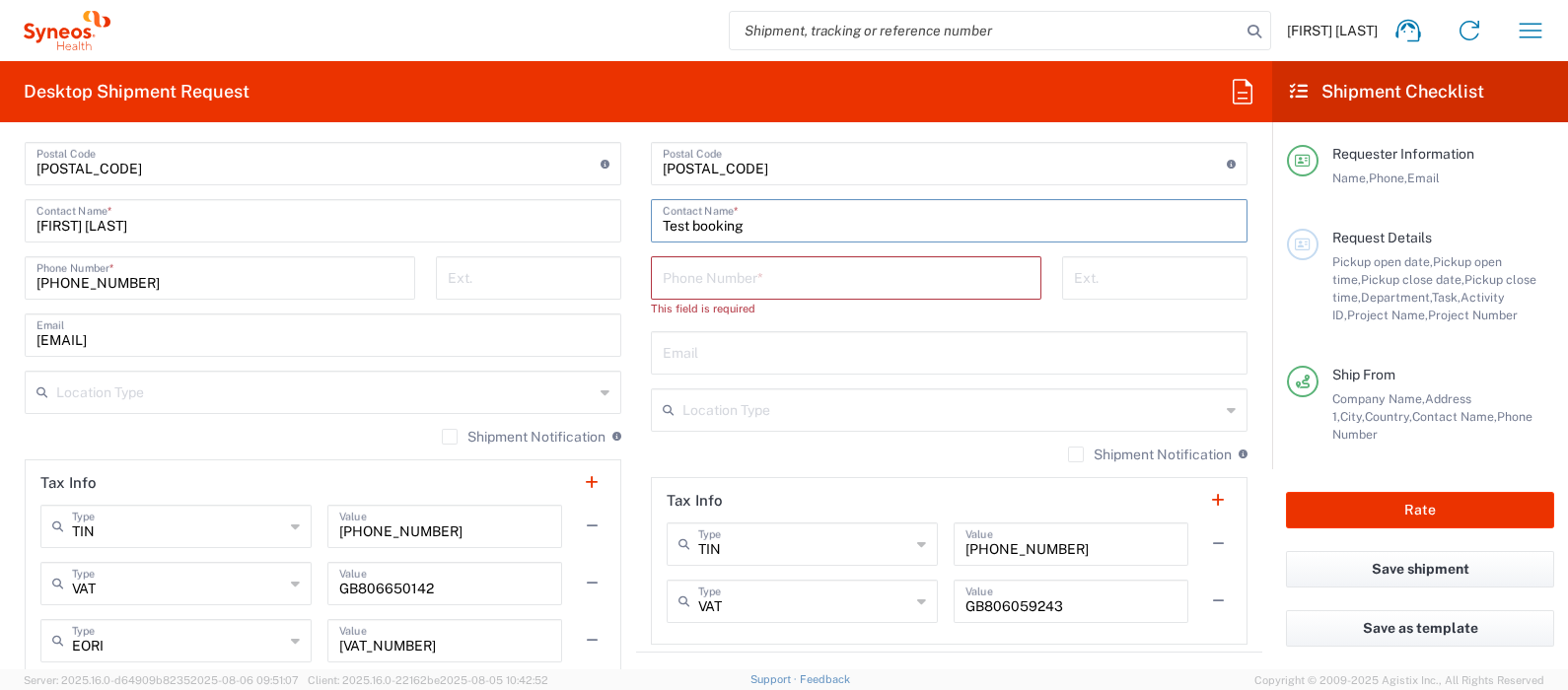 type on "Test booking" 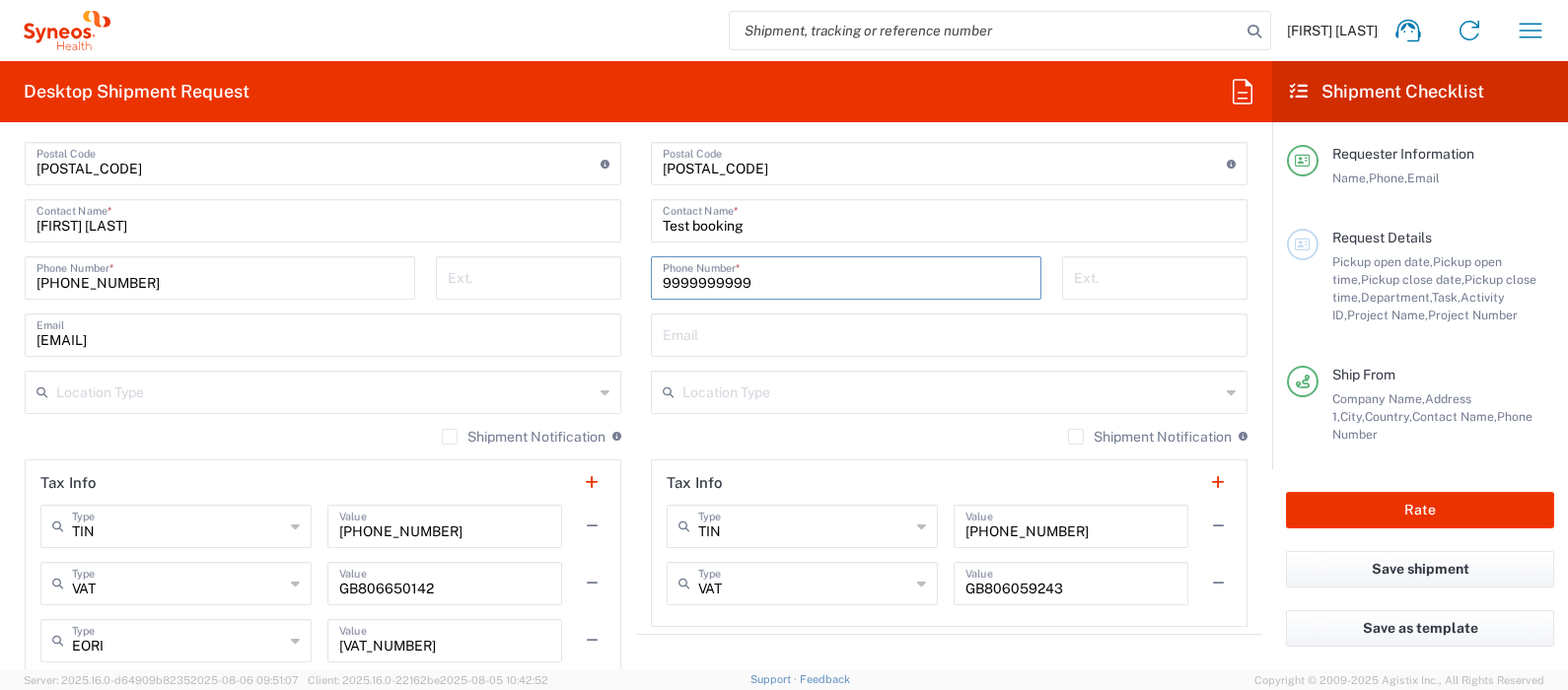 type on "9999999999" 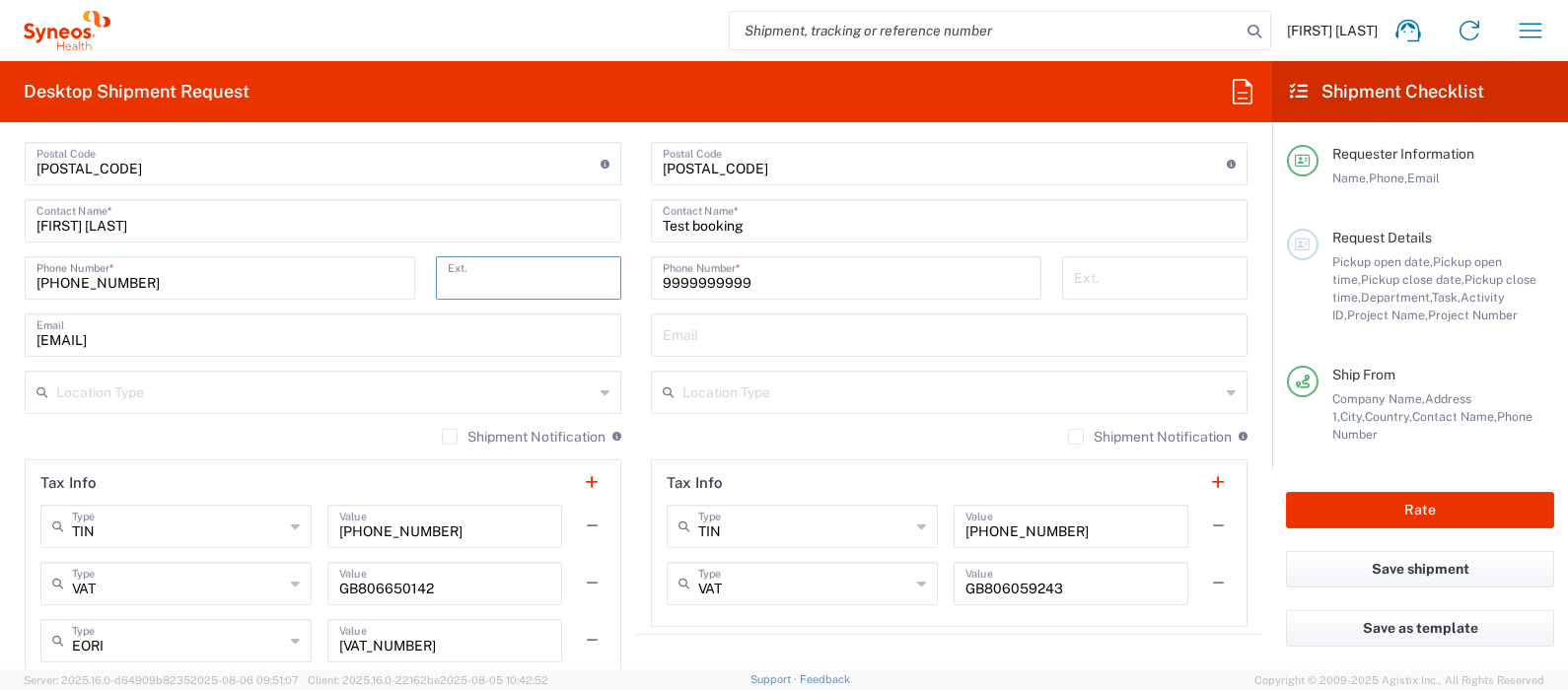 click at bounding box center [529, 276] 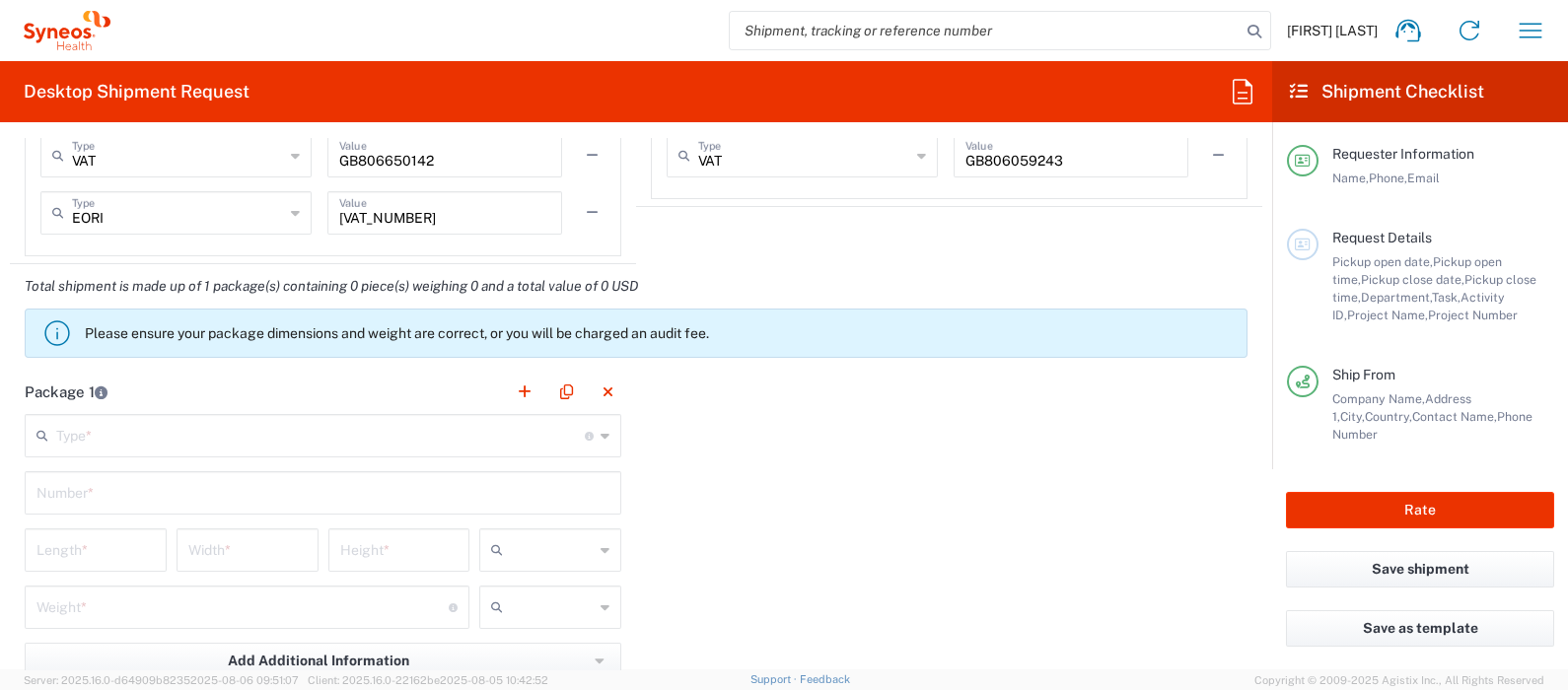 scroll, scrollTop: 1687, scrollLeft: 0, axis: vertical 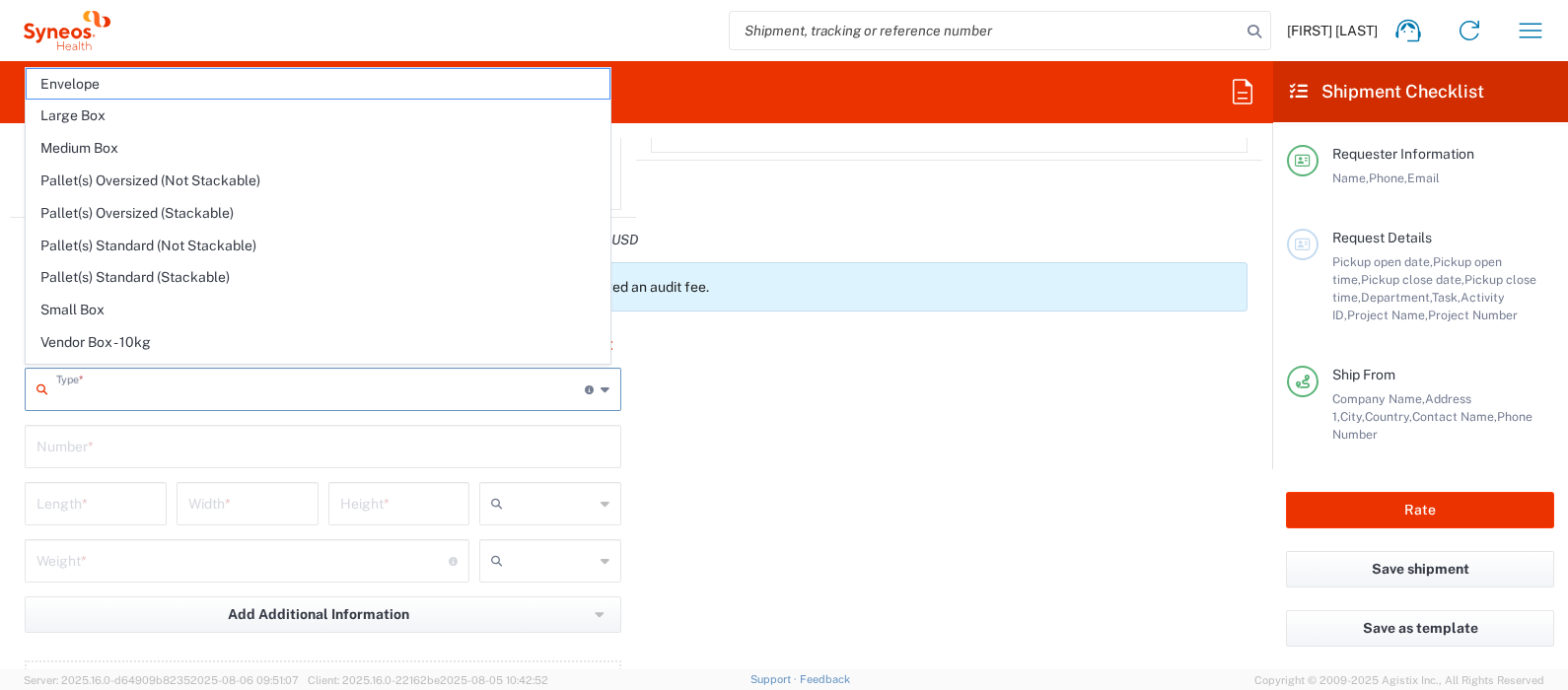 click at bounding box center [321, 387] 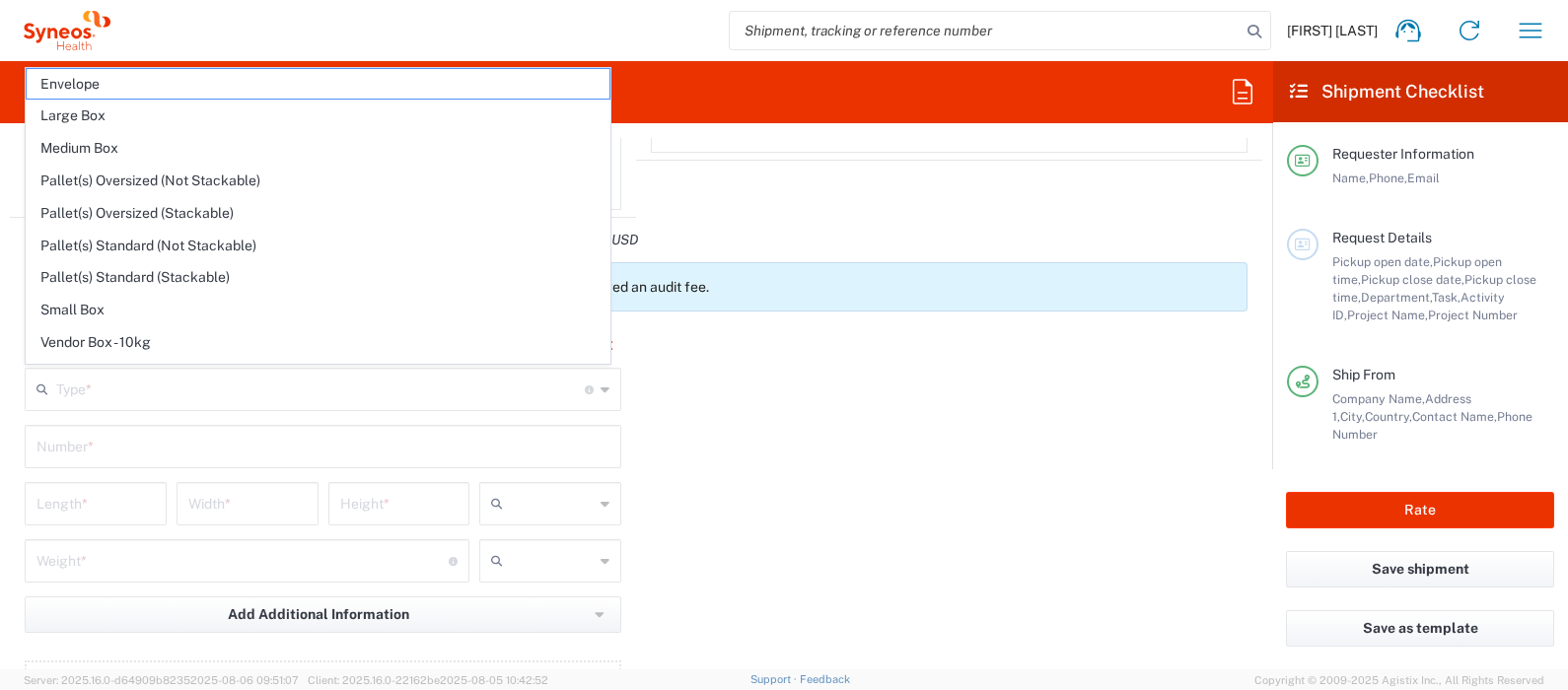 click on "Envelope" 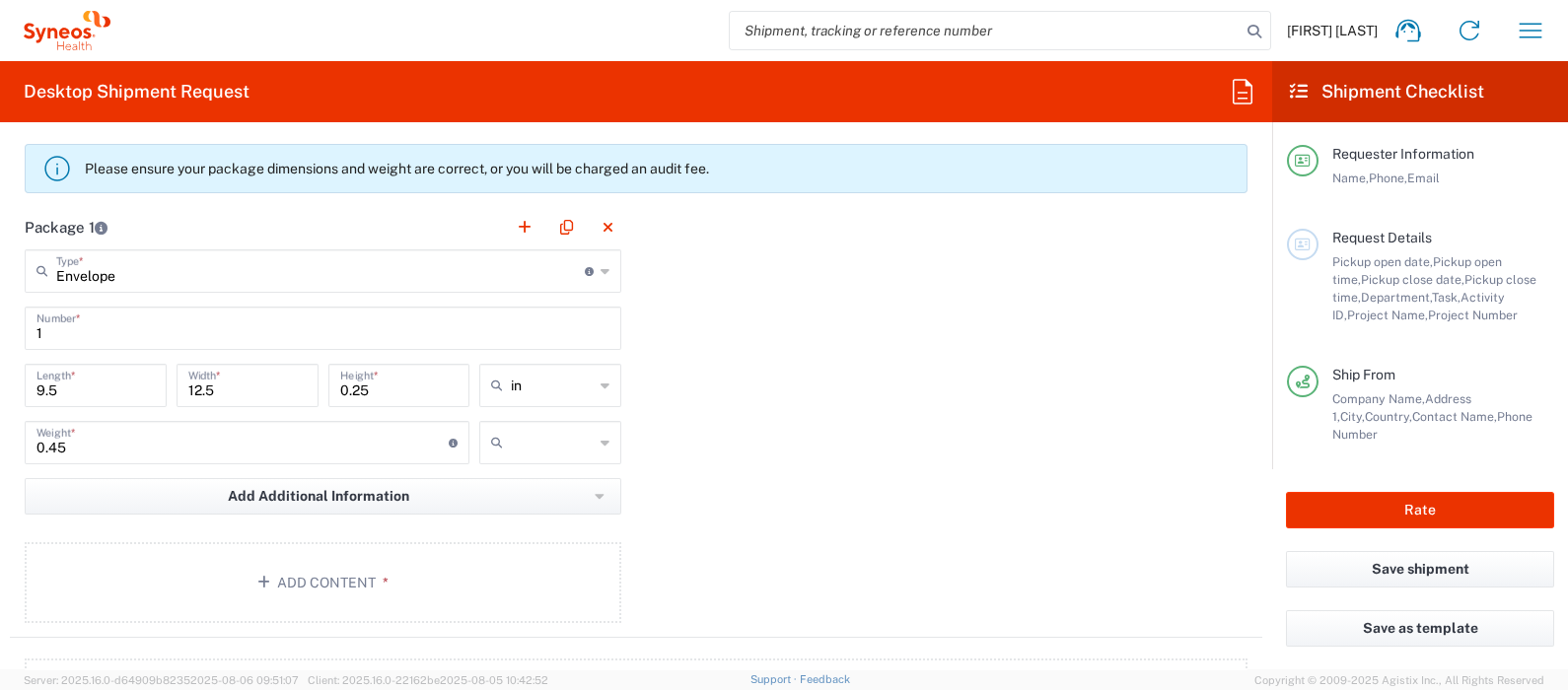 scroll, scrollTop: 1821, scrollLeft: 0, axis: vertical 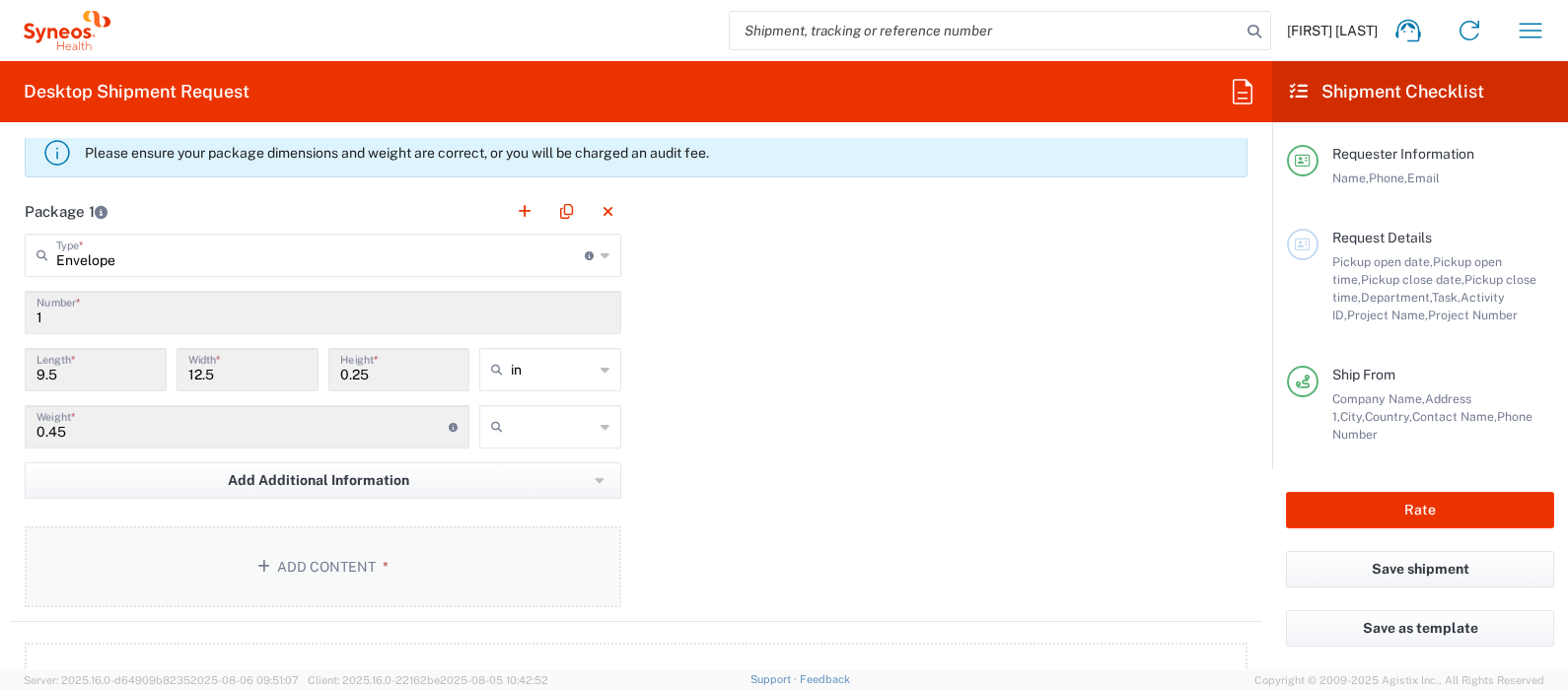 click on "Add Content *" 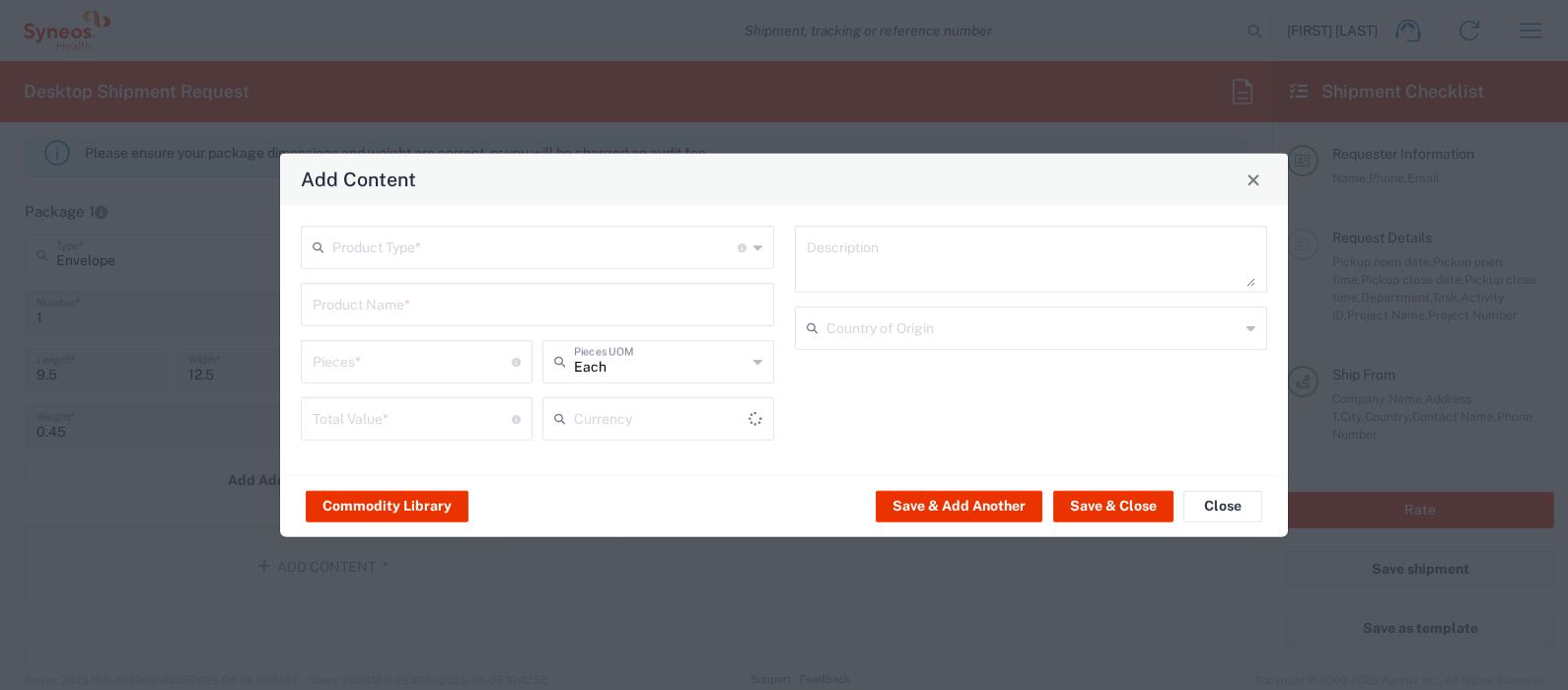type on "US Dollar" 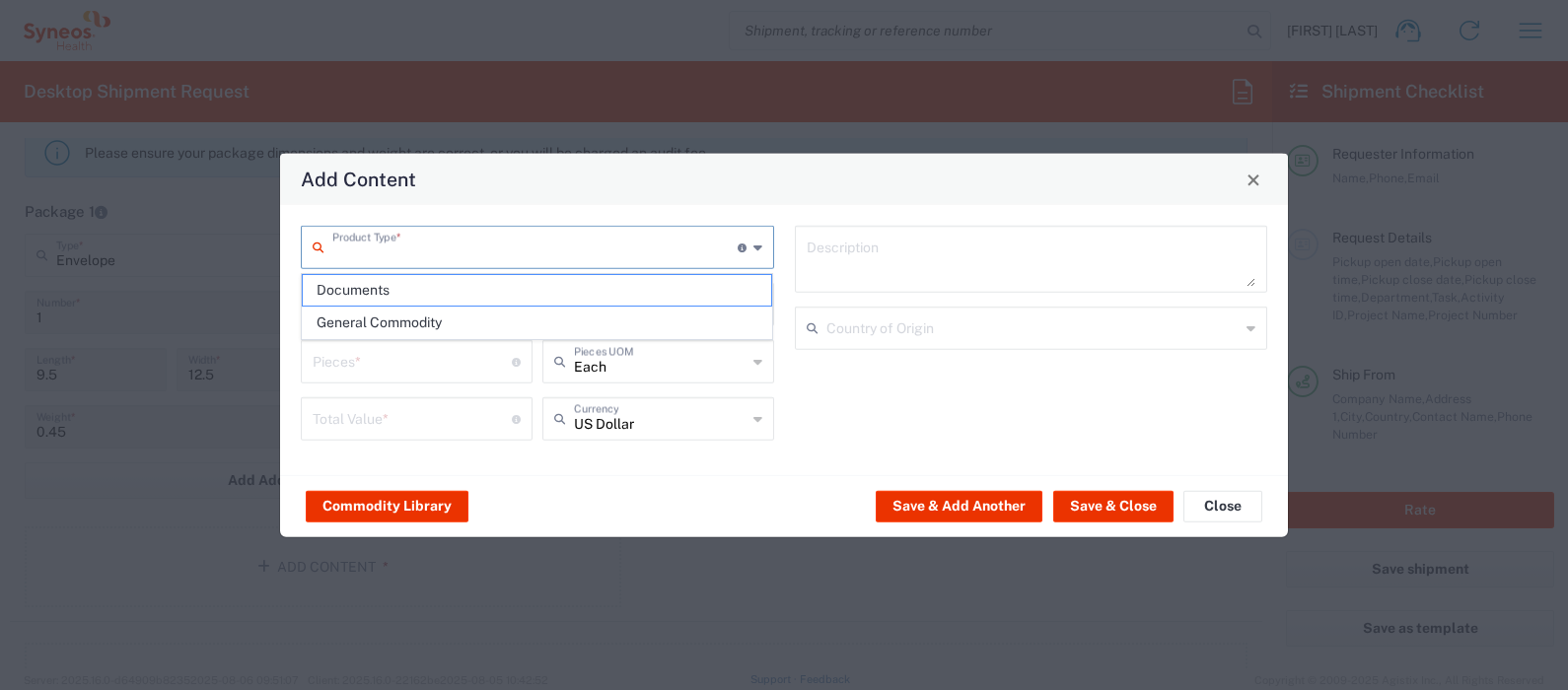 click at bounding box center (535, 245) 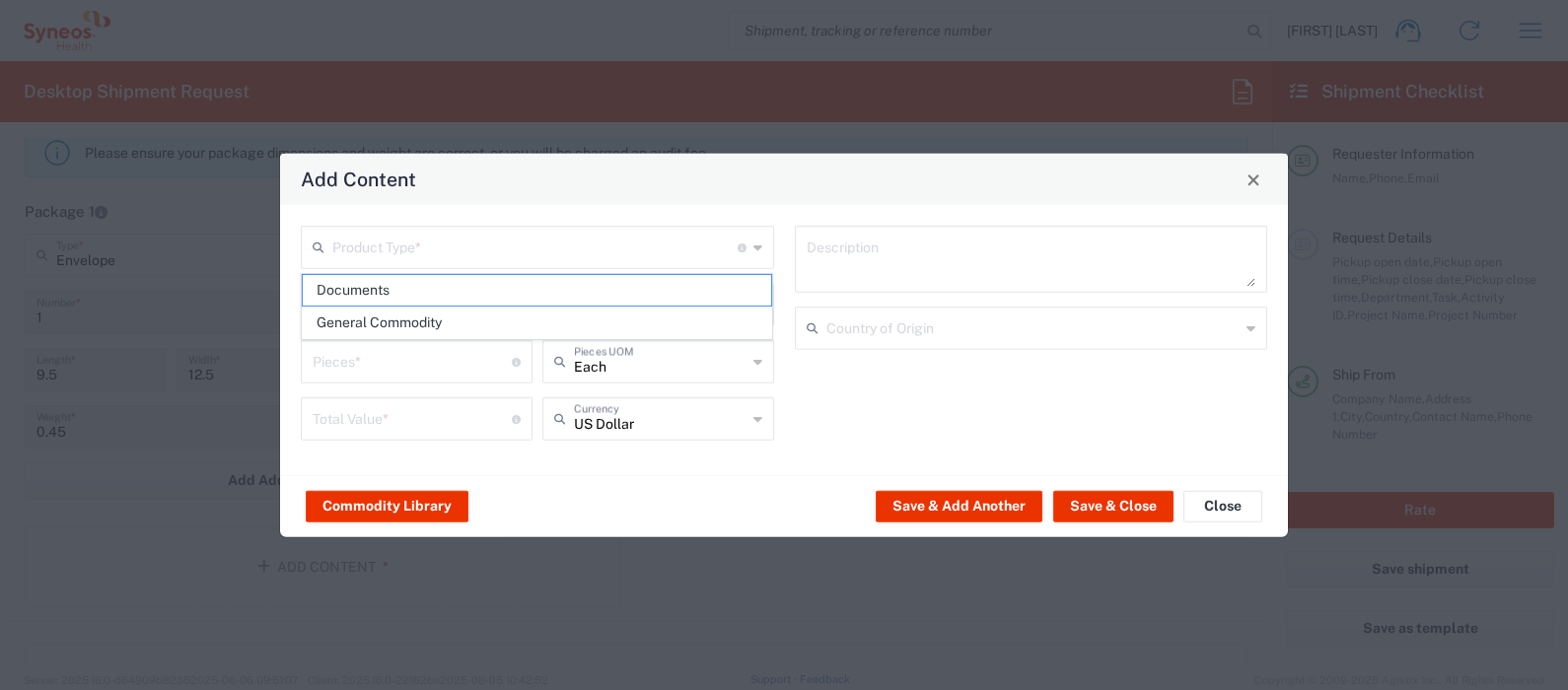 click on "Documents" 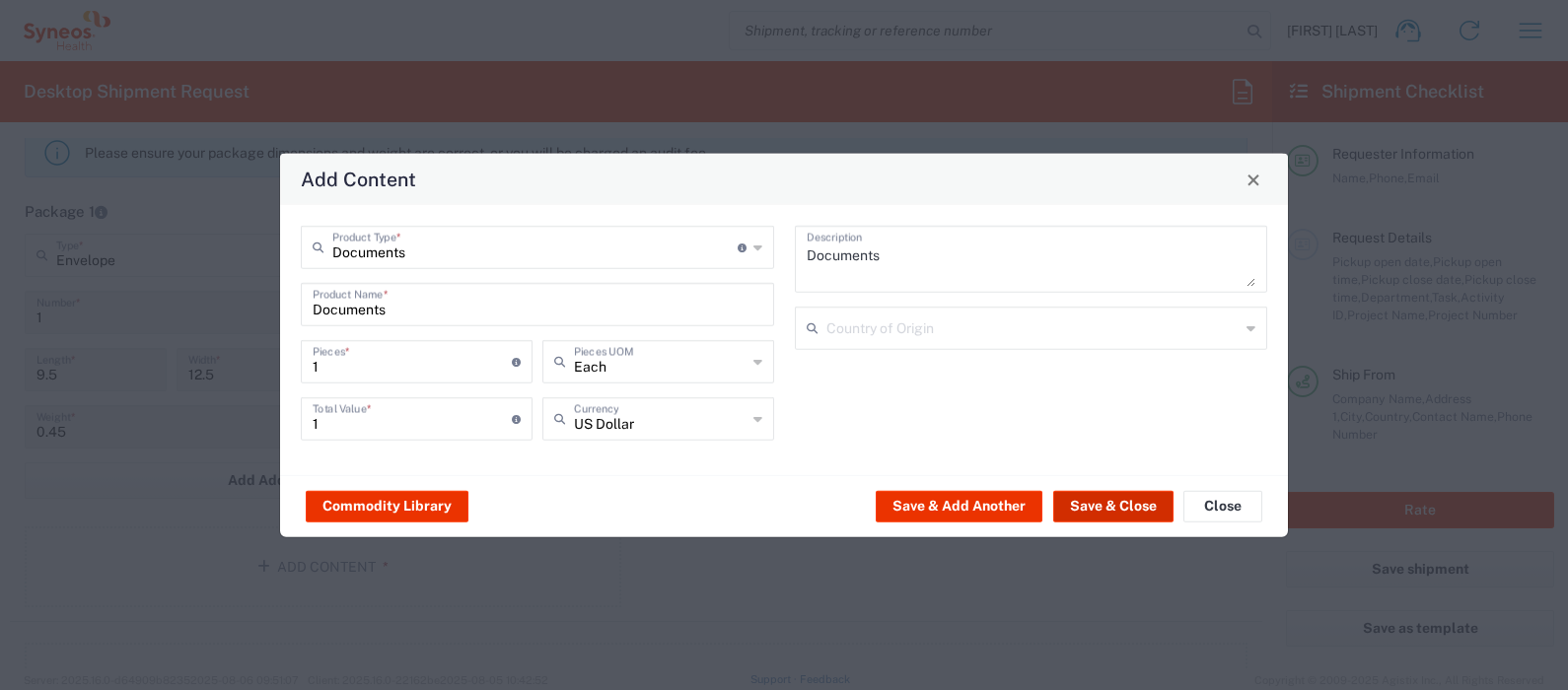 click on "Save & Close" 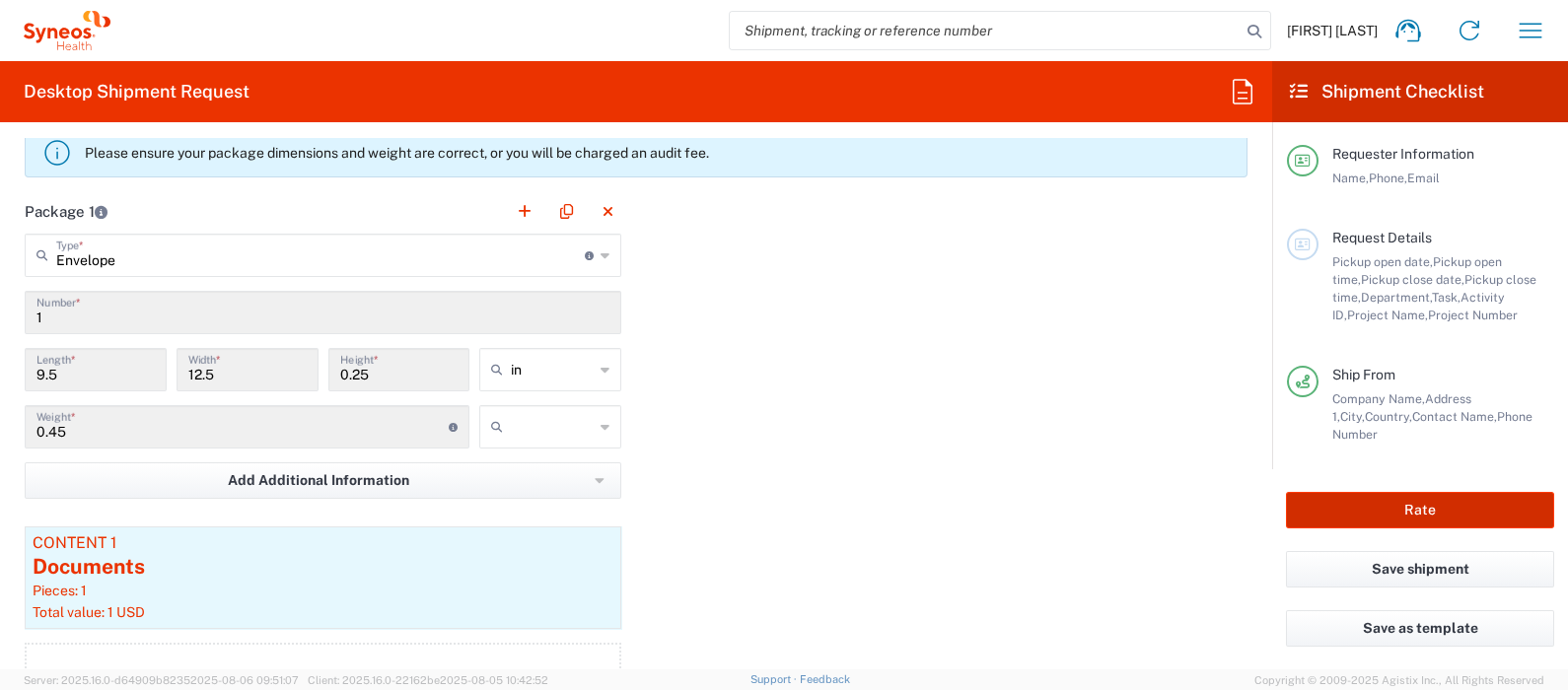 click on "Rate" 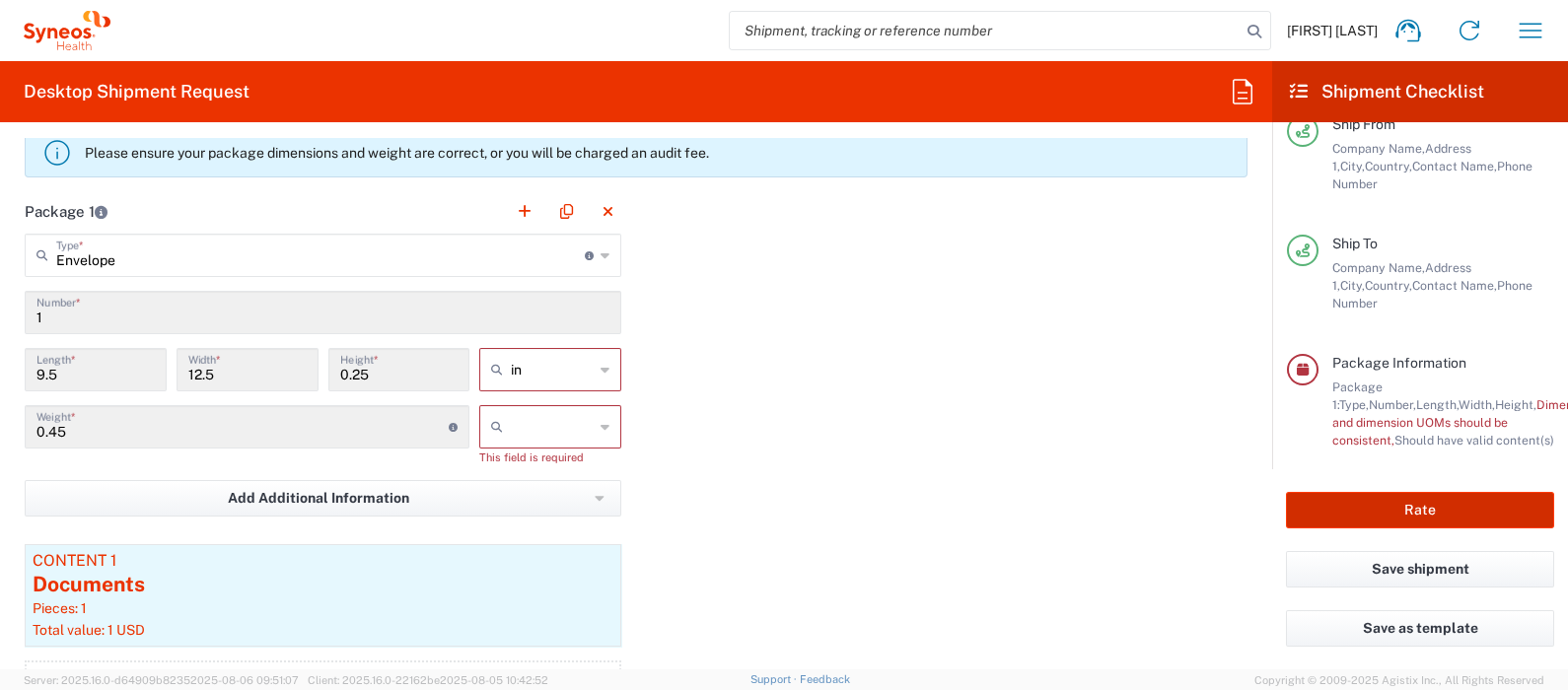 scroll, scrollTop: 288, scrollLeft: 0, axis: vertical 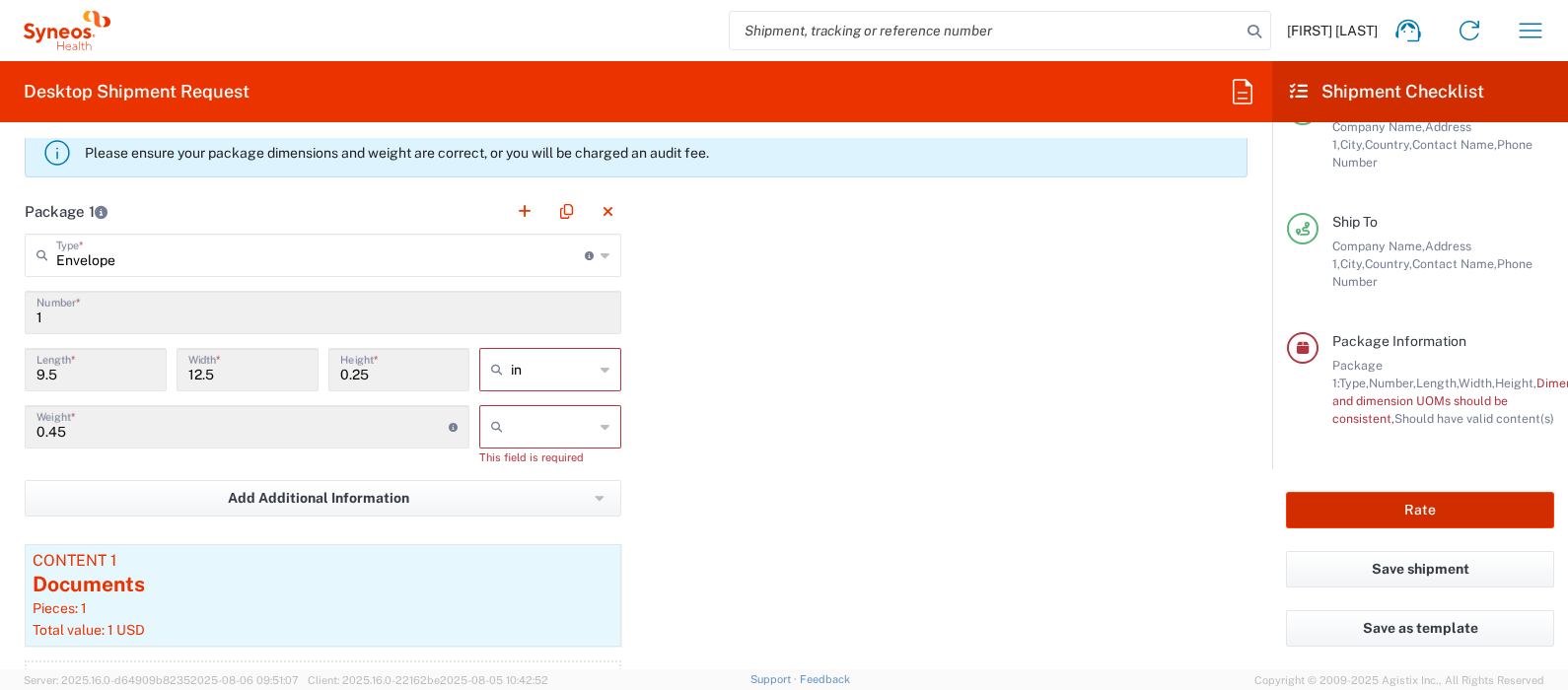 type on "8350 DEPARTMENTAL EXPENSE" 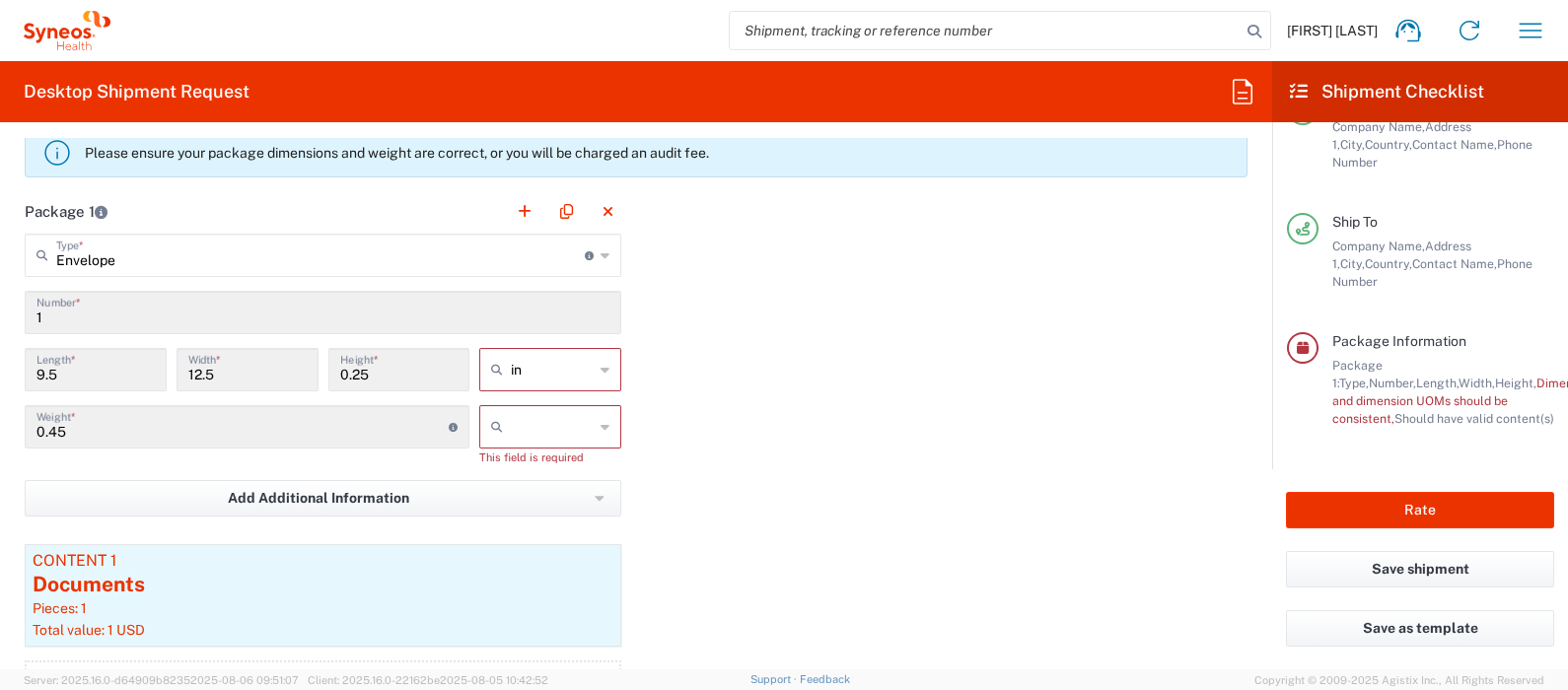 click 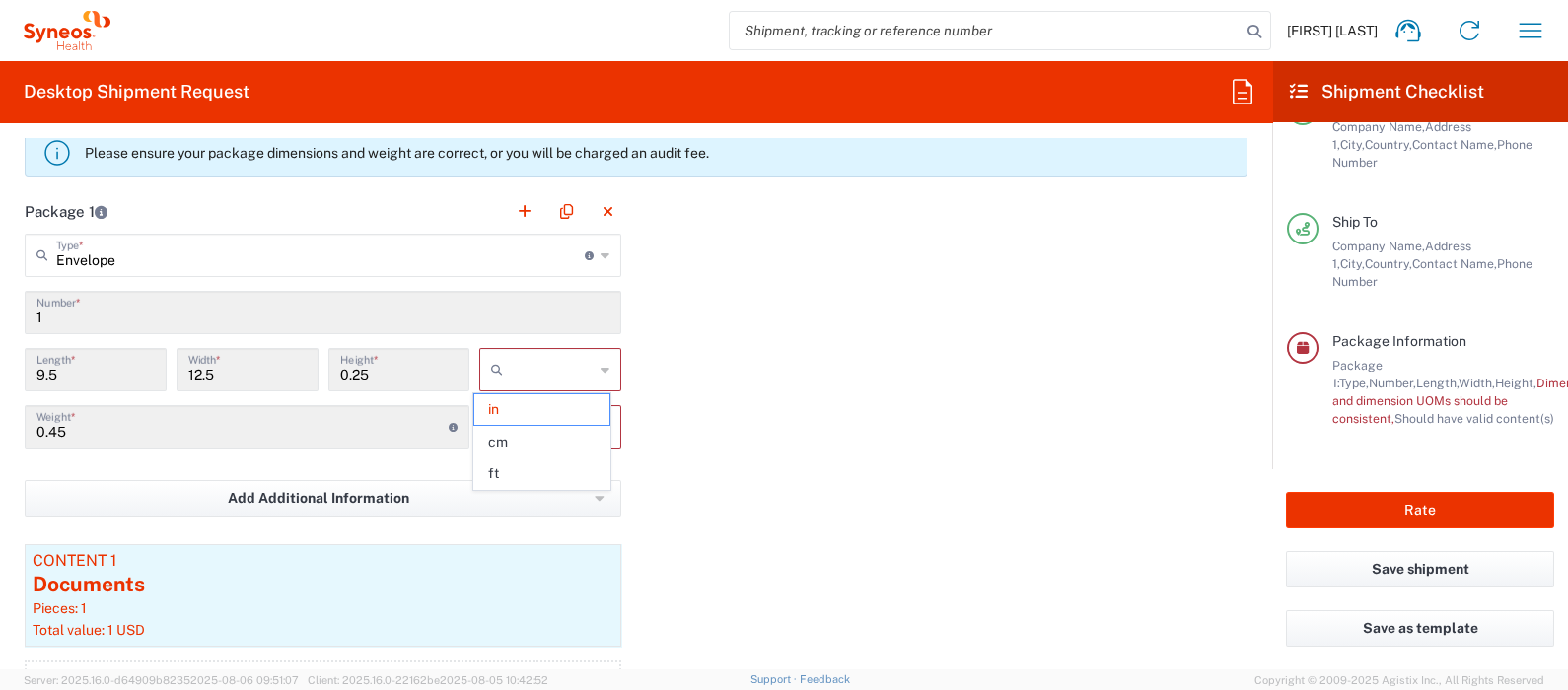 click on "cm" 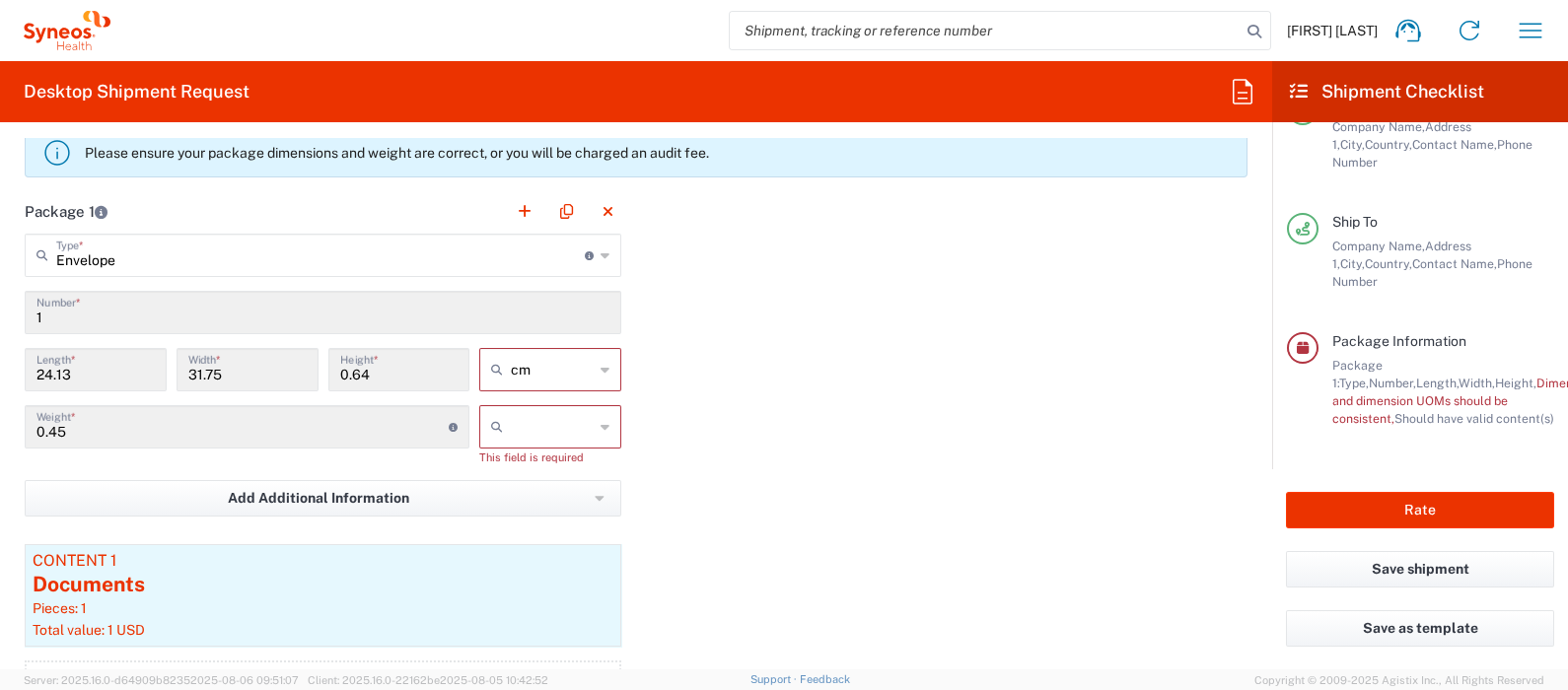 click 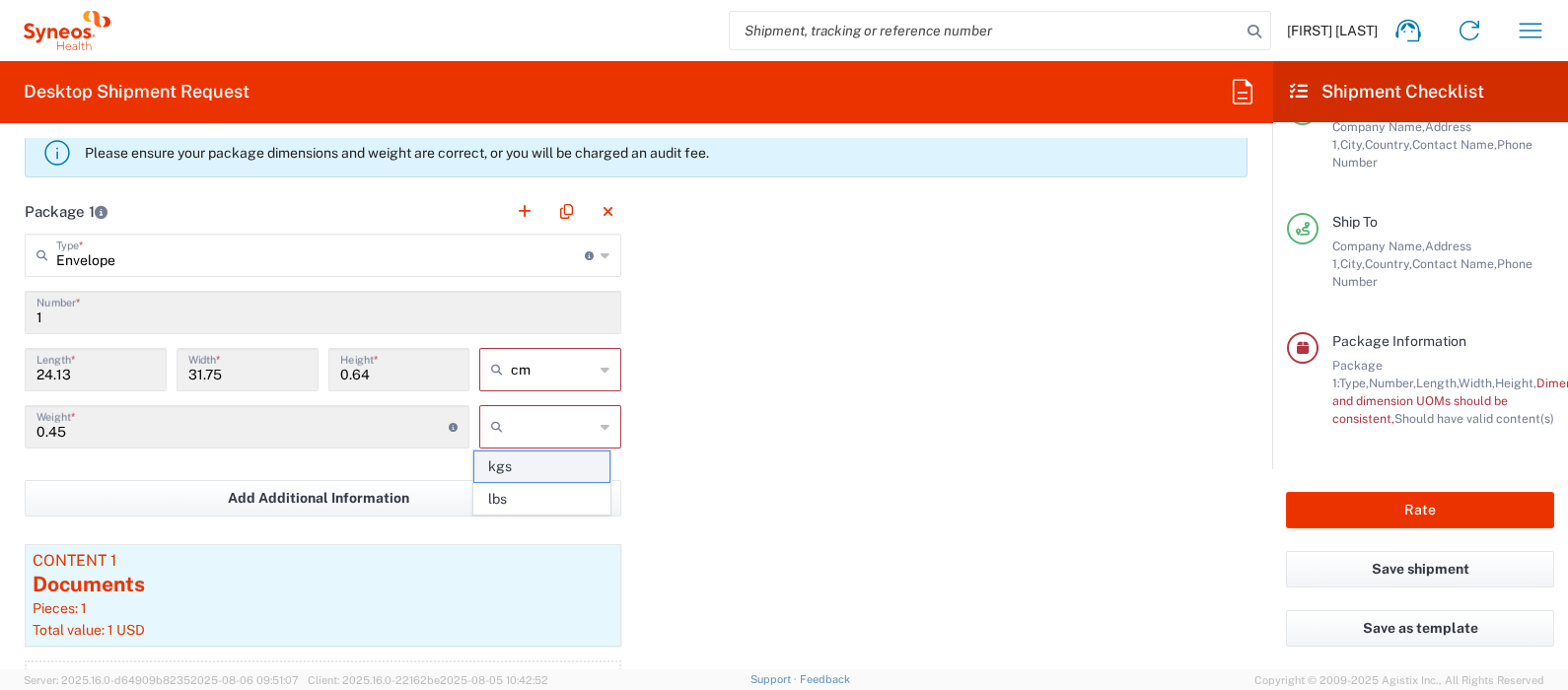 click on "kgs" 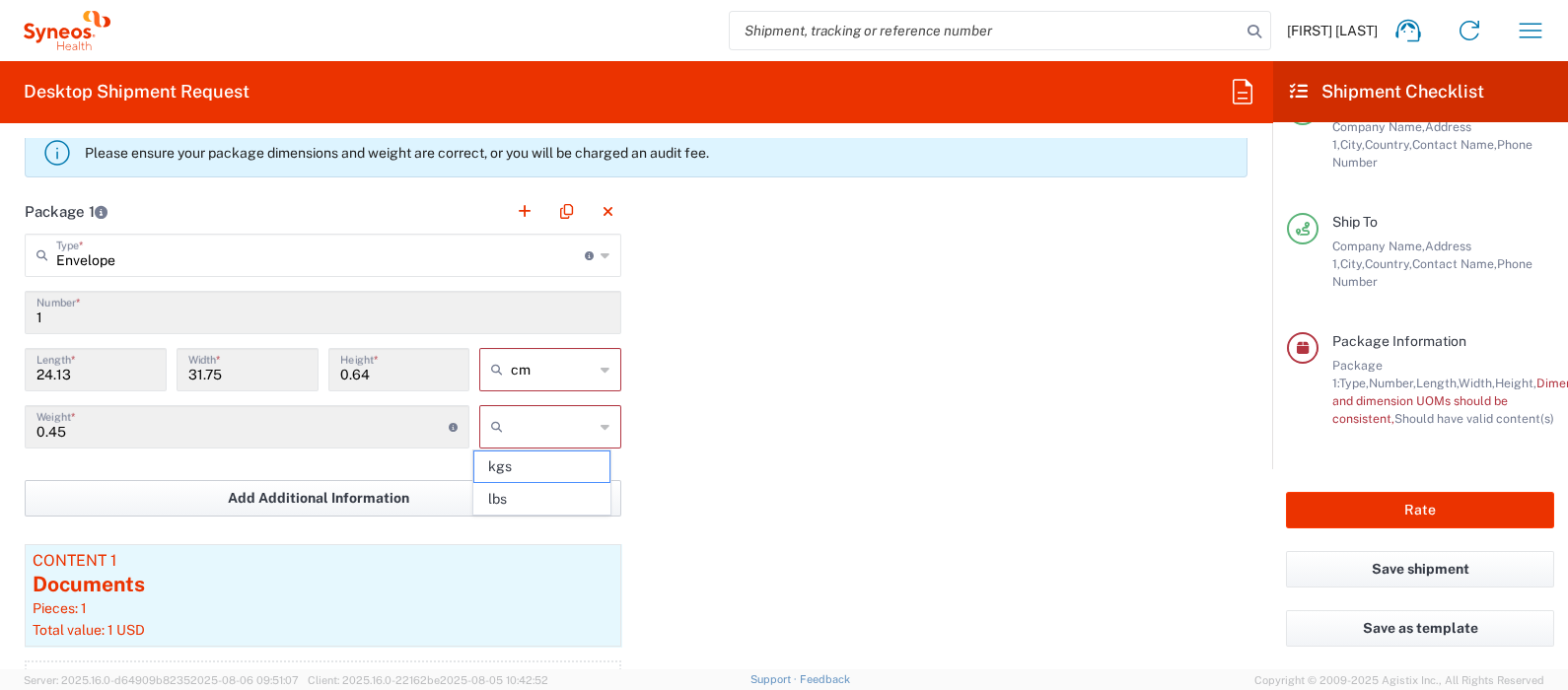 type on "kgs" 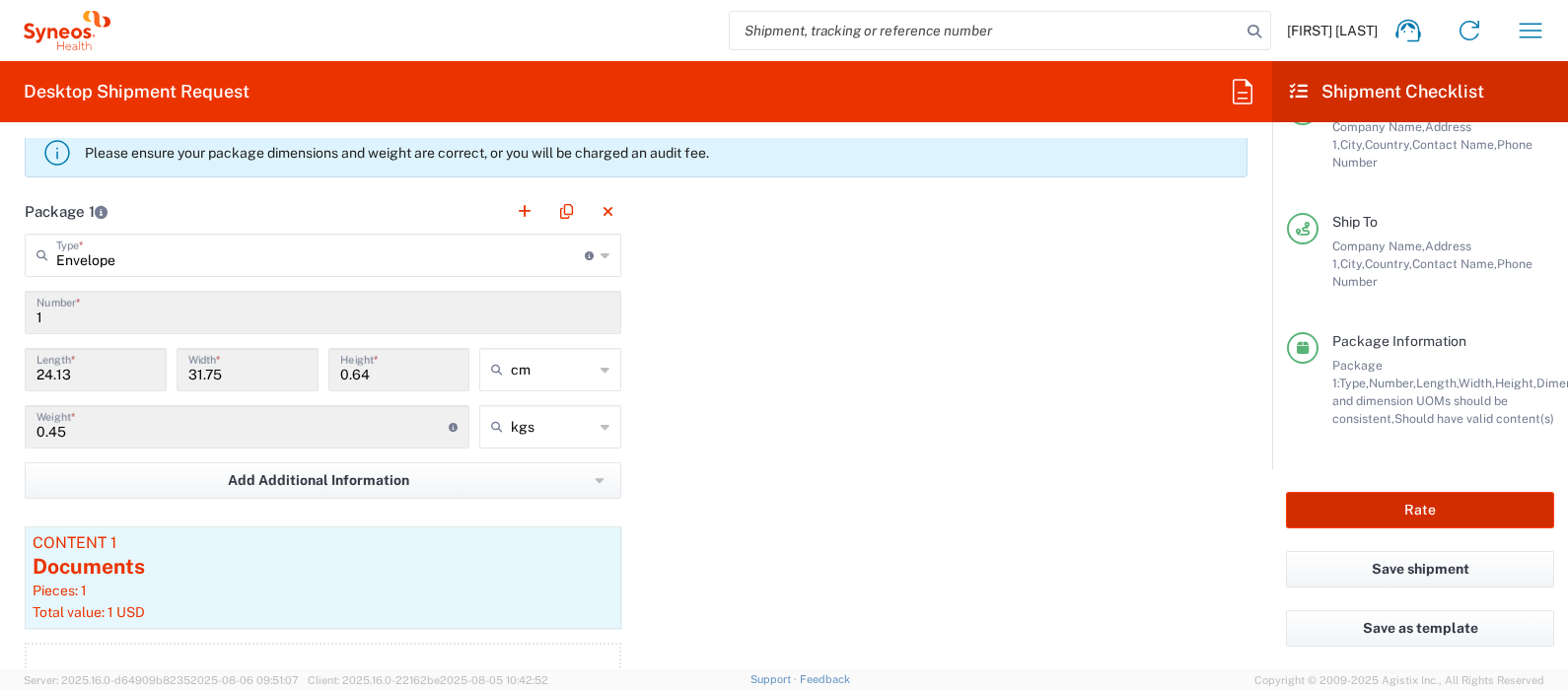 click on "Rate" 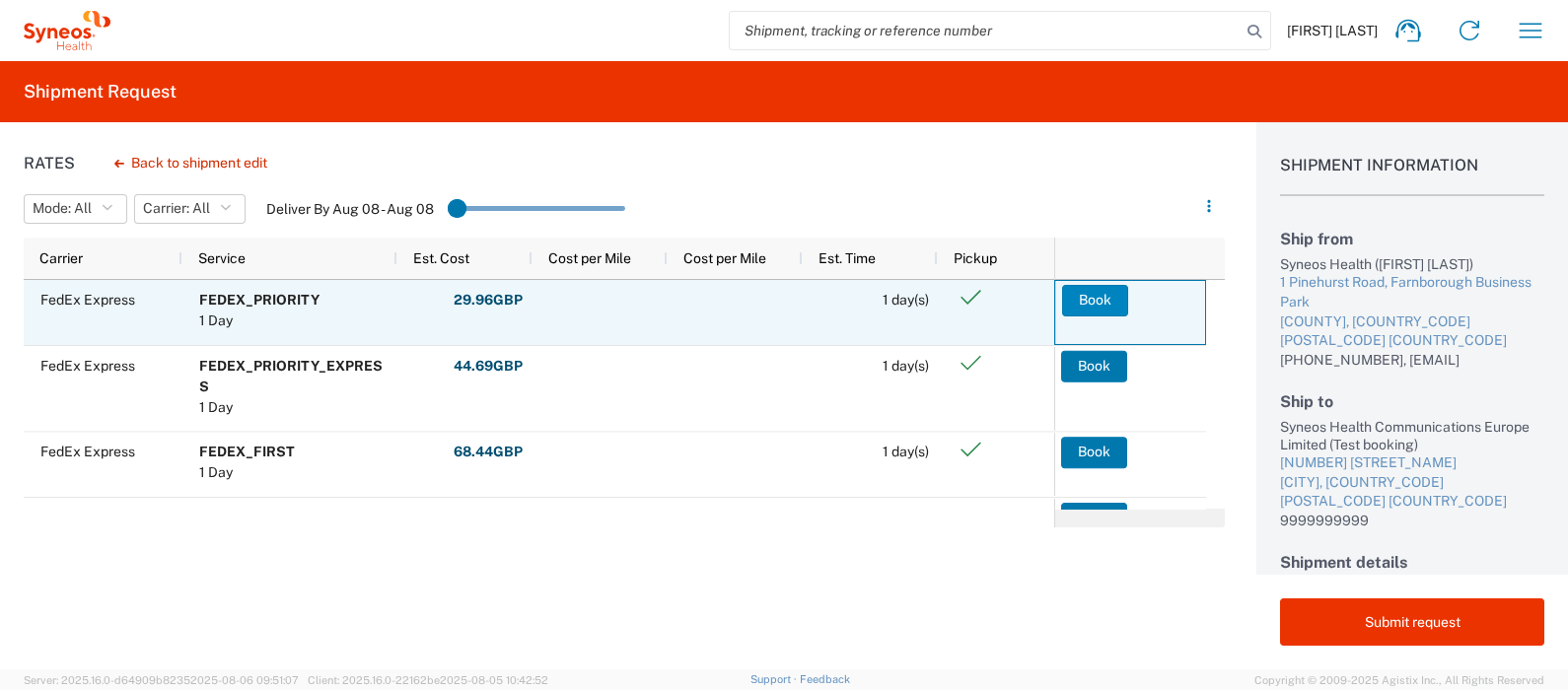 click on "Book" 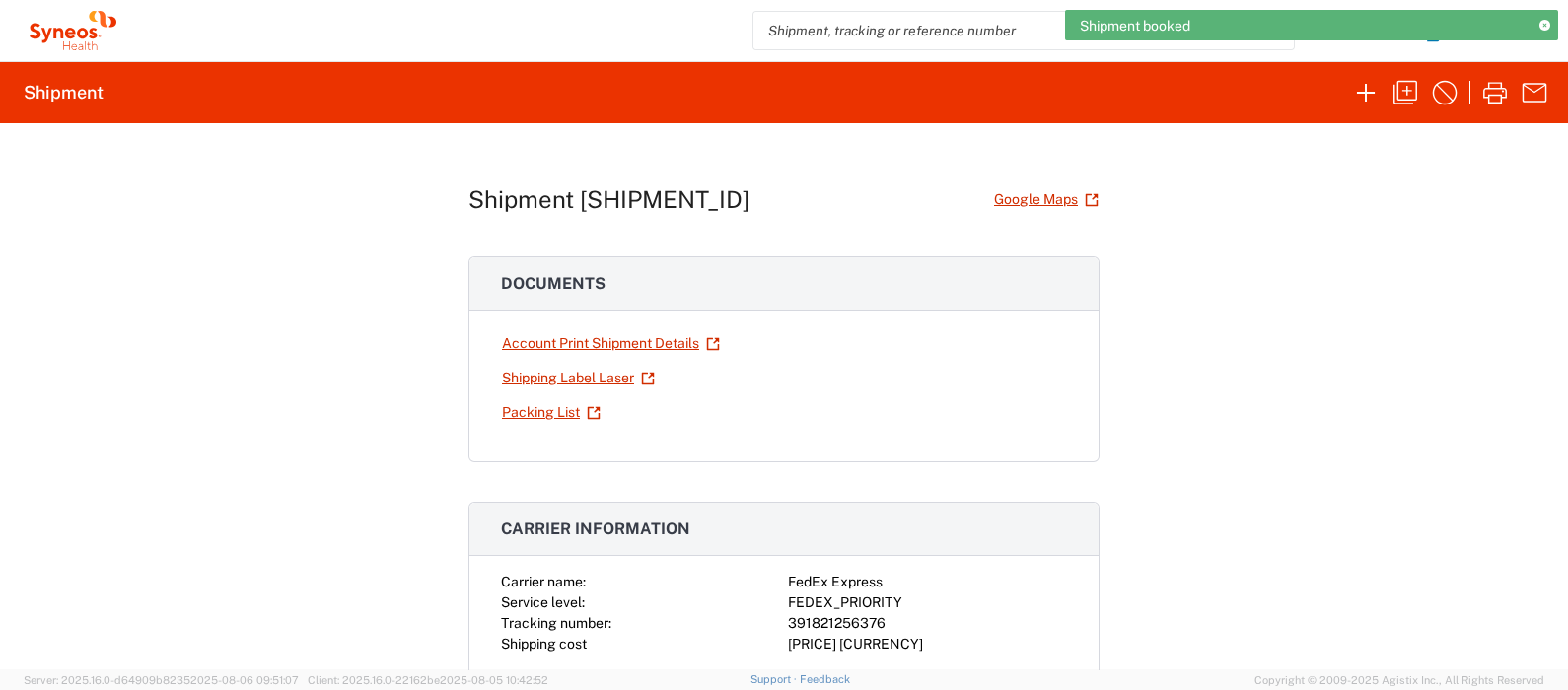 click on "Shipment [SHIPMENT_ID]" 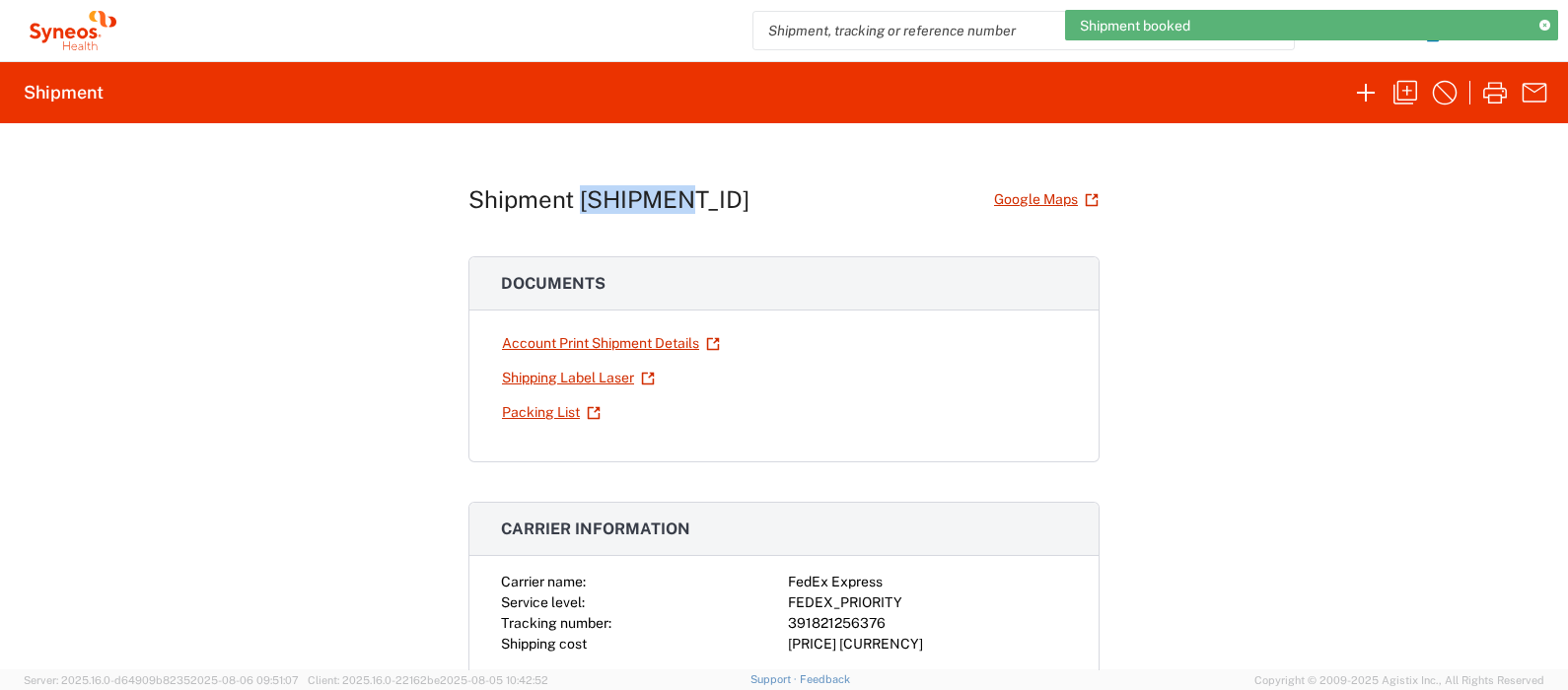 click on "Shipment [SHIPMENT_ID]" 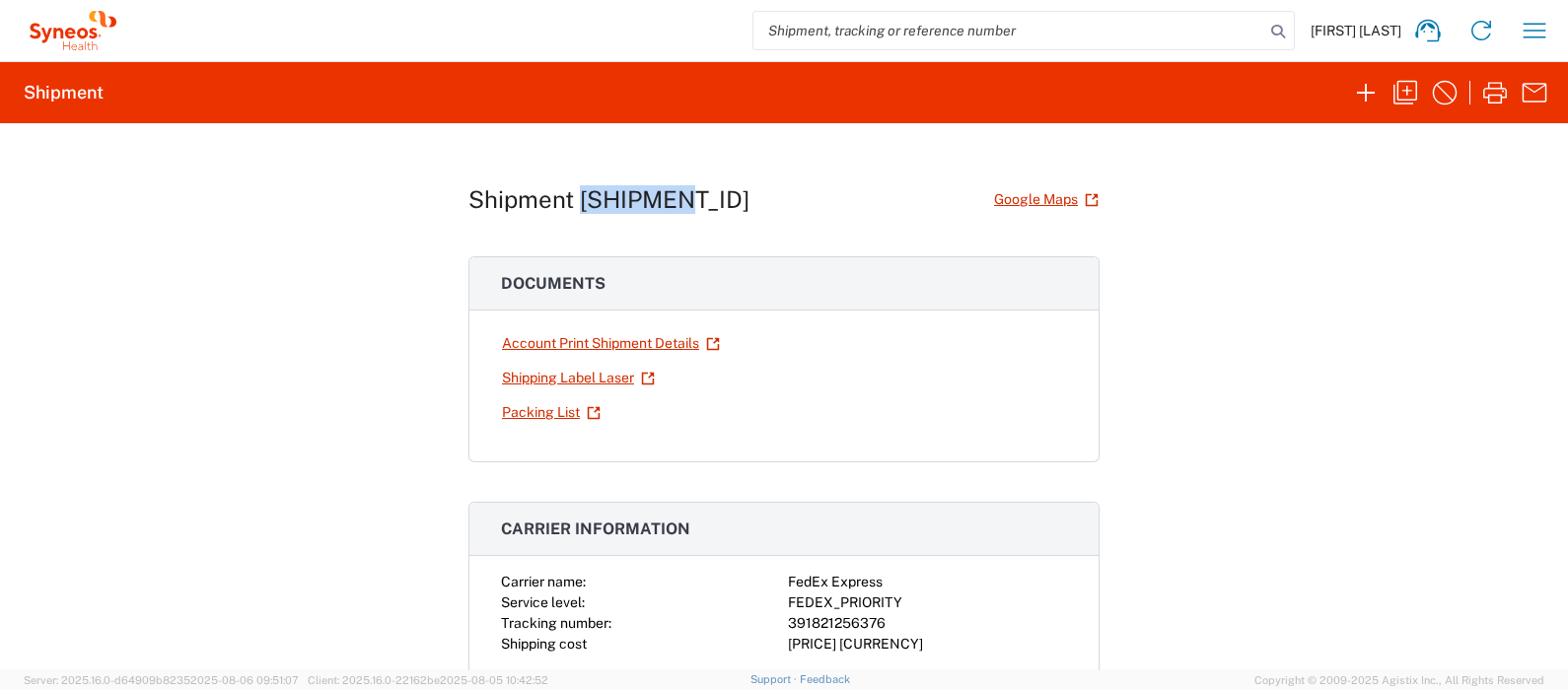copy on "56412278" 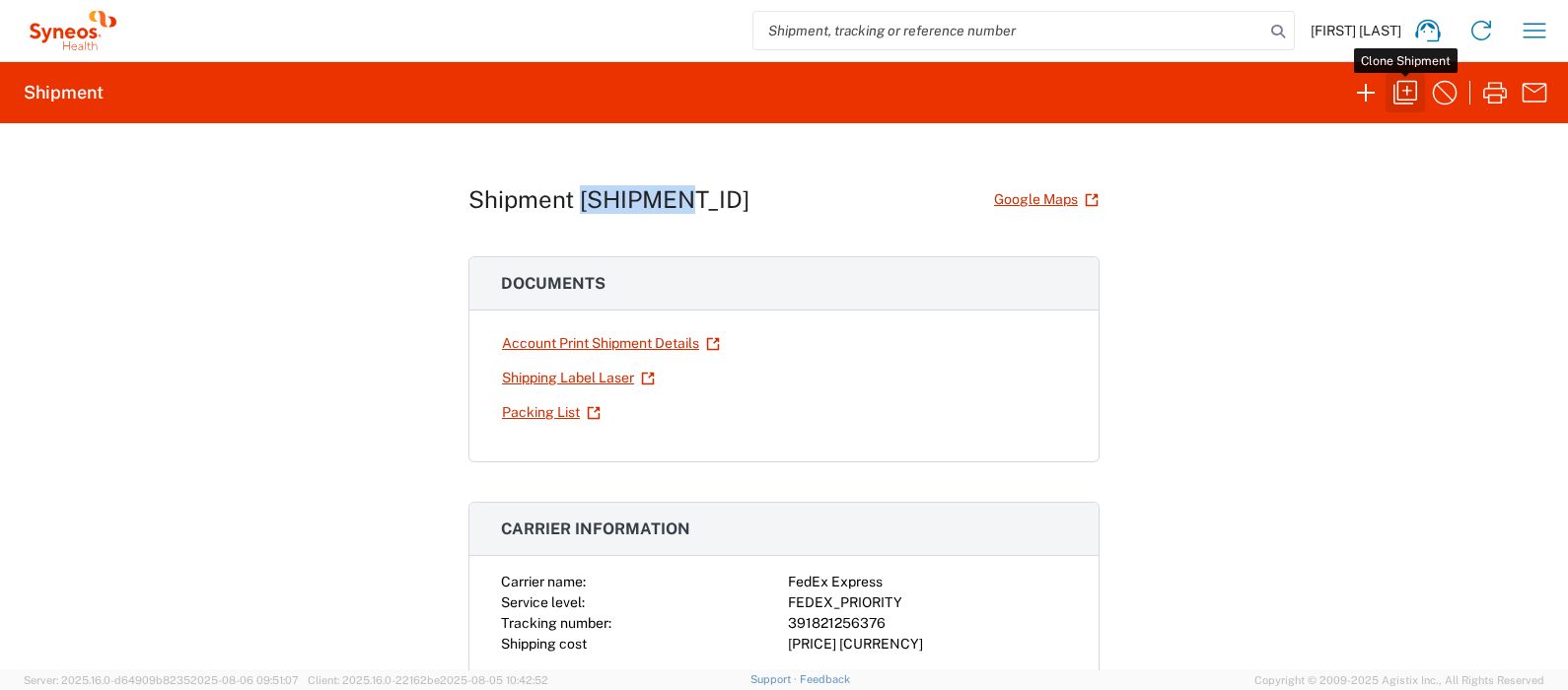 click 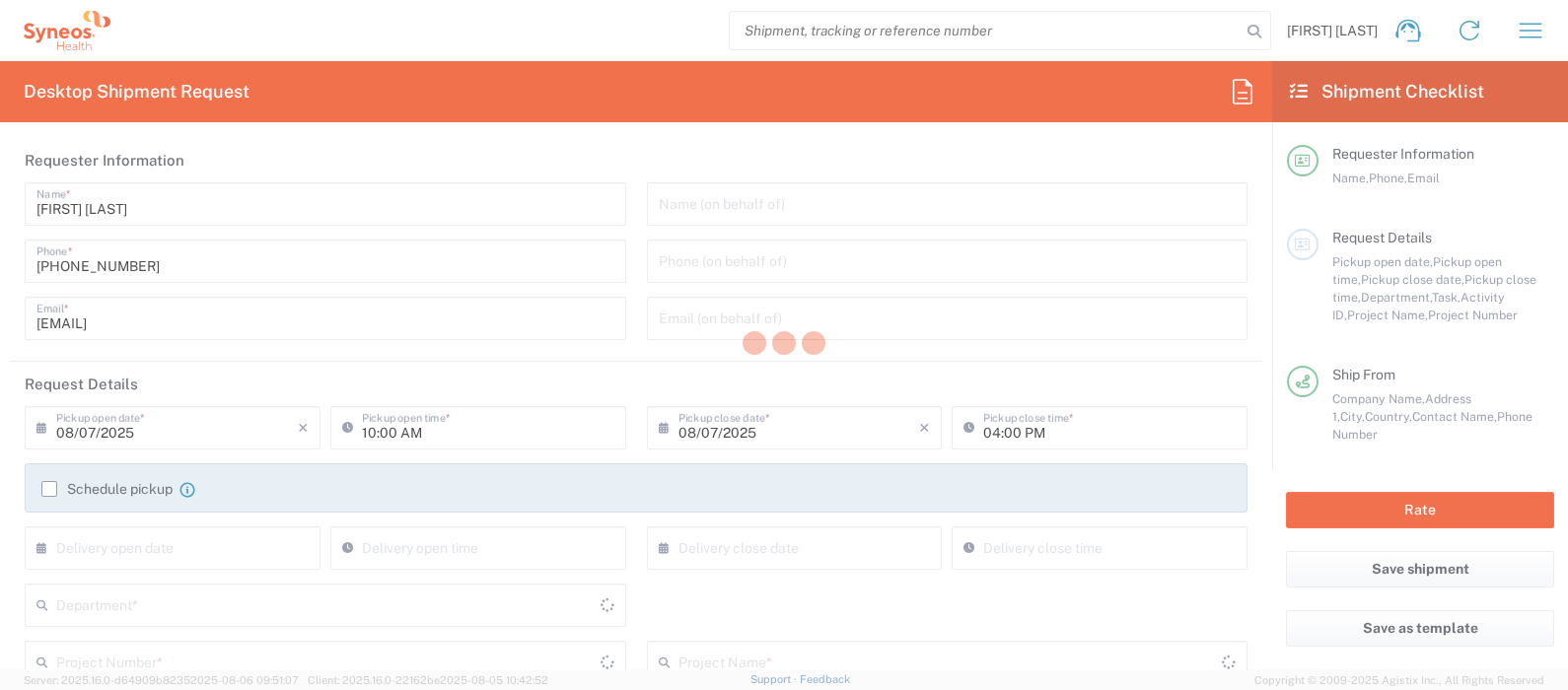 type on "8350" 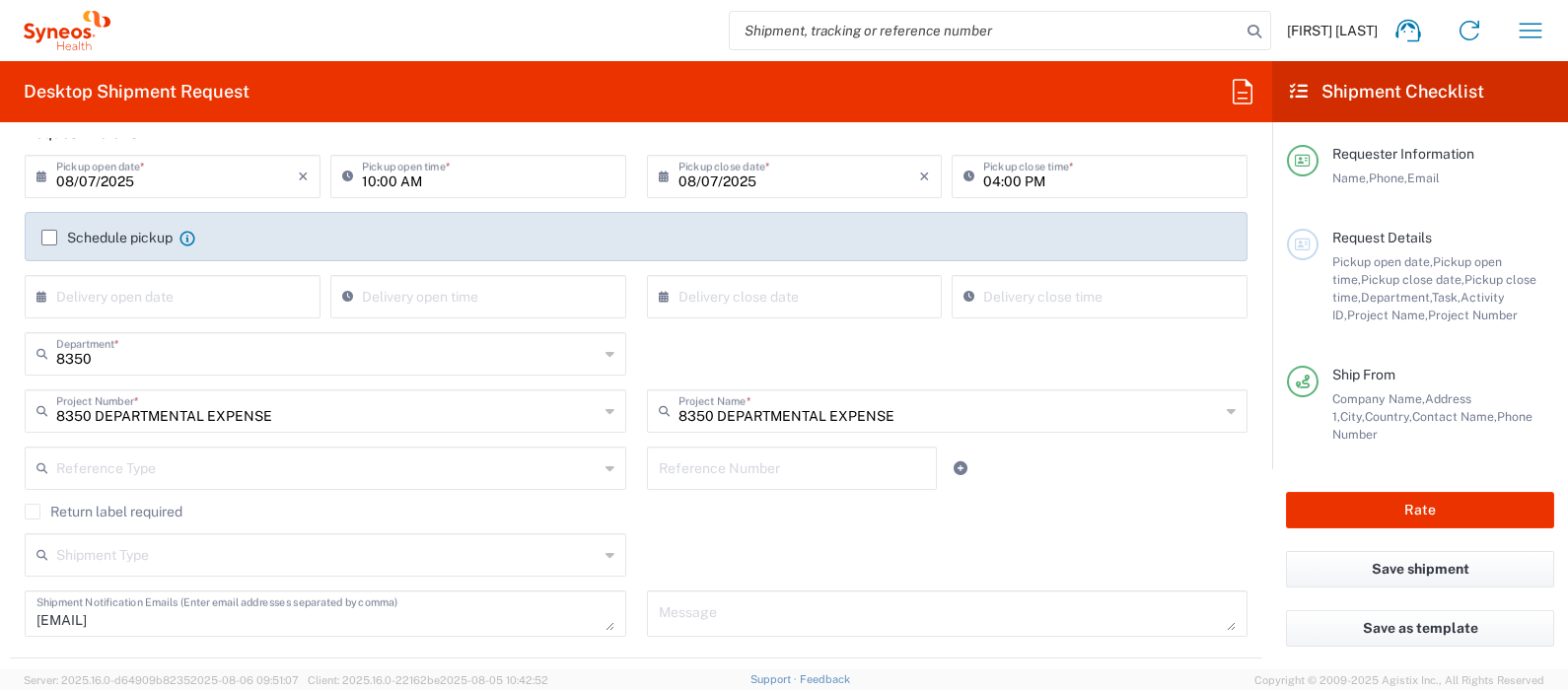 scroll, scrollTop: 236, scrollLeft: 0, axis: vertical 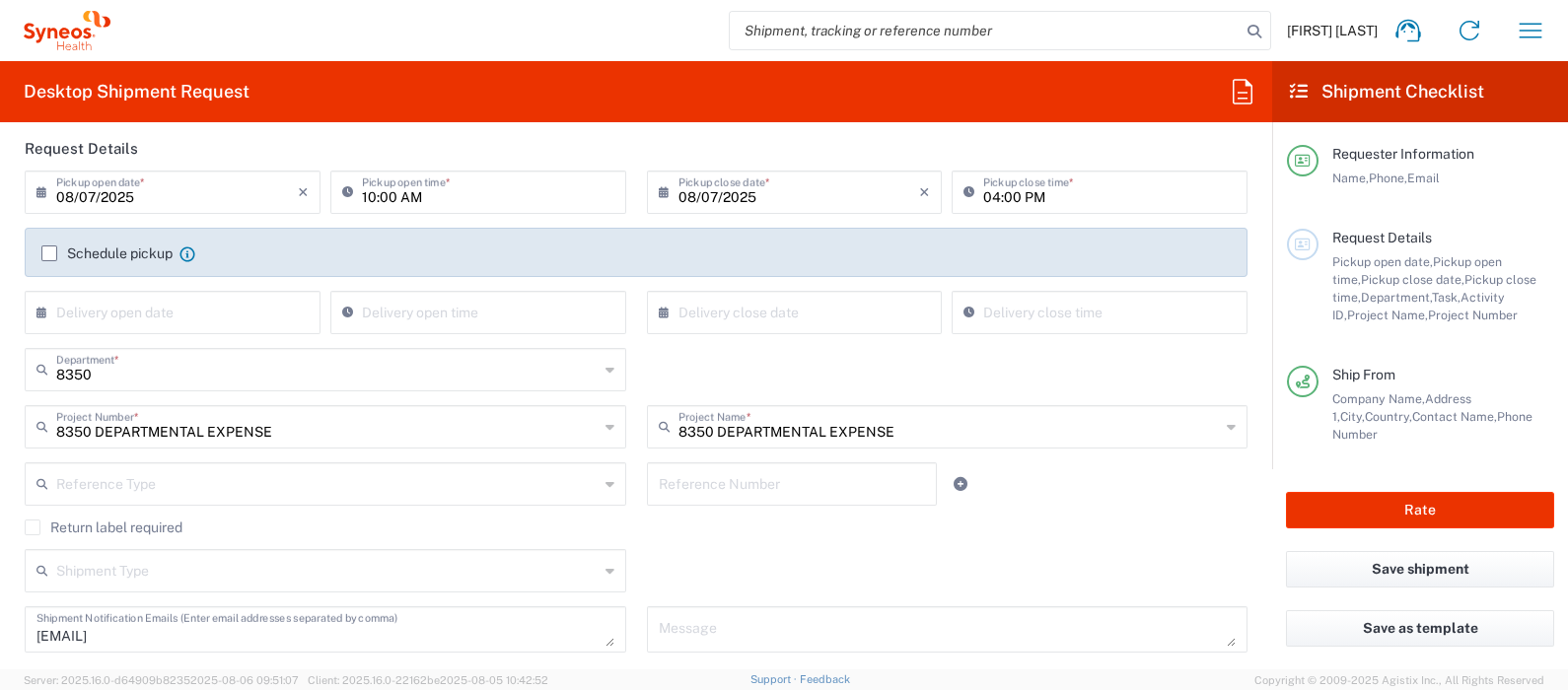 click on "Schedule pickup" 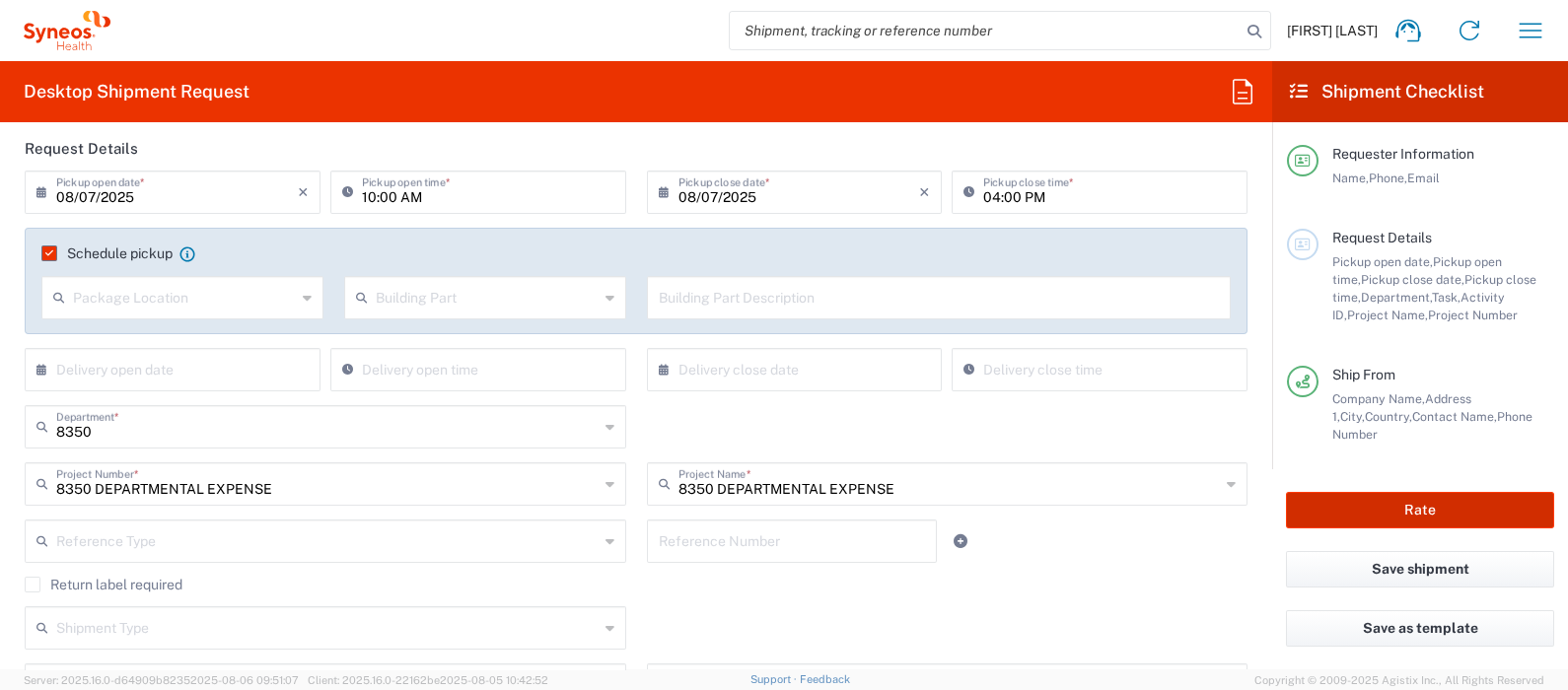 click on "Rate" 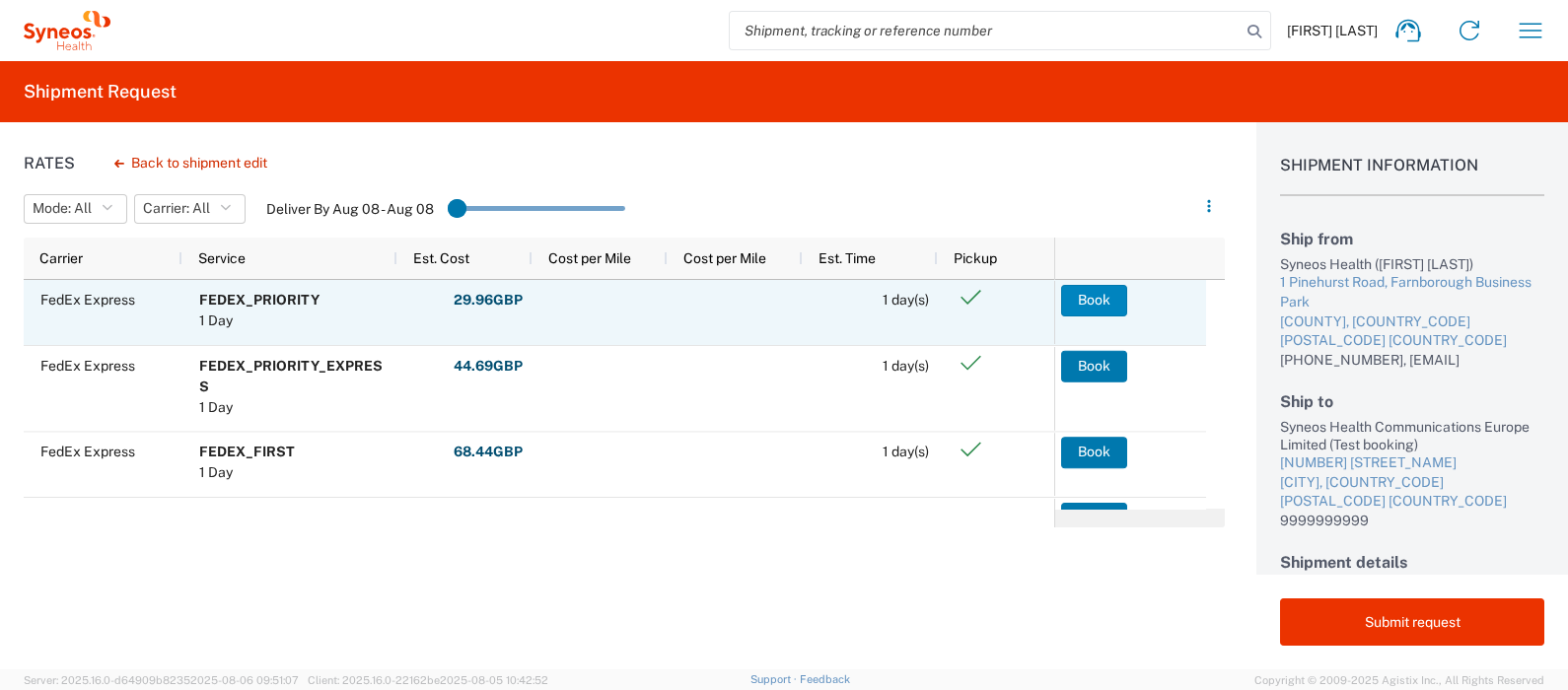 click on "Book" 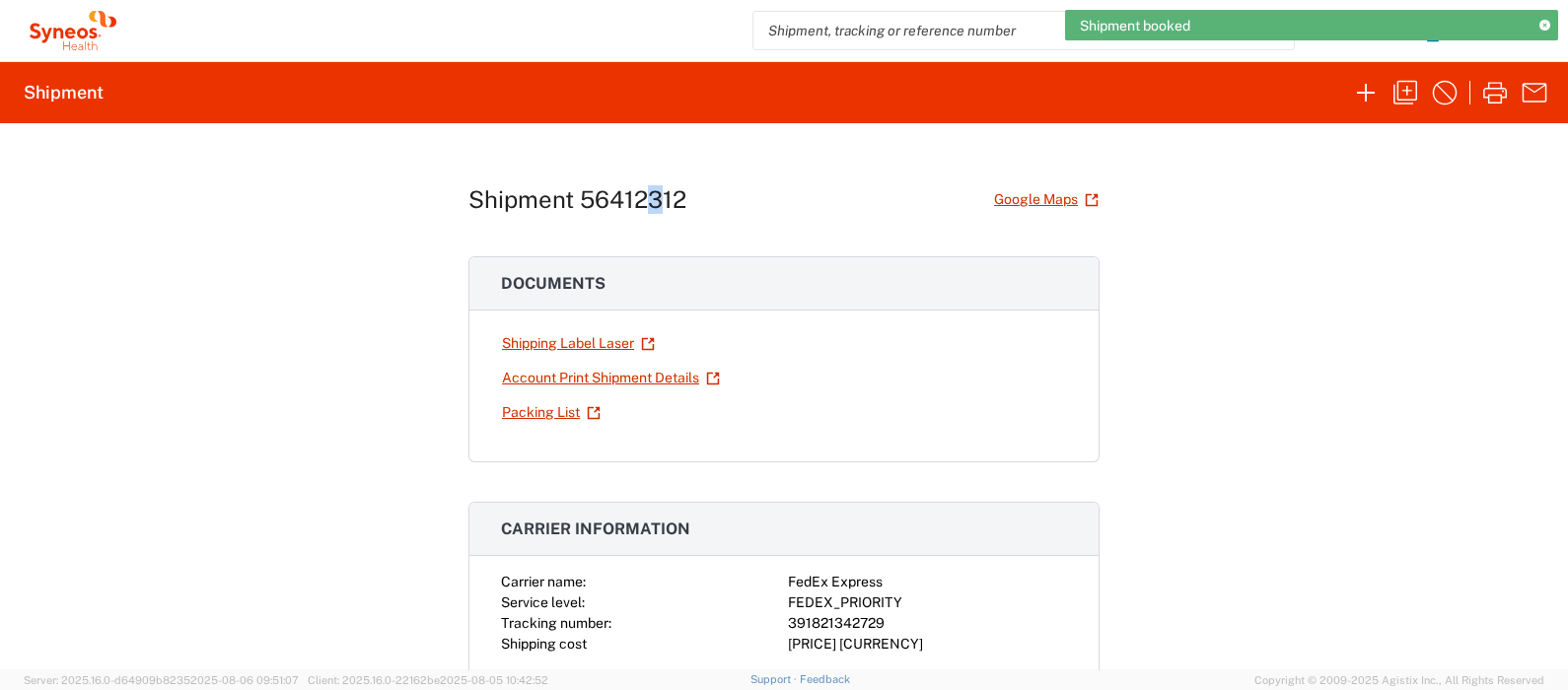 click on "Shipment 56412312" 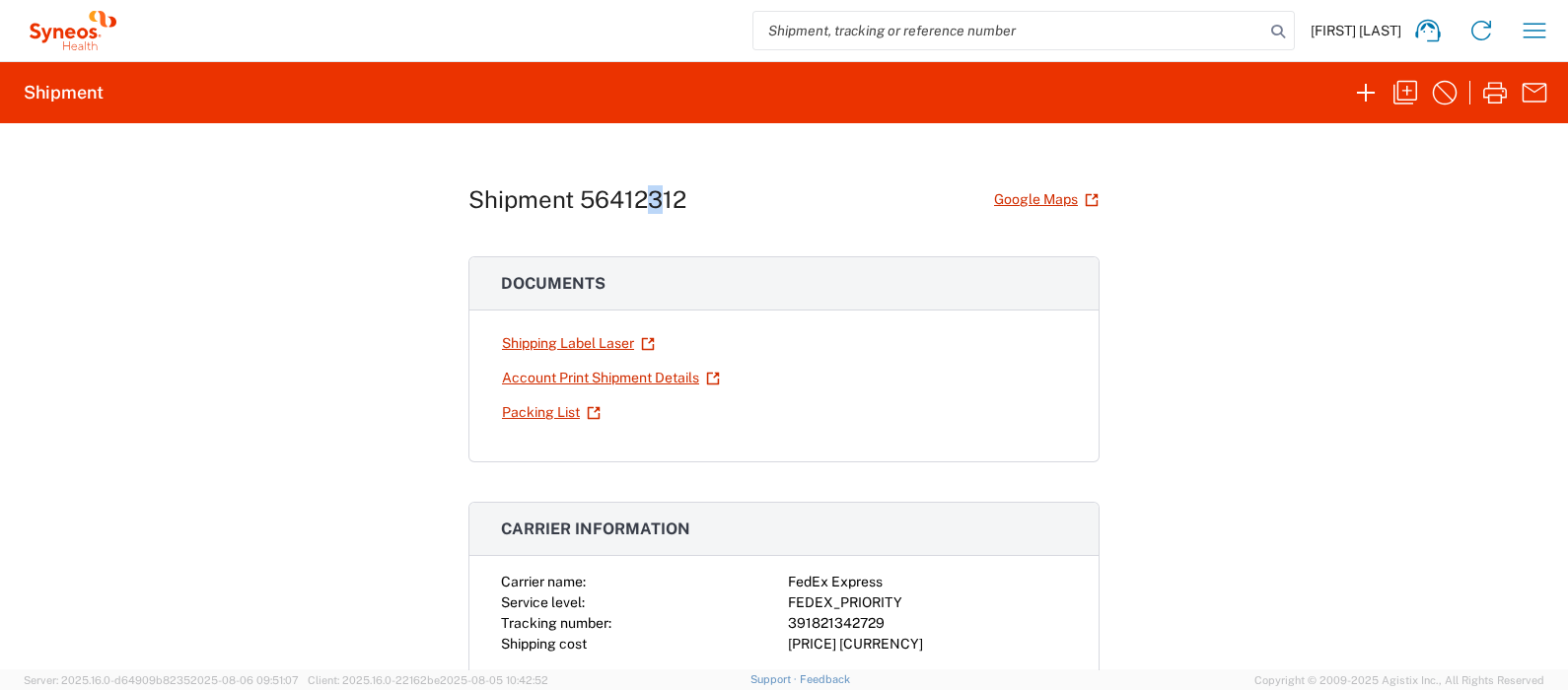 click on "Shipment 56412312" 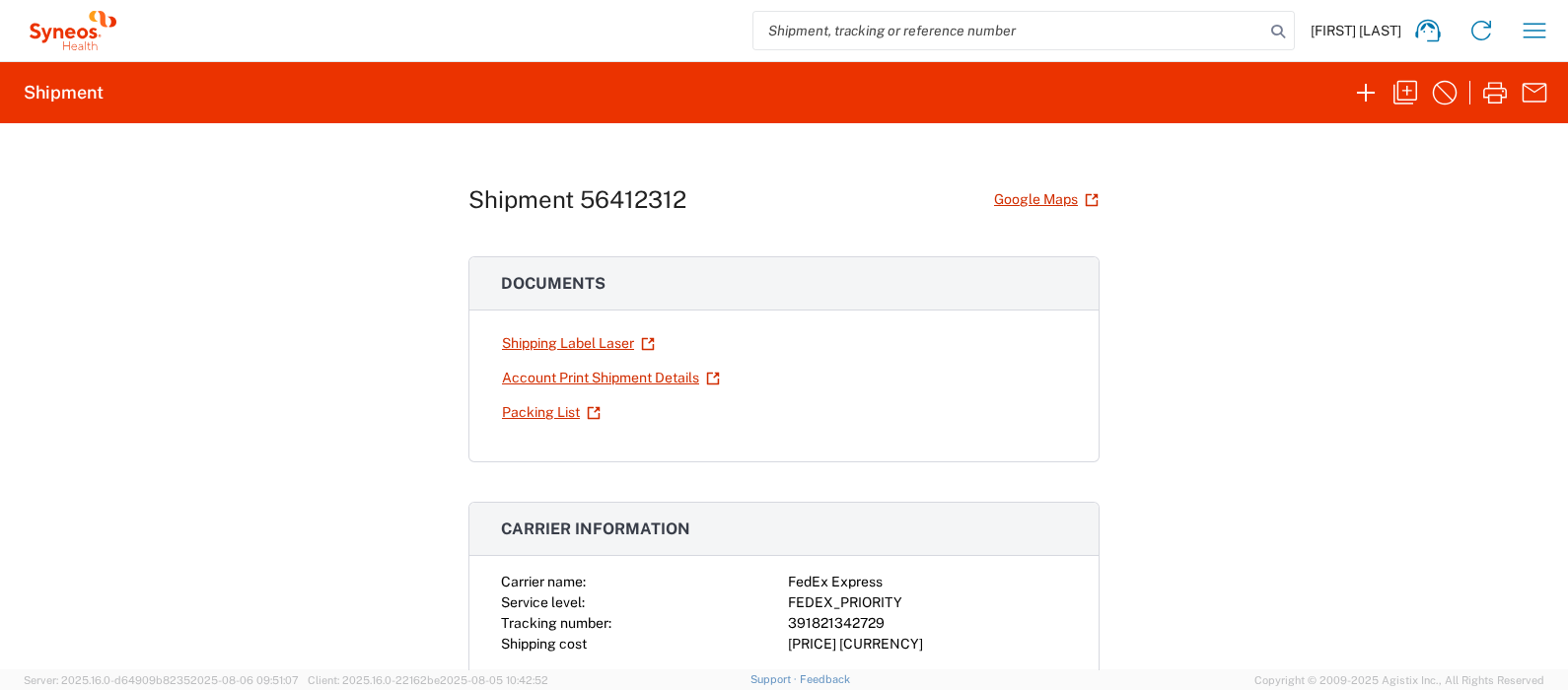drag, startPoint x: 646, startPoint y: 202, endPoint x: 718, endPoint y: 196, distance: 72.24957 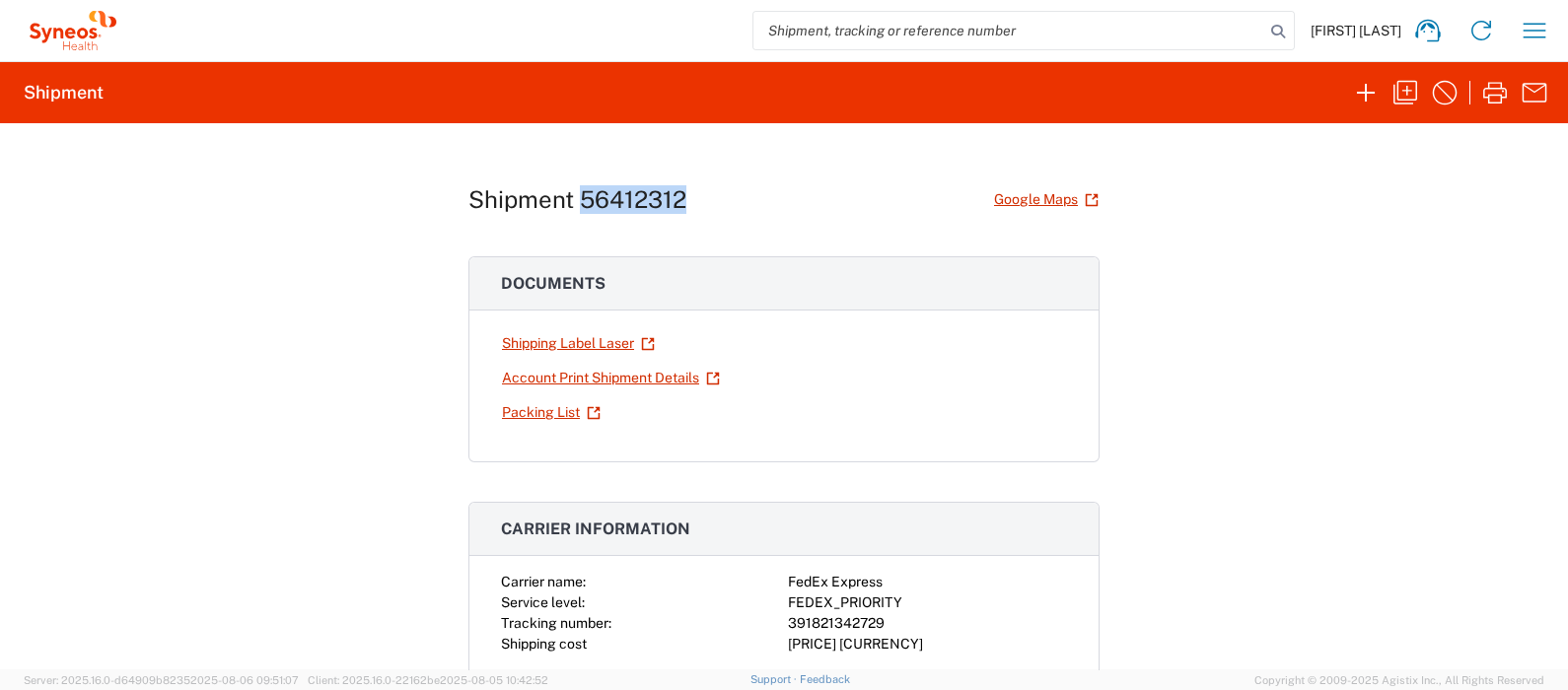 click on "Shipment 56412312" 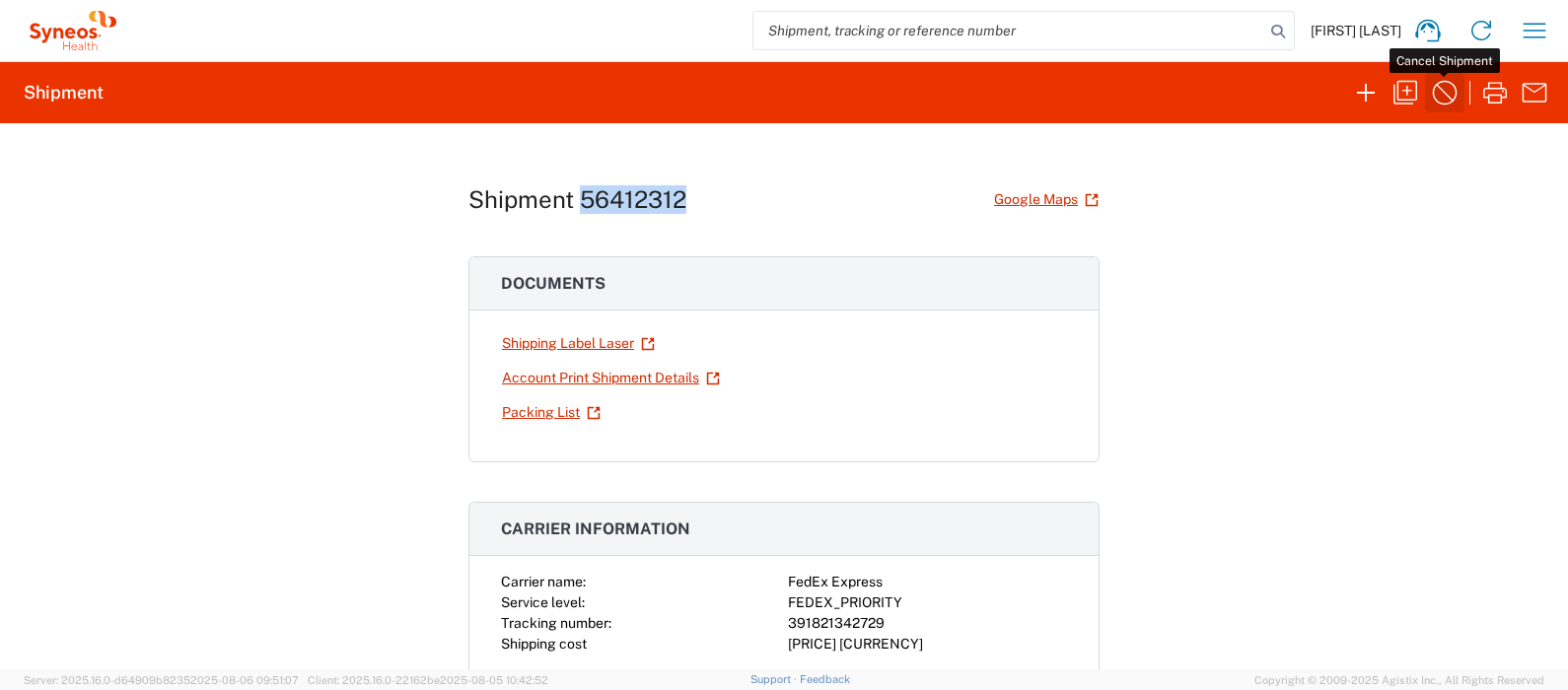 click 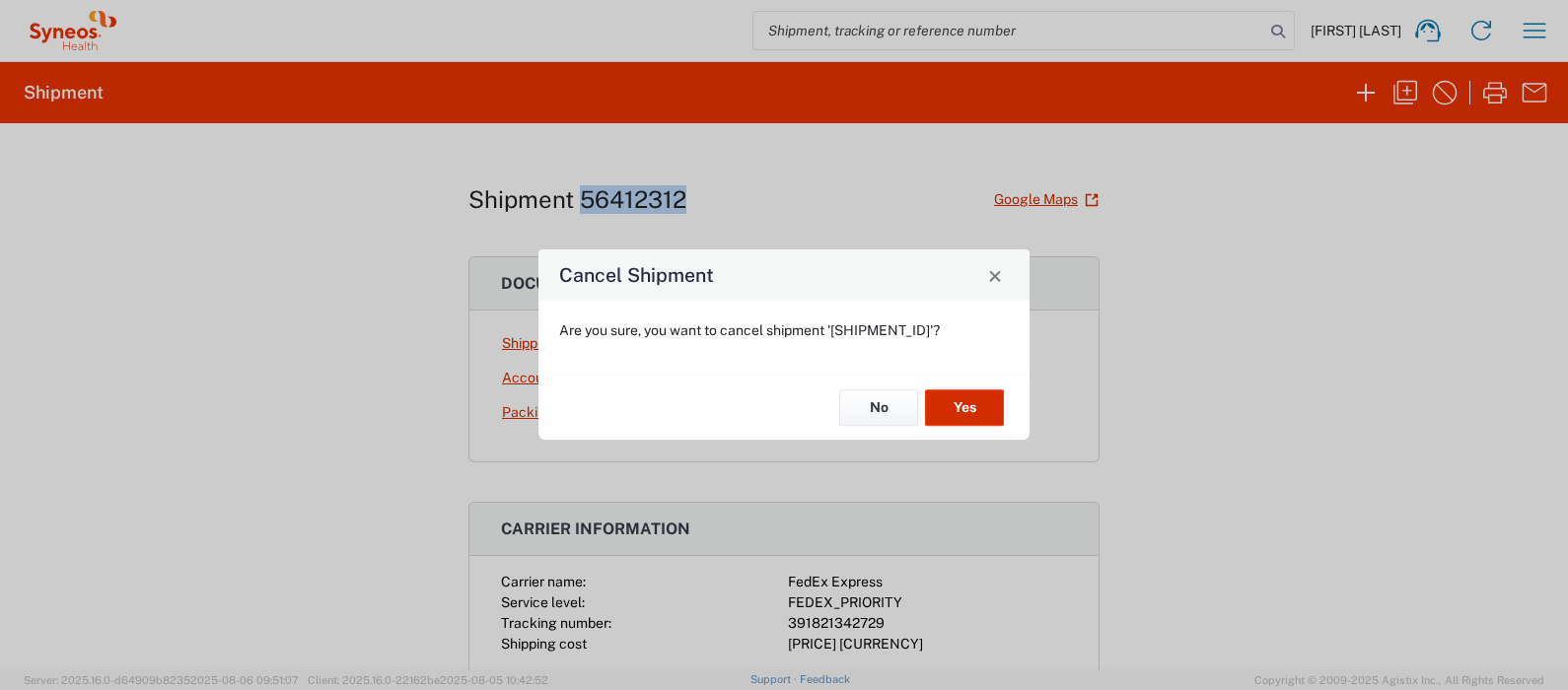 click on "Yes" 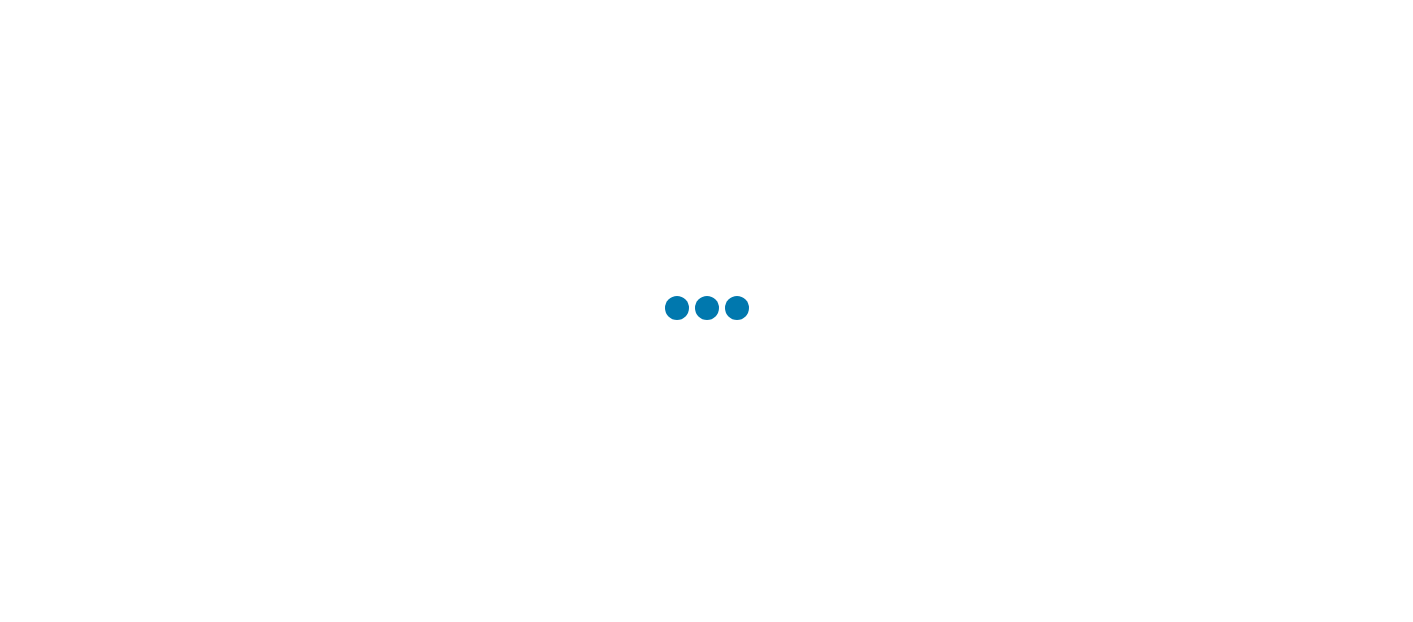scroll, scrollTop: 0, scrollLeft: 0, axis: both 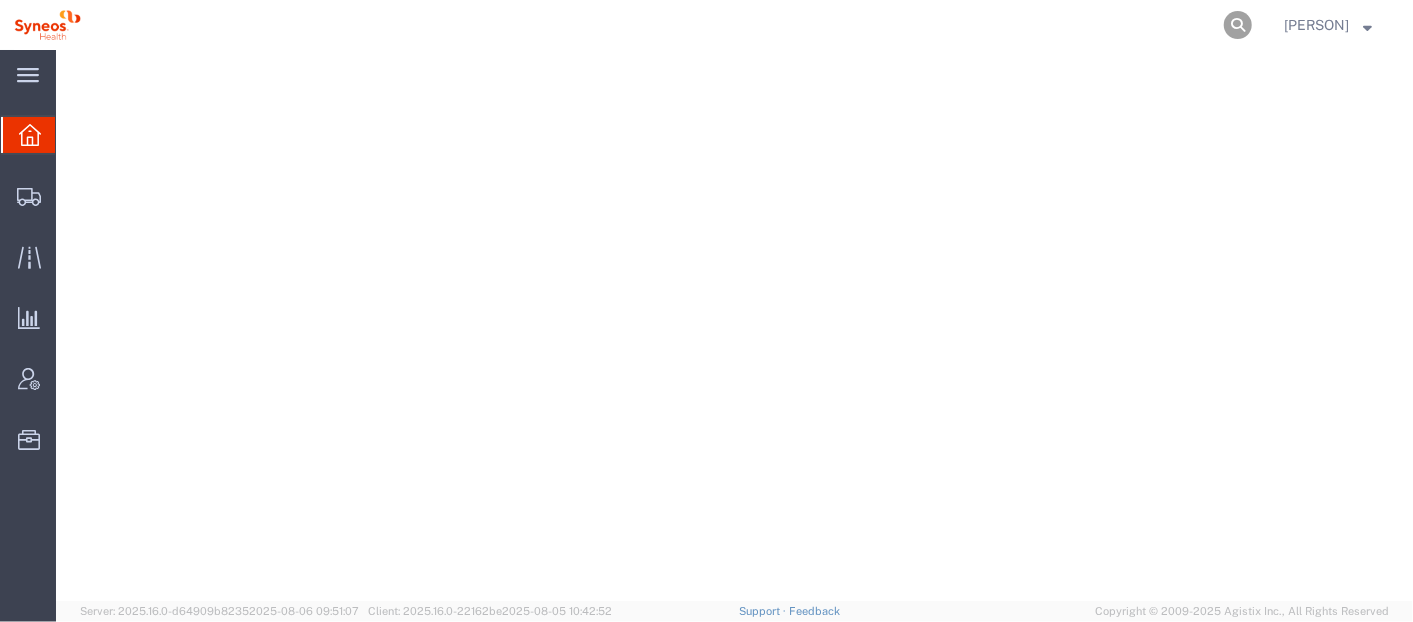 click 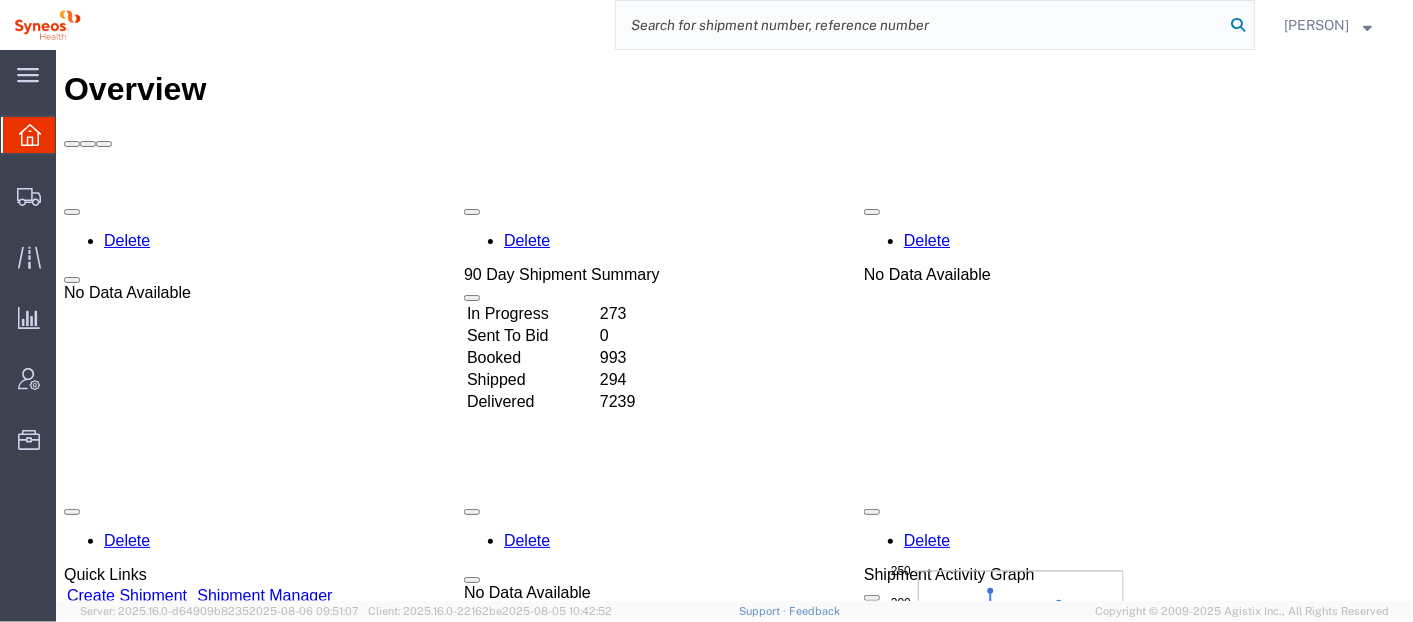 scroll, scrollTop: 0, scrollLeft: 0, axis: both 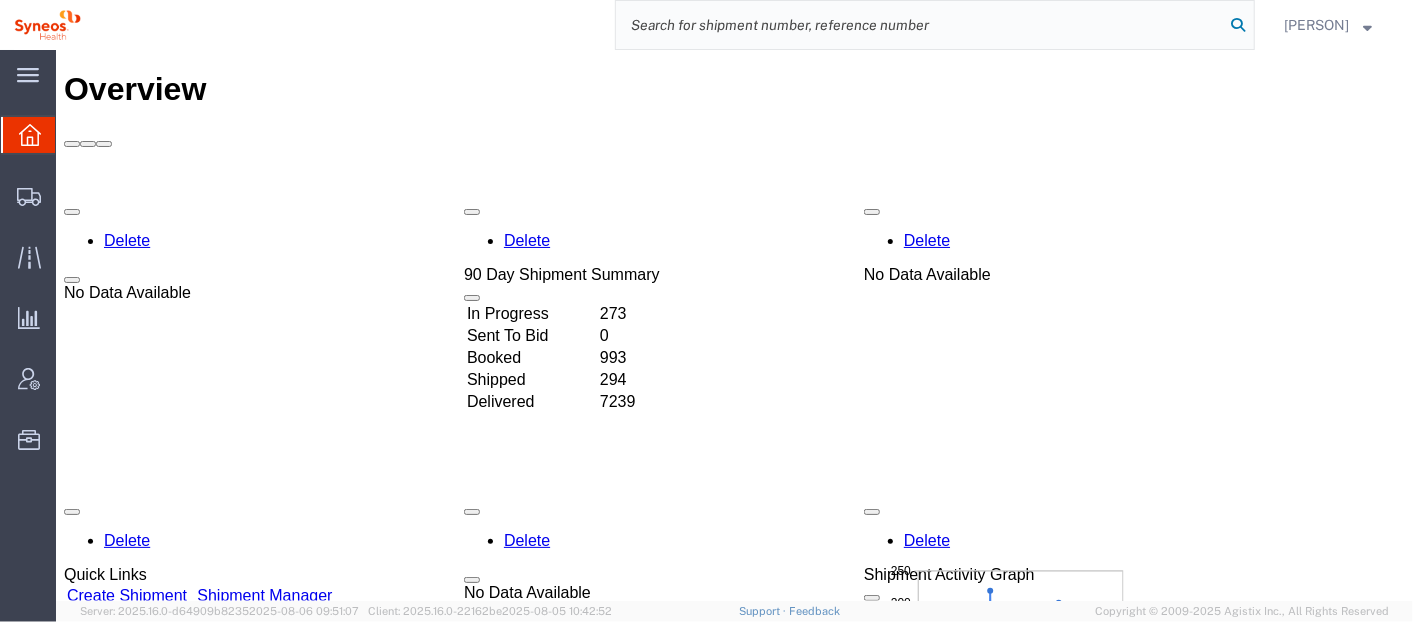 paste on "56412278" 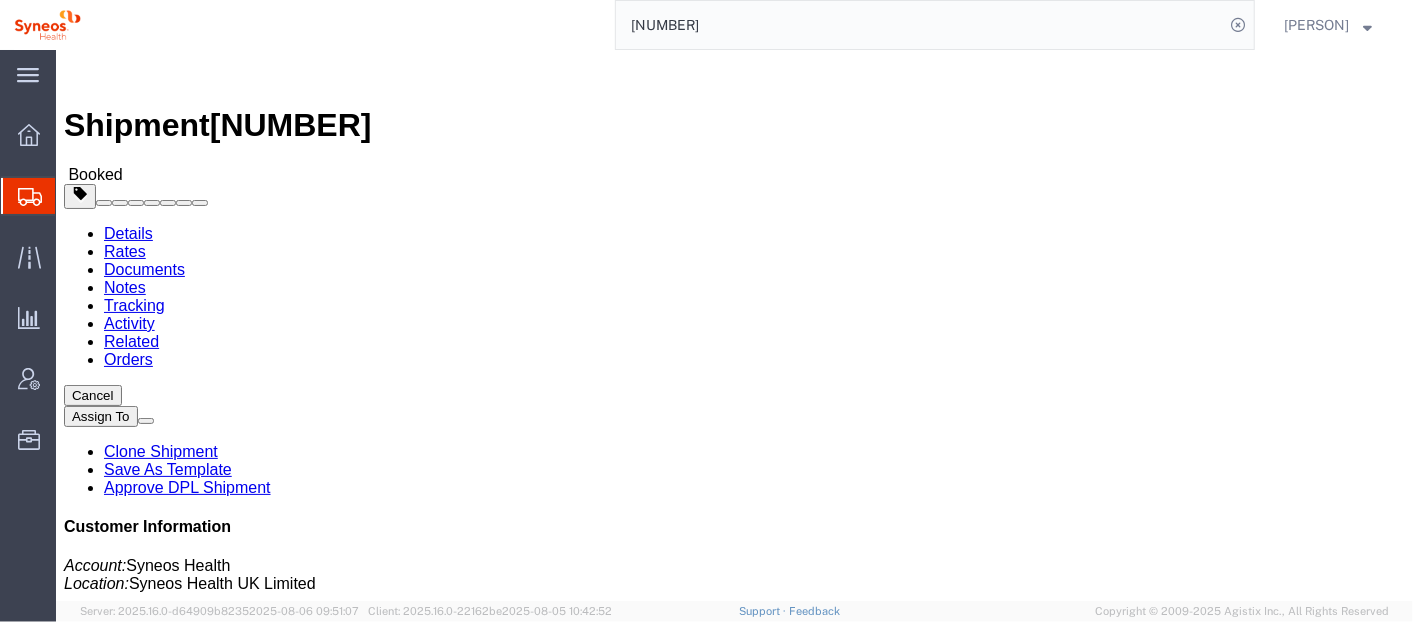 click on "Activity" 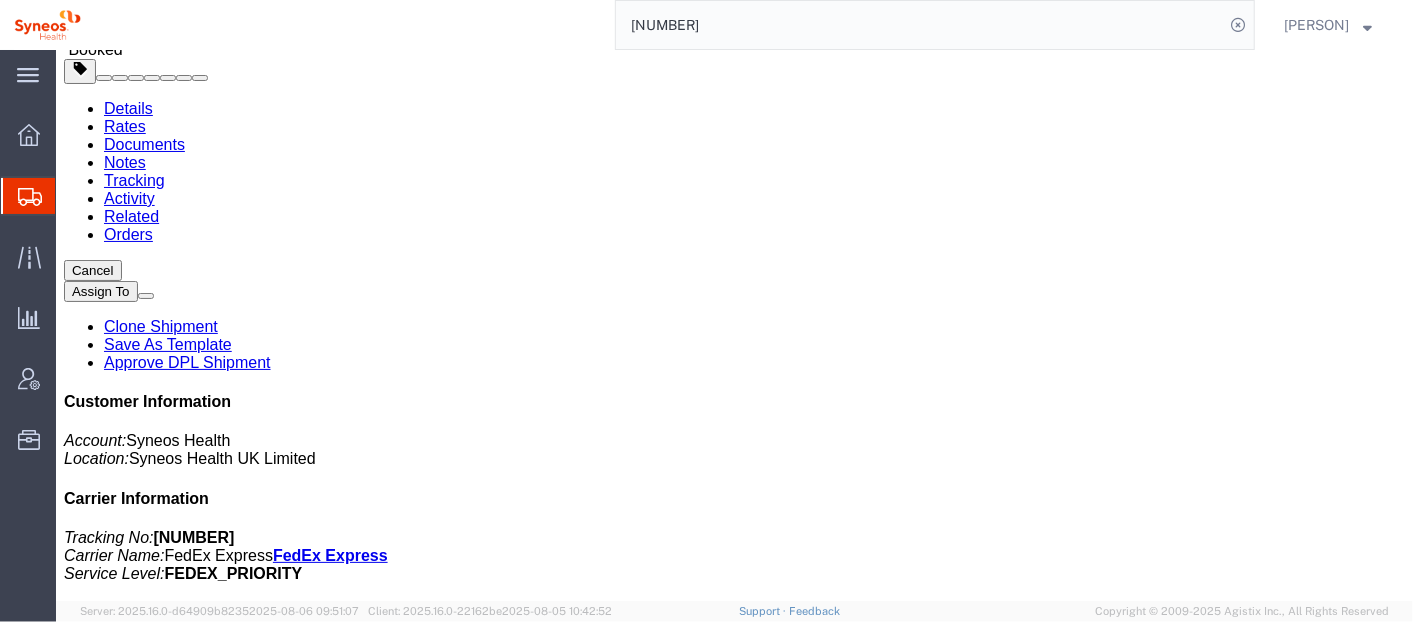 scroll, scrollTop: 0, scrollLeft: 0, axis: both 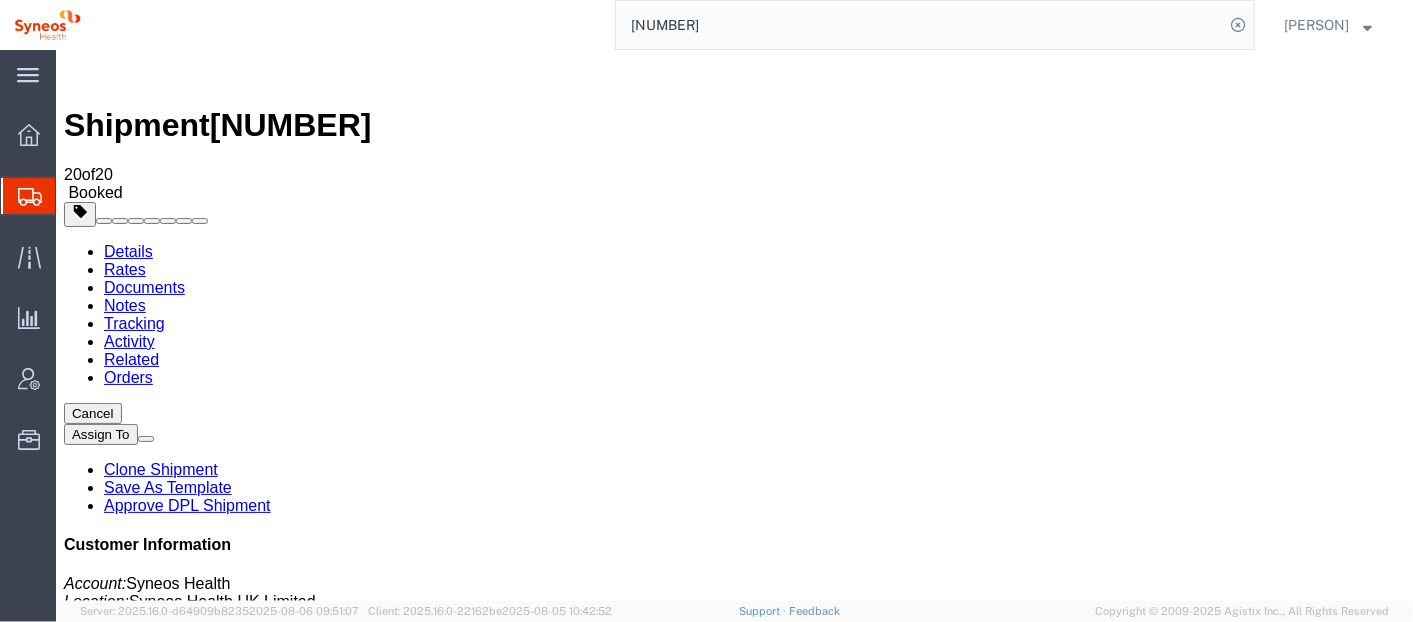 click at bounding box center [145, 438] 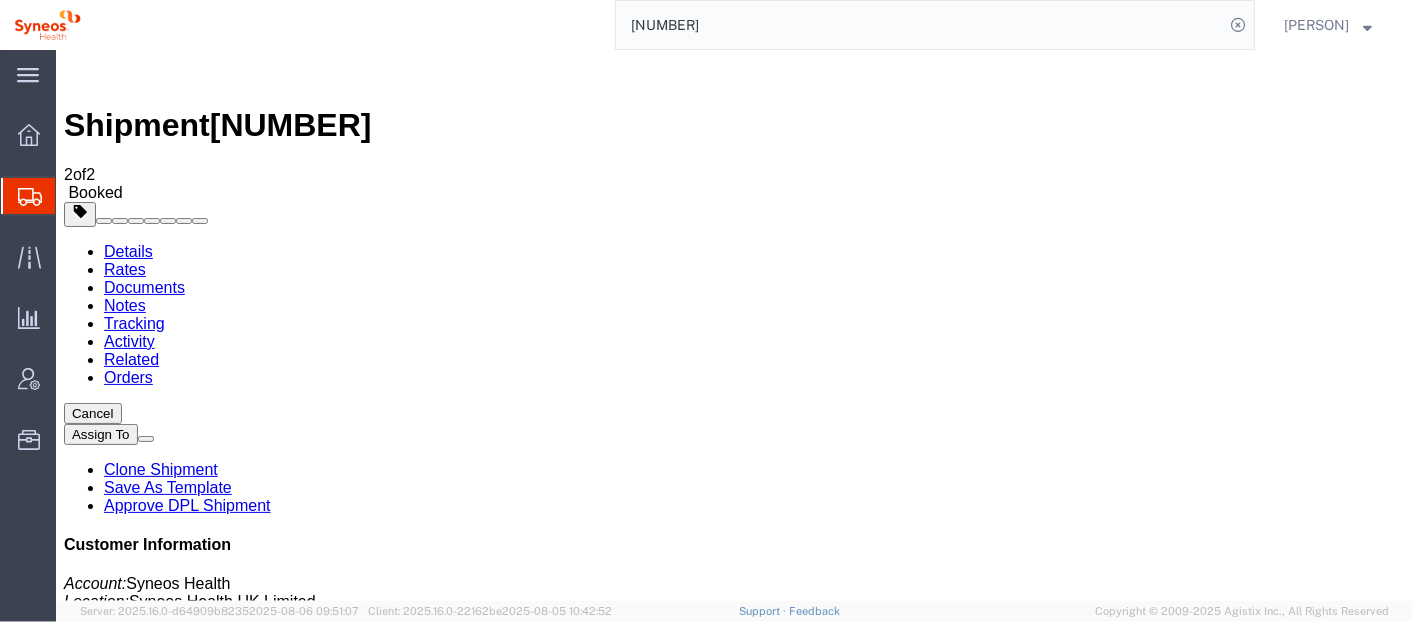 click on "Cancel" at bounding box center (92, 412) 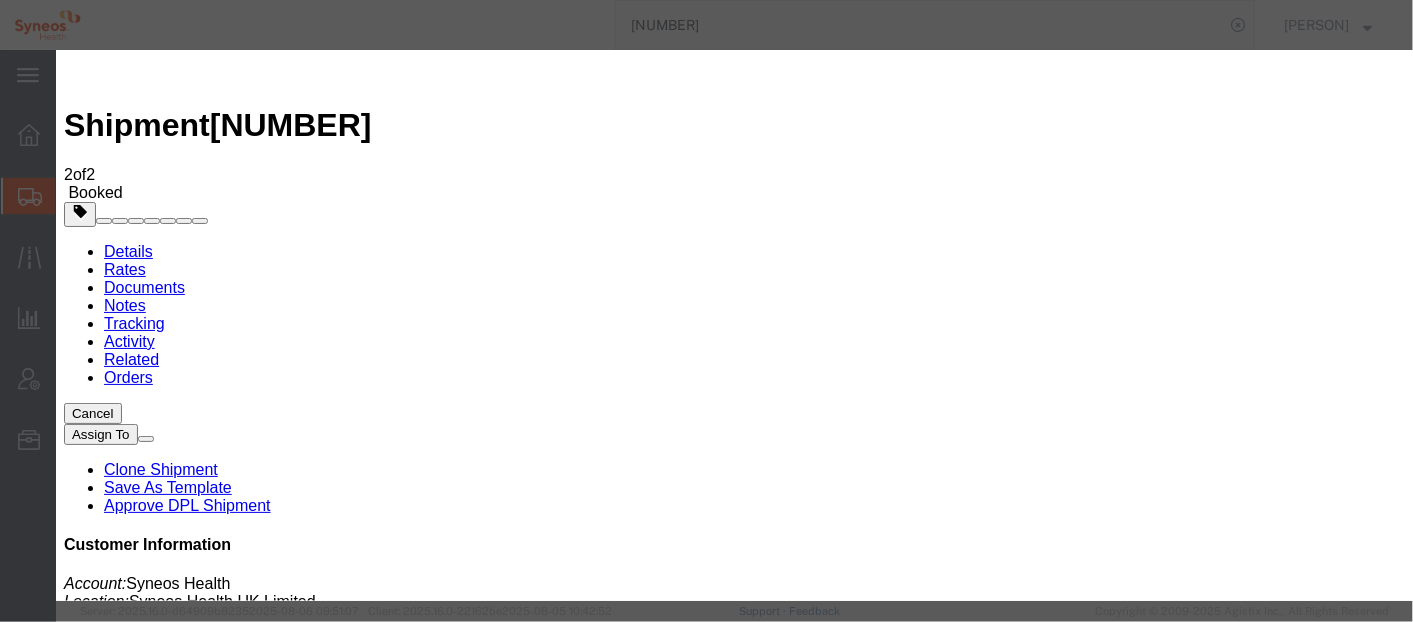click on "Yes" at bounding box center (82, 4154) 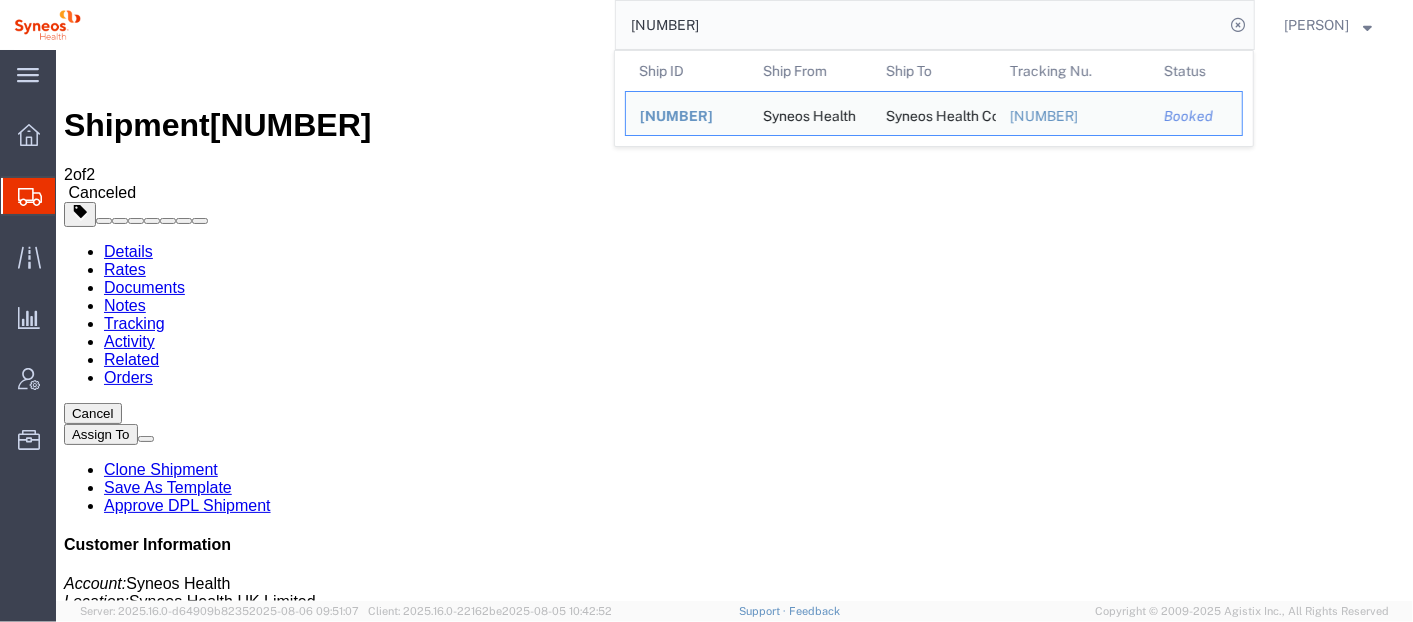 click on "56412278" 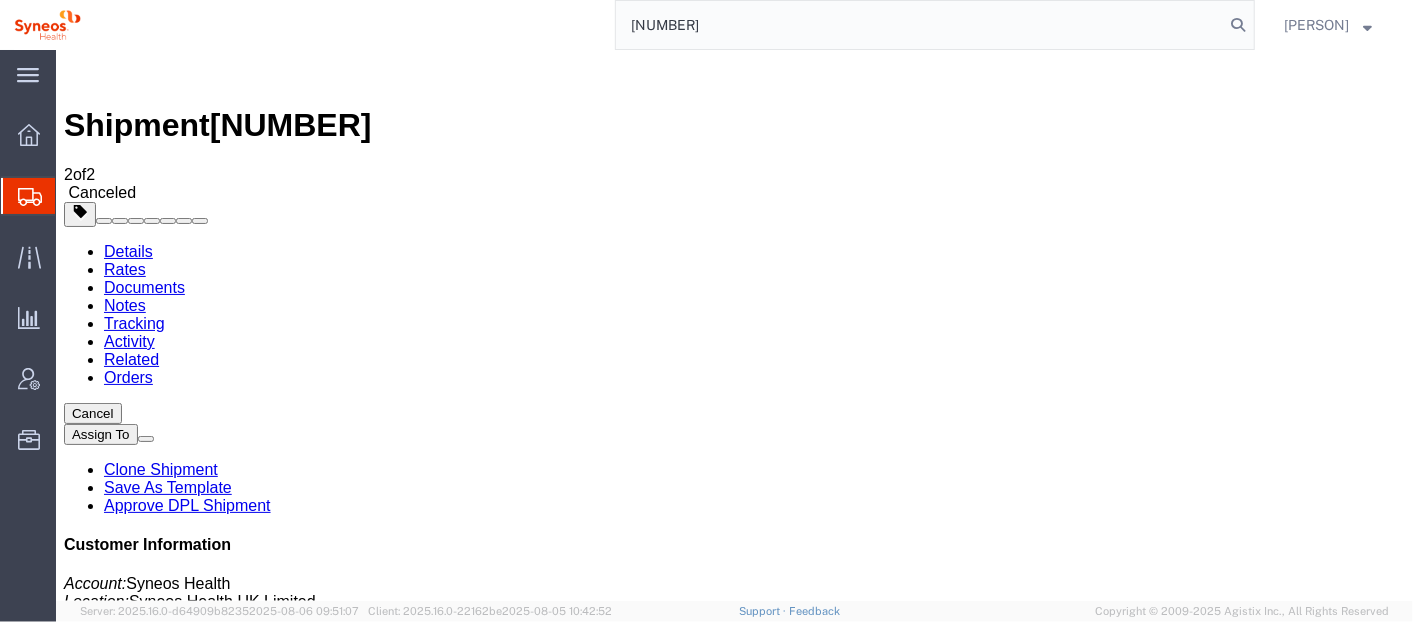 type on "[SHIPMENT_ID]" 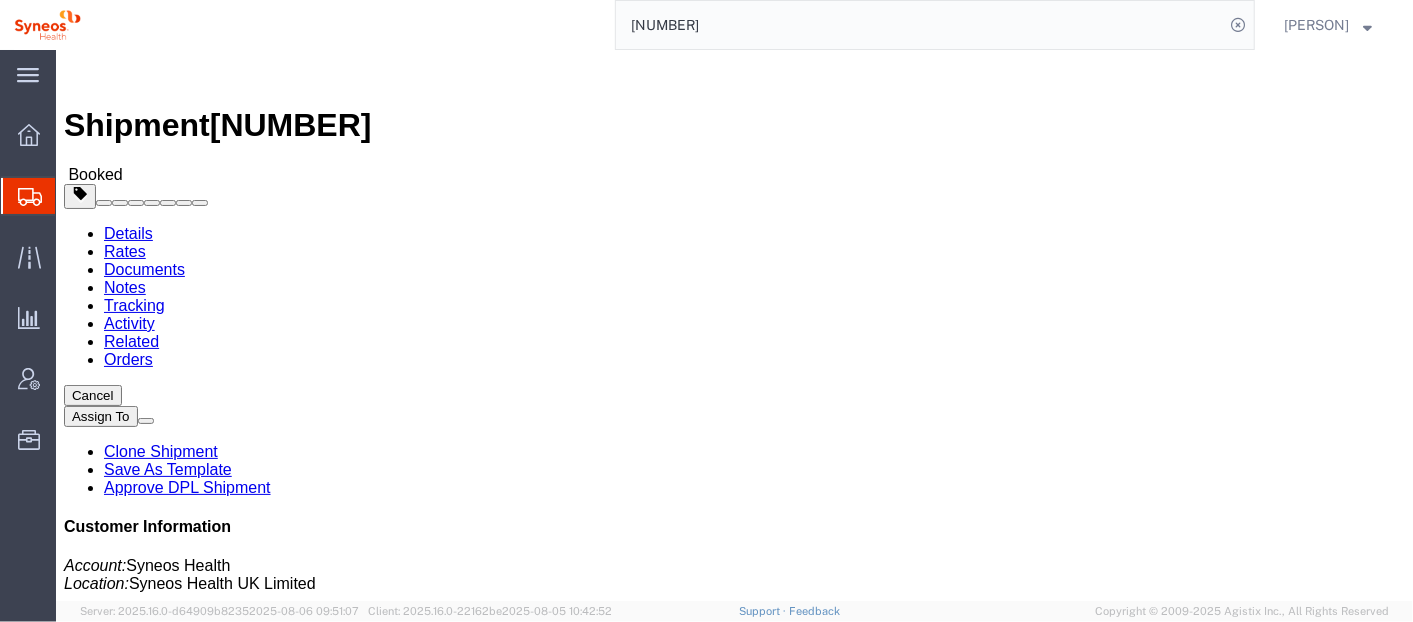 click on "Tracking" 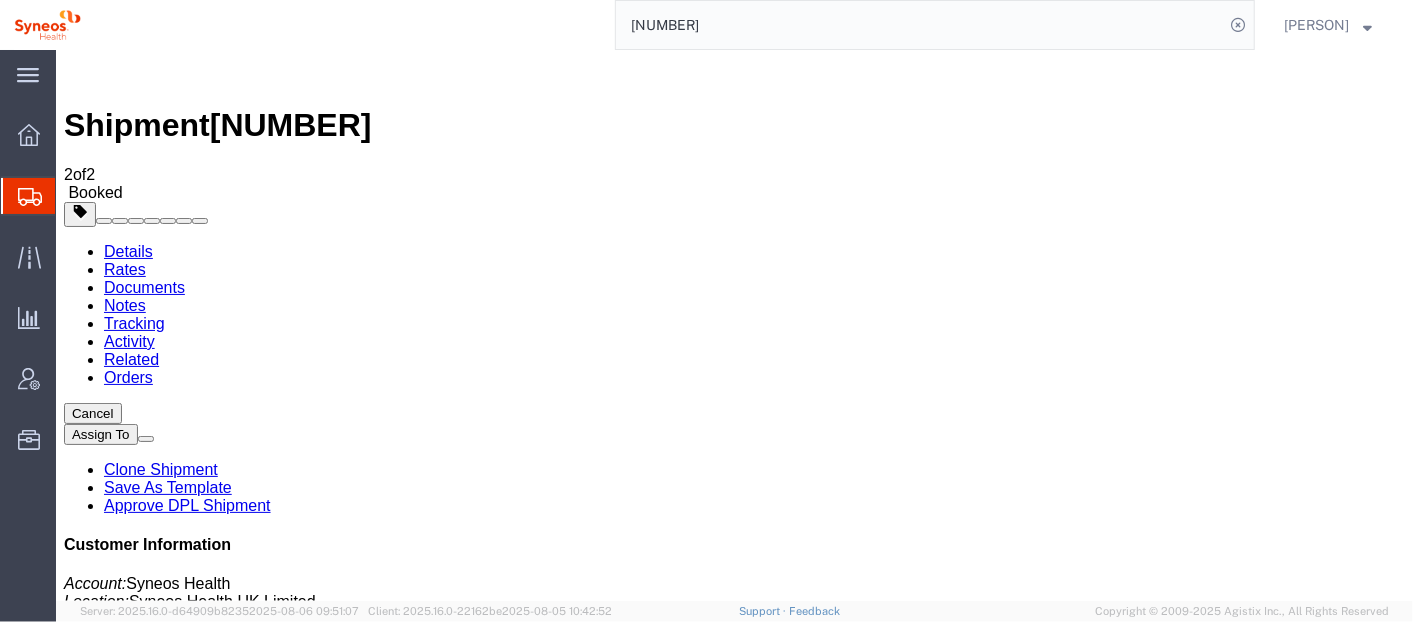 click on "Activity" at bounding box center (128, 340) 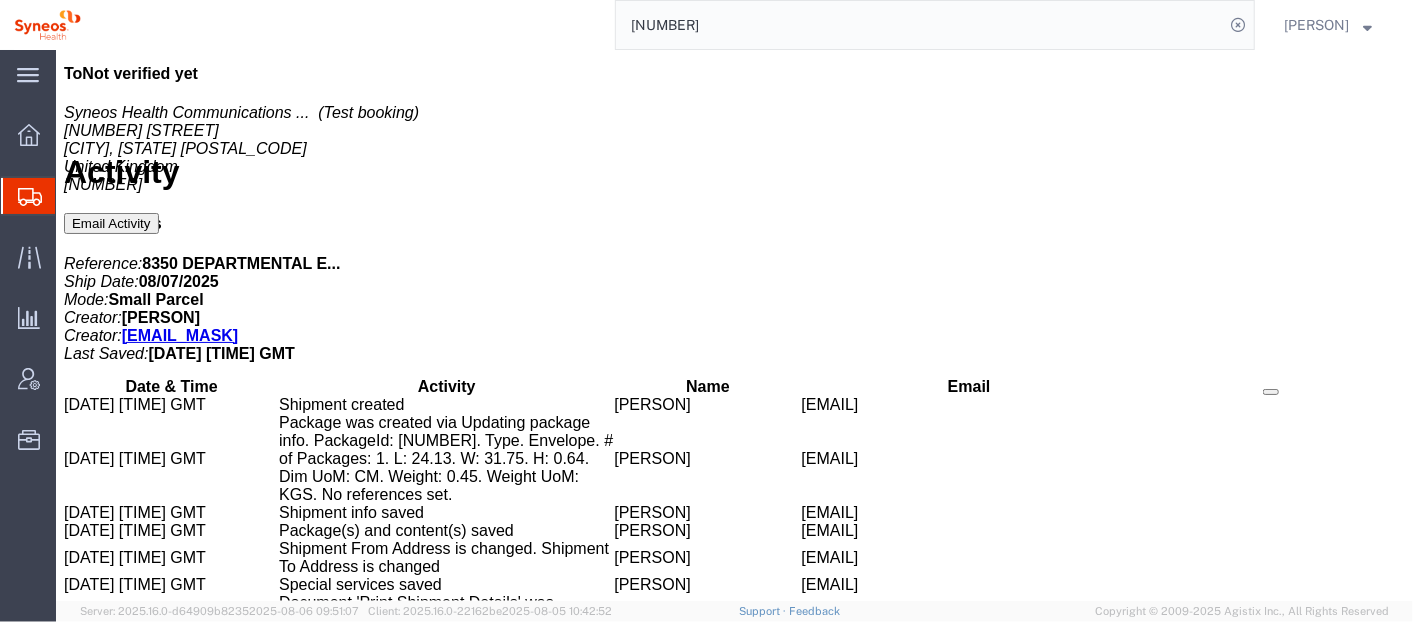 scroll, scrollTop: 854, scrollLeft: 0, axis: vertical 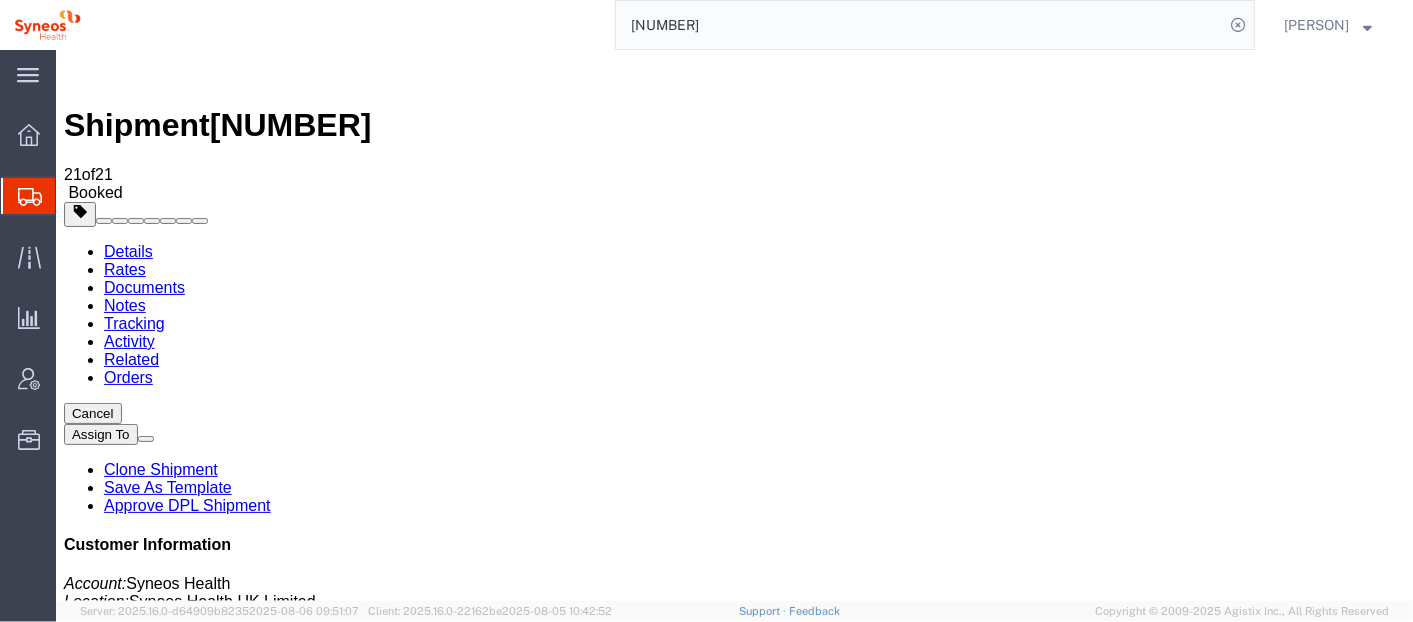 click on "391821342729" at bounding box center (193, 679) 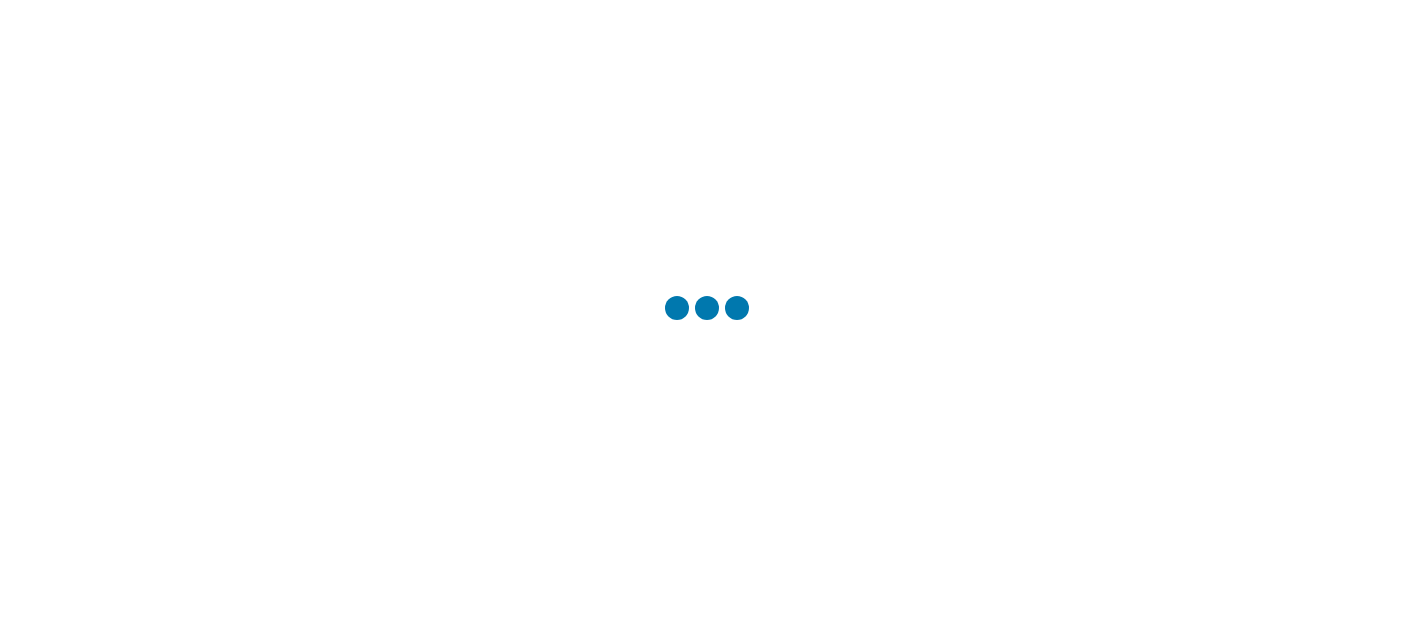 scroll, scrollTop: 0, scrollLeft: 0, axis: both 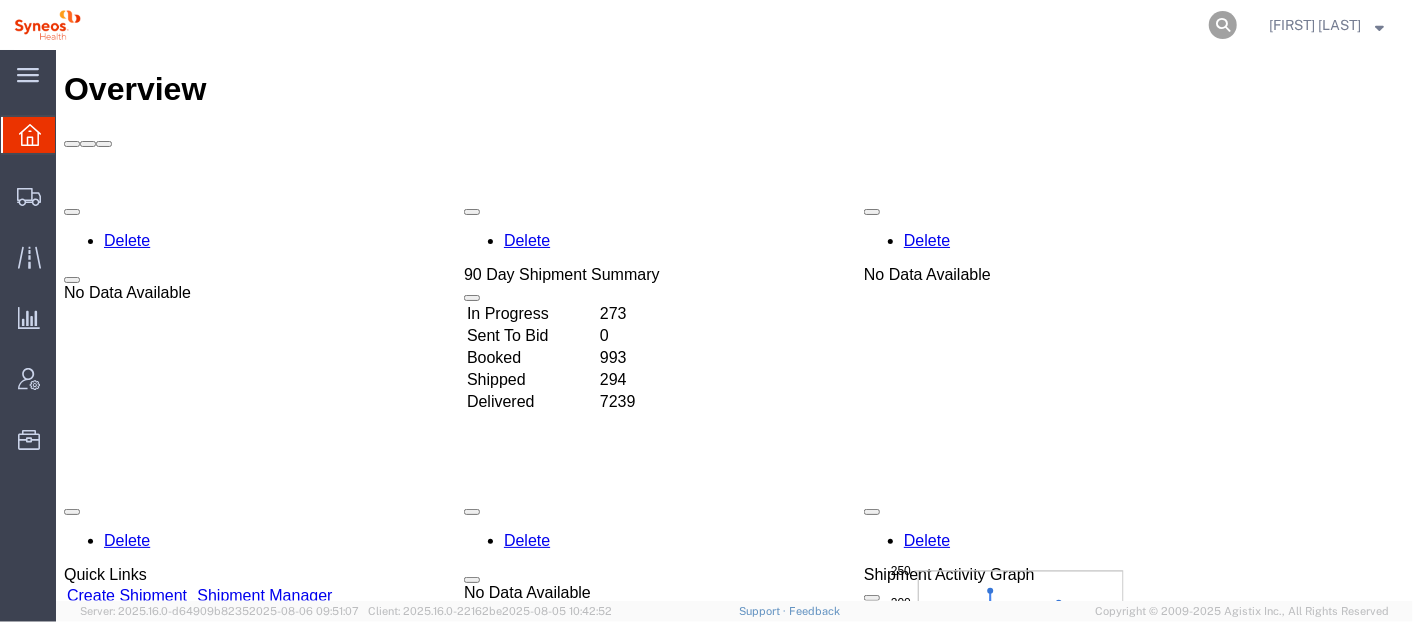 click 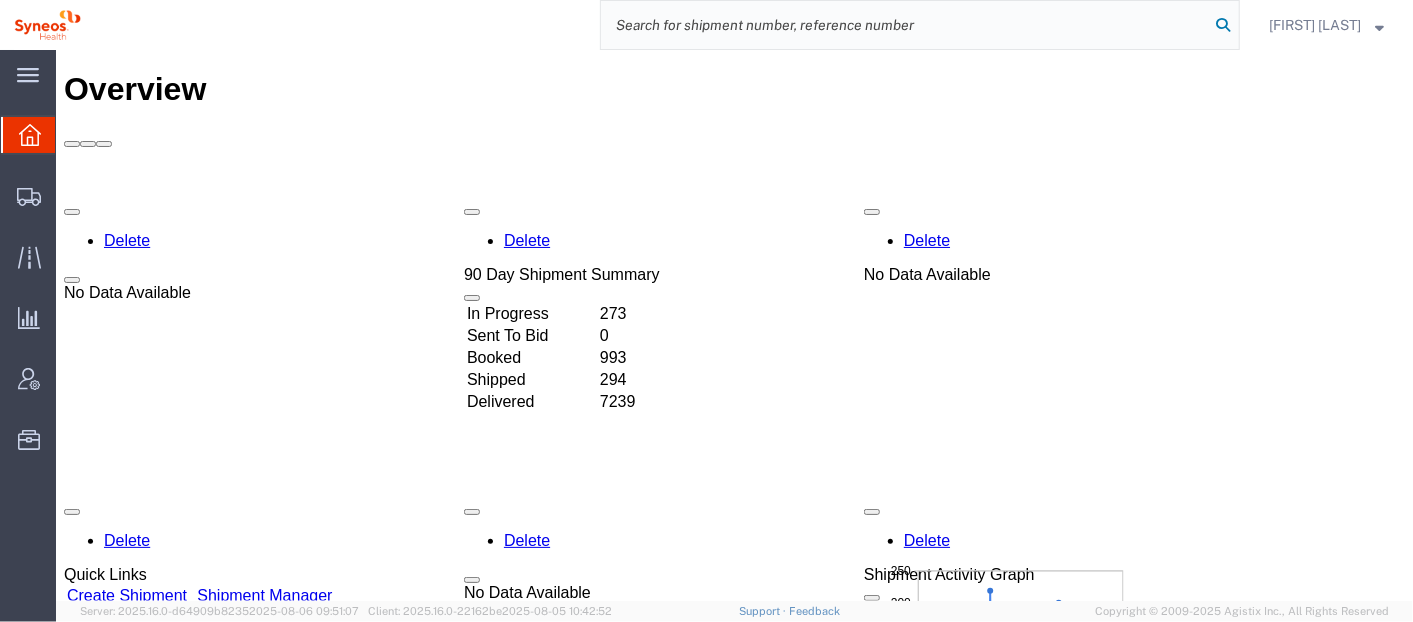 paste on "56375198" 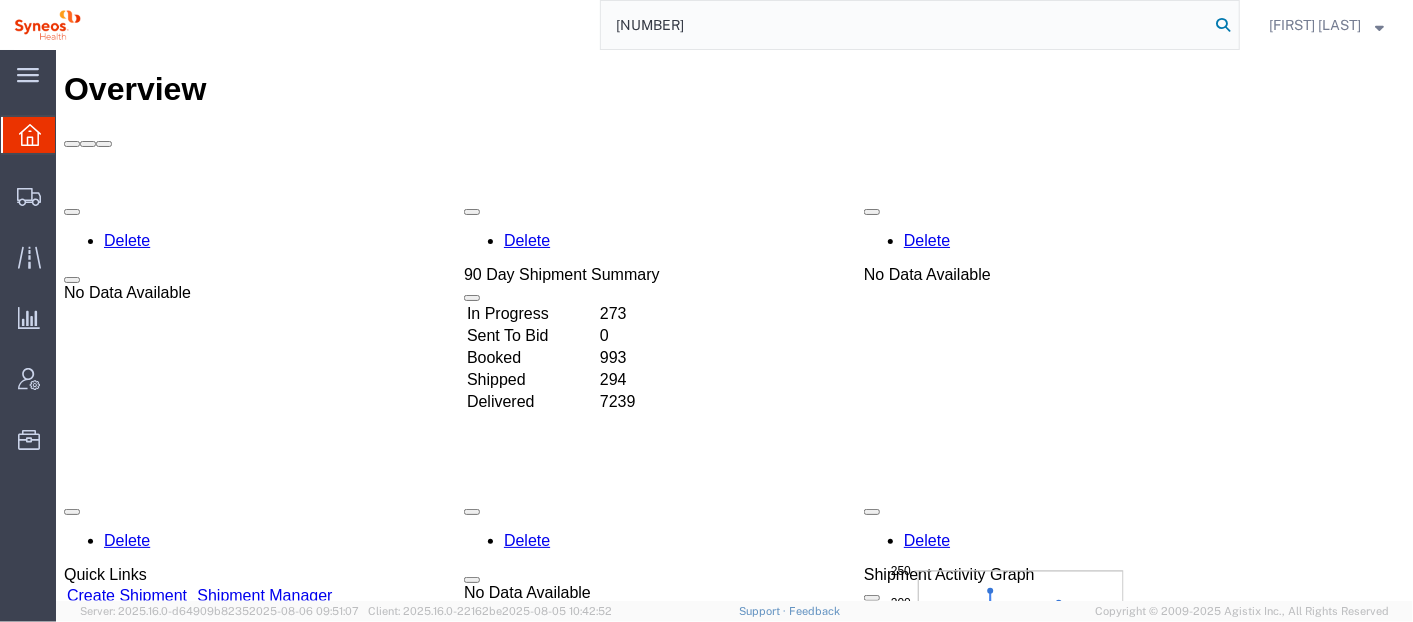 type on "56375198" 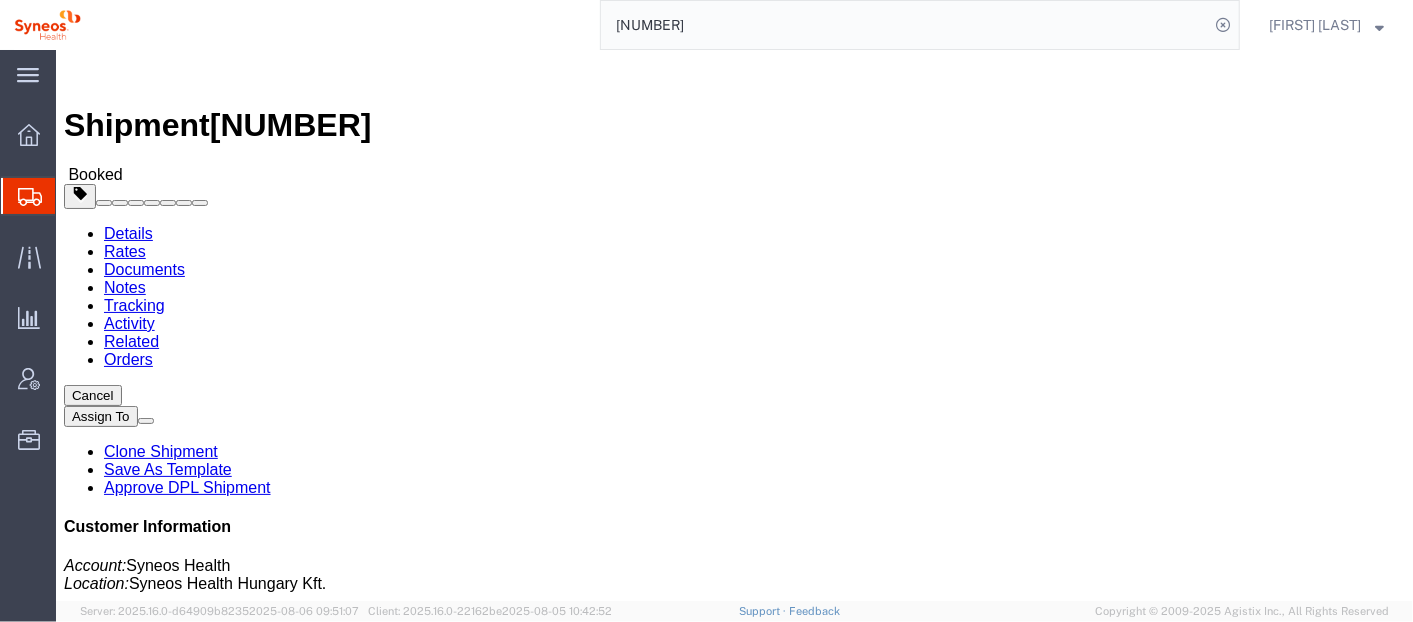 click on "391676852779" 